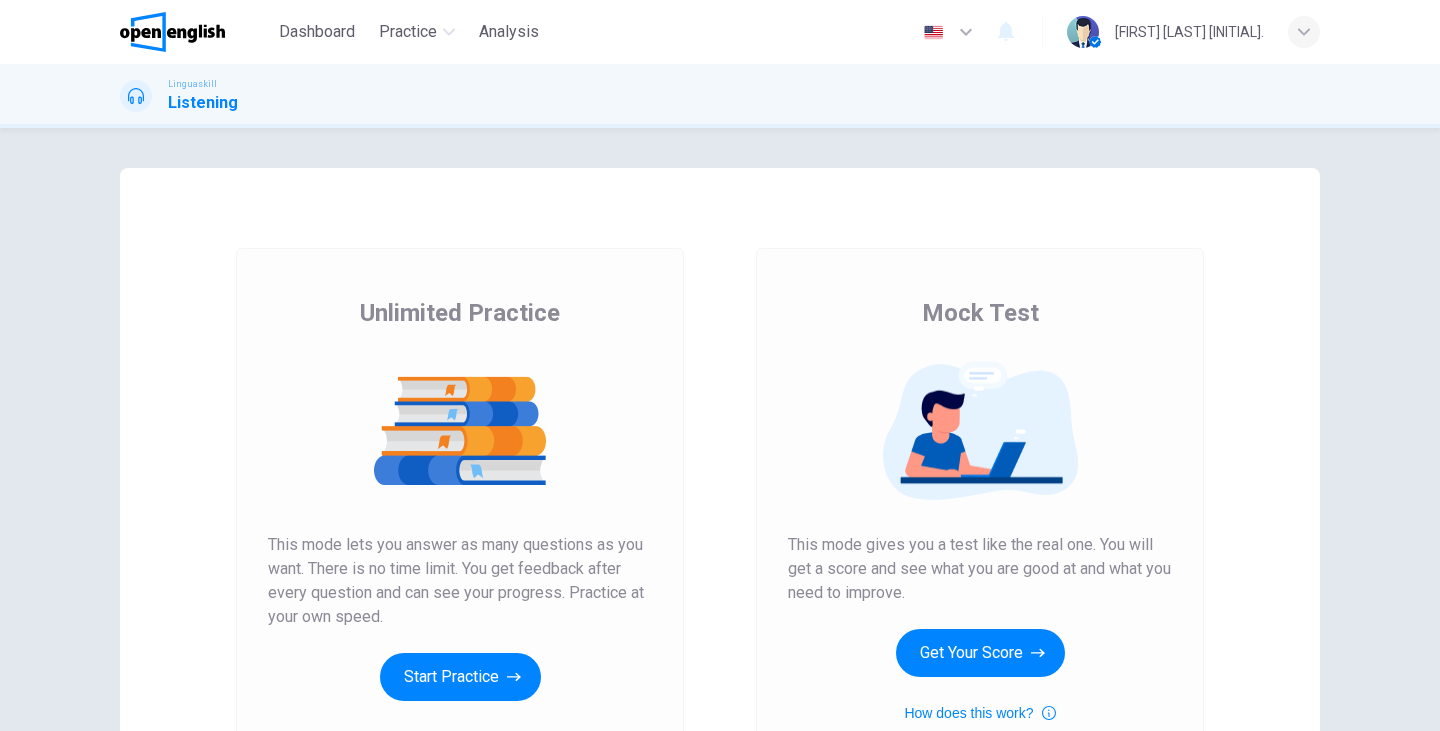 scroll, scrollTop: 0, scrollLeft: 0, axis: both 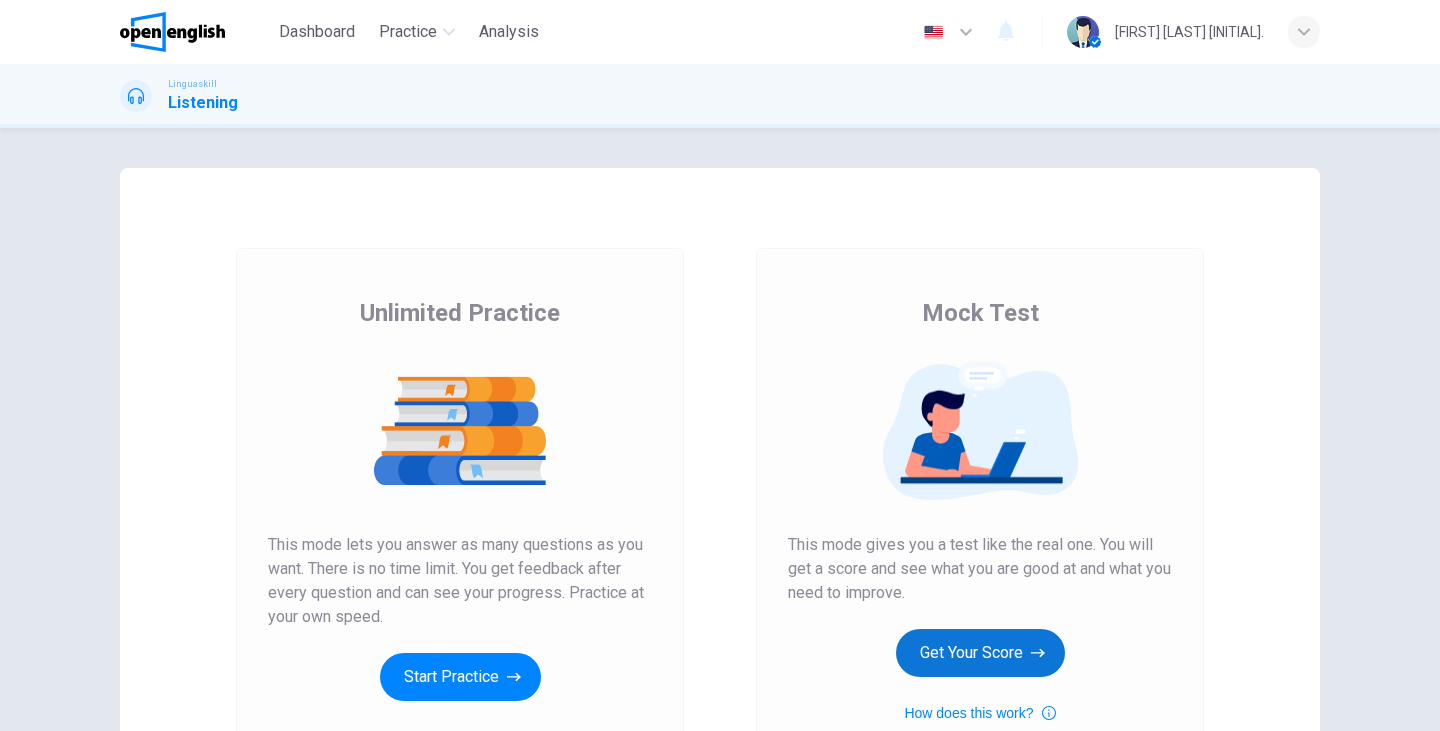 click on "Get Your Score" at bounding box center (980, 653) 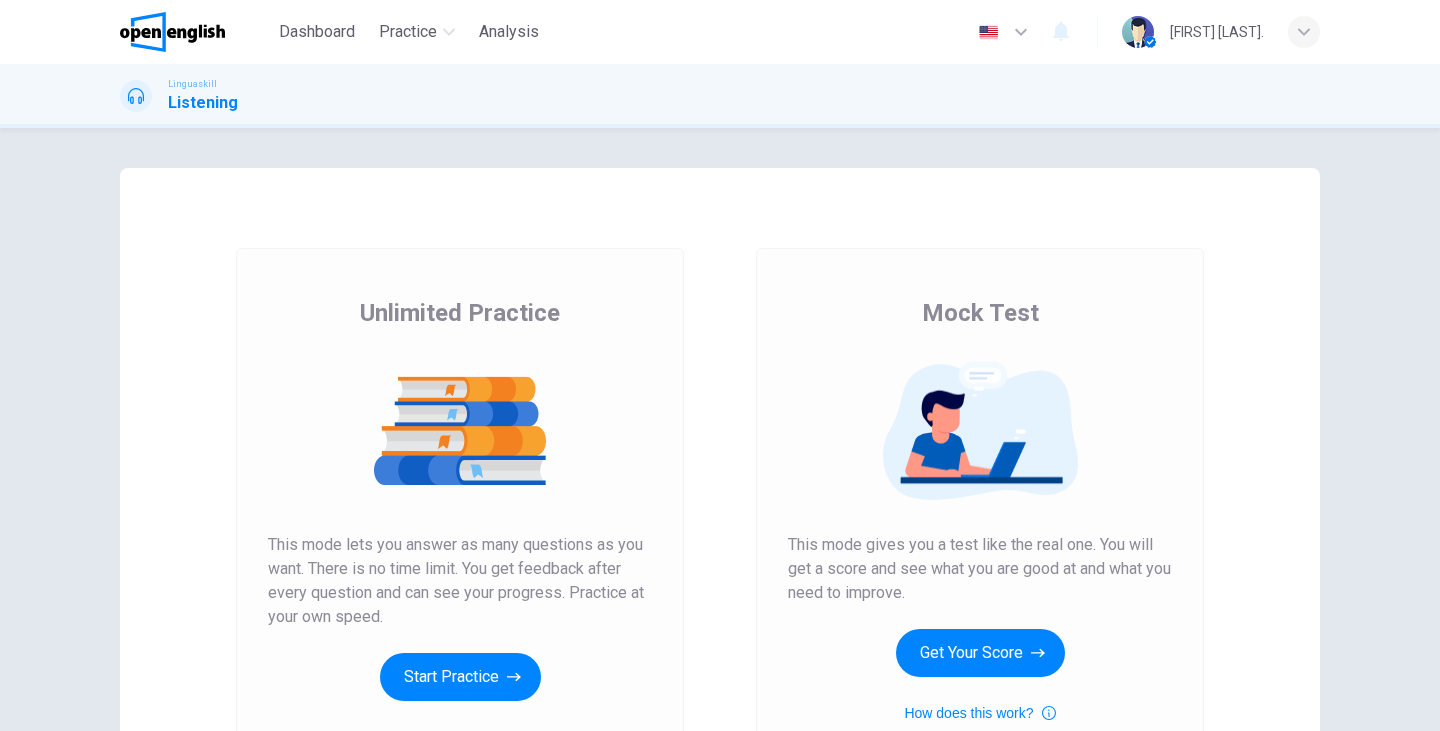 scroll, scrollTop: 0, scrollLeft: 0, axis: both 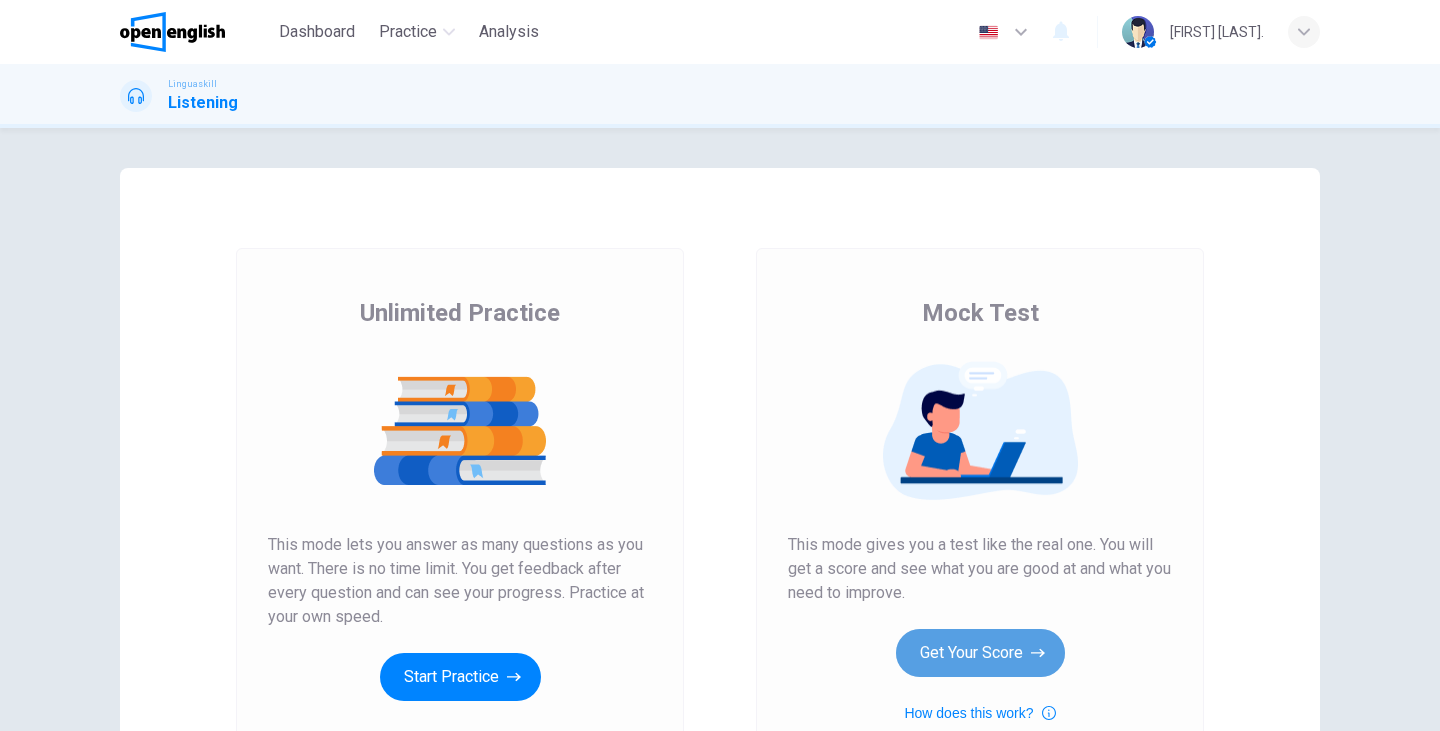 click on "Get Your Score" at bounding box center (980, 653) 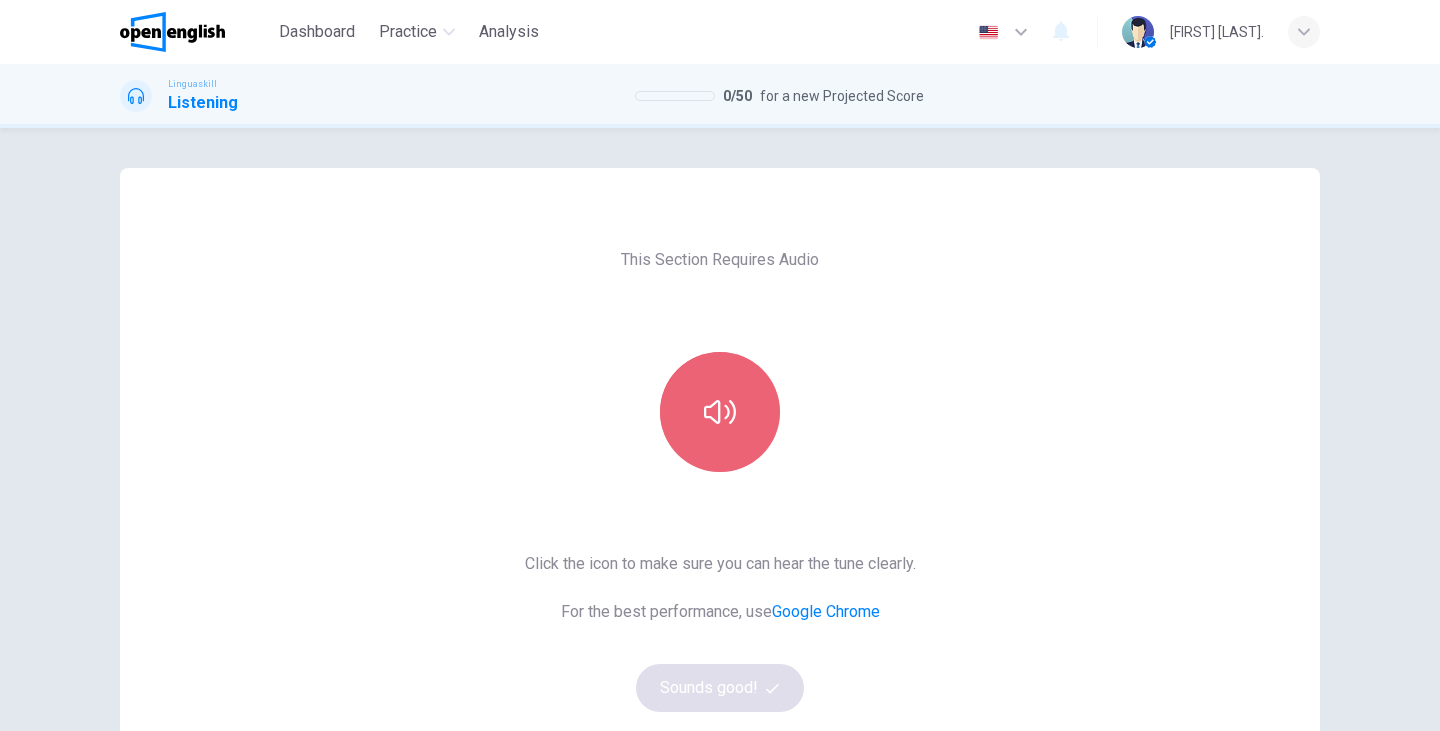 click at bounding box center [720, 412] 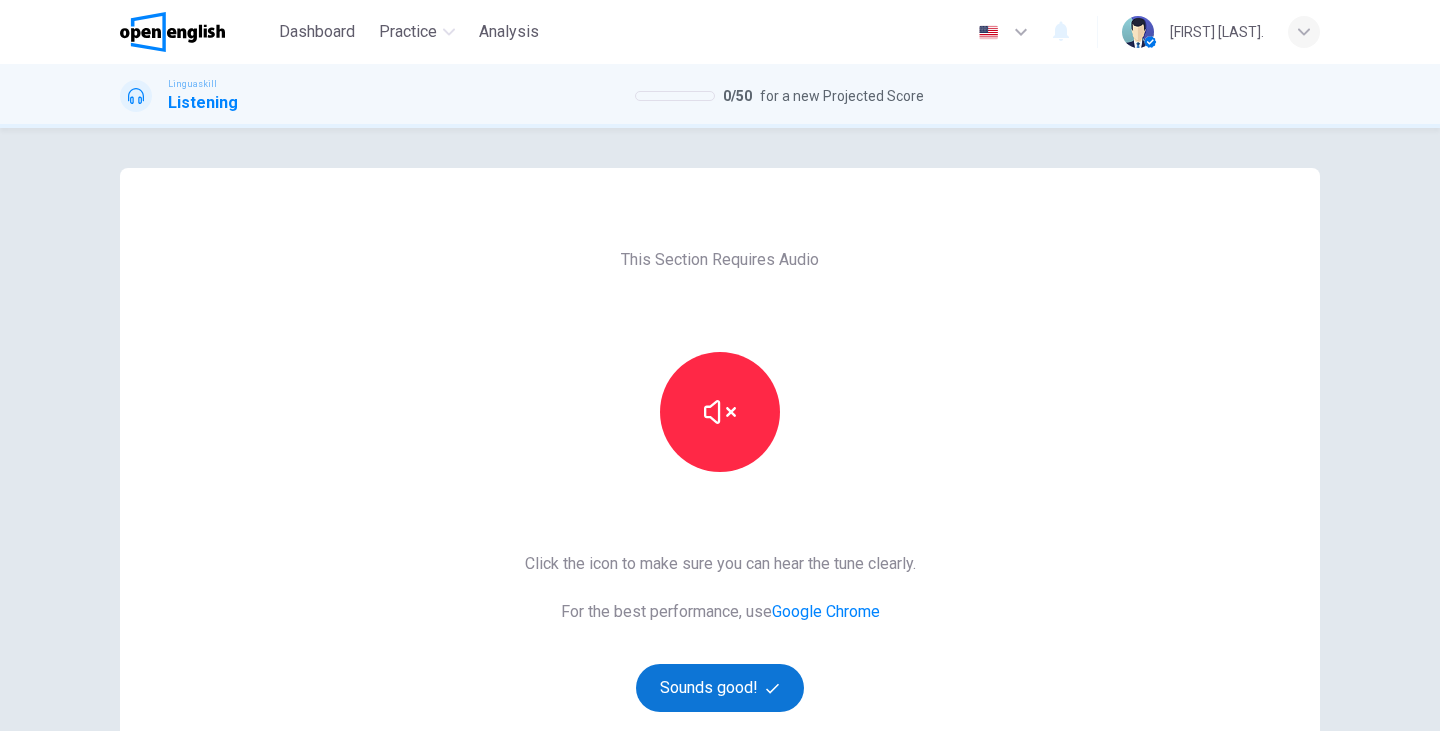 click on "Sounds good!" at bounding box center [720, 688] 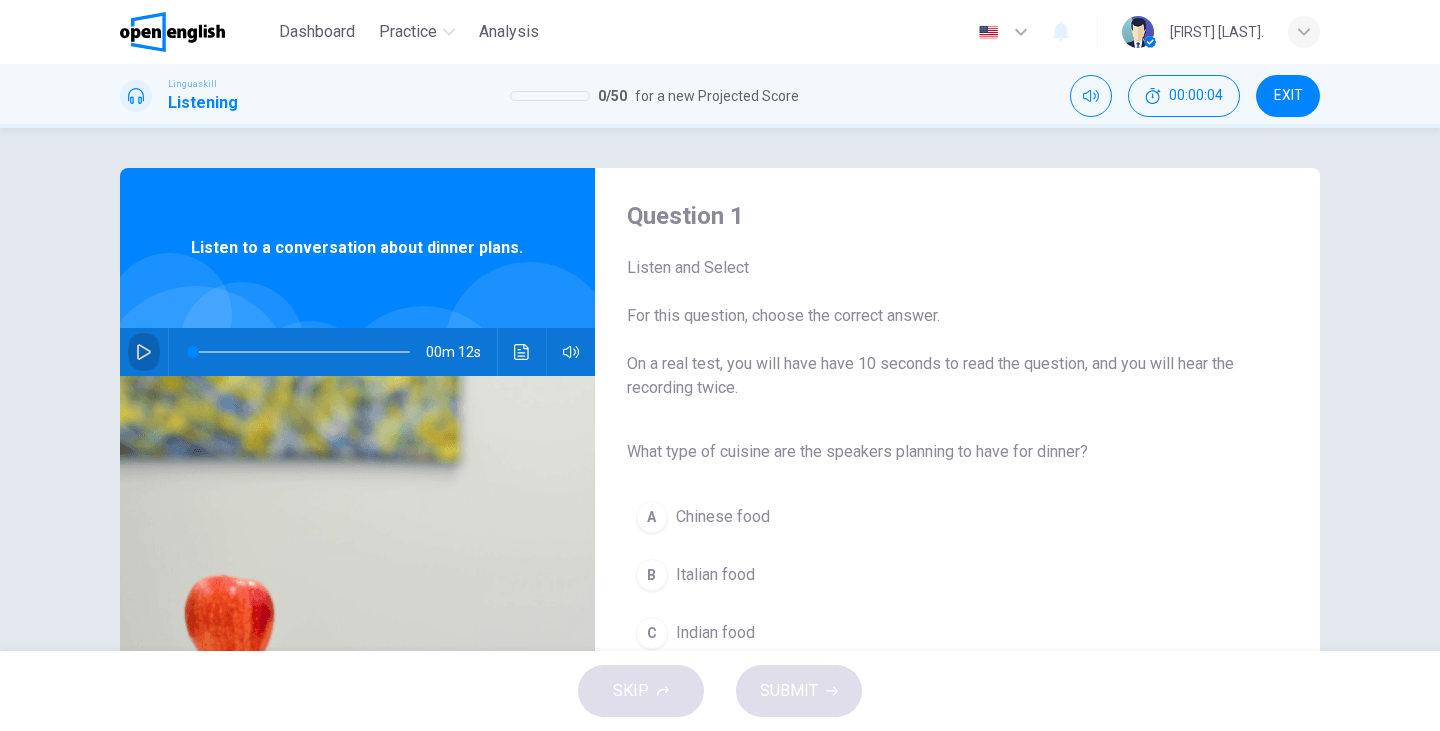 click at bounding box center (144, 352) 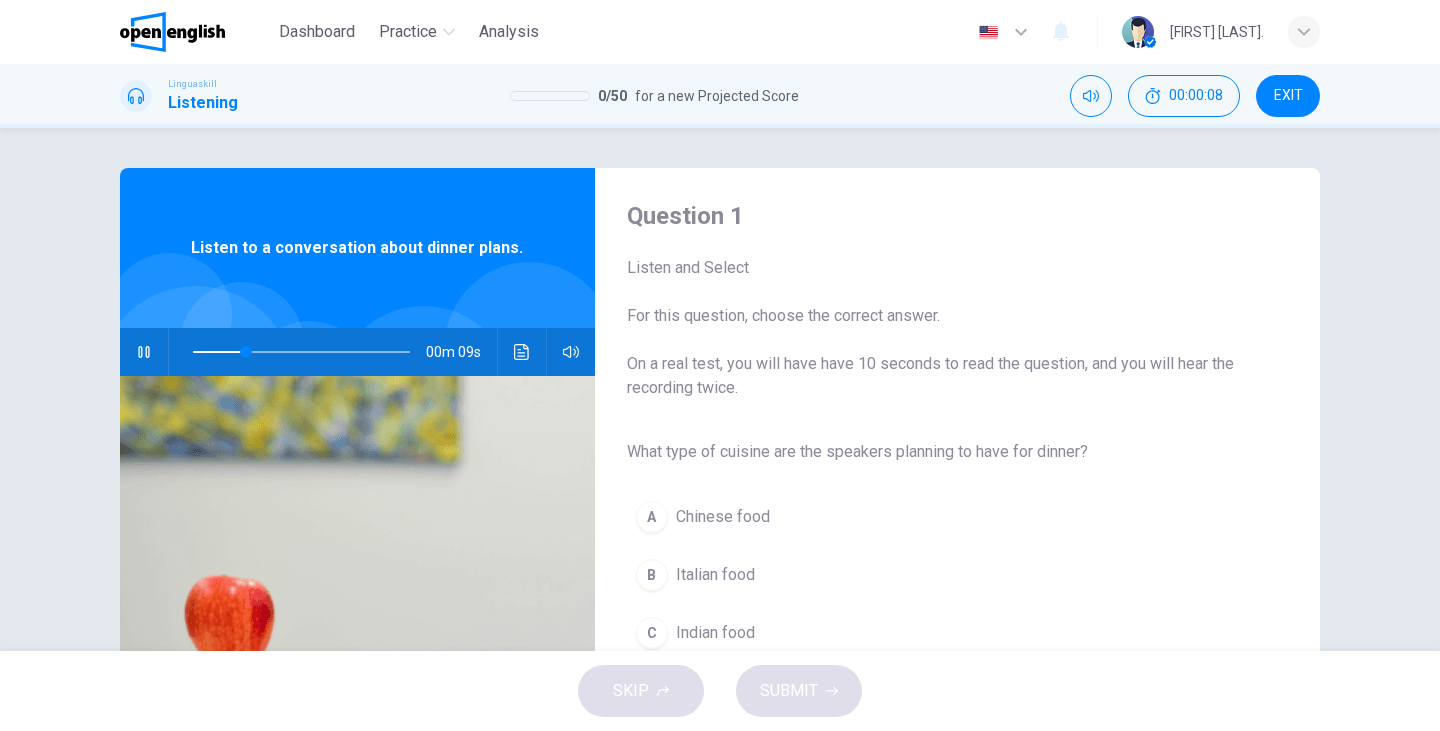type on "**" 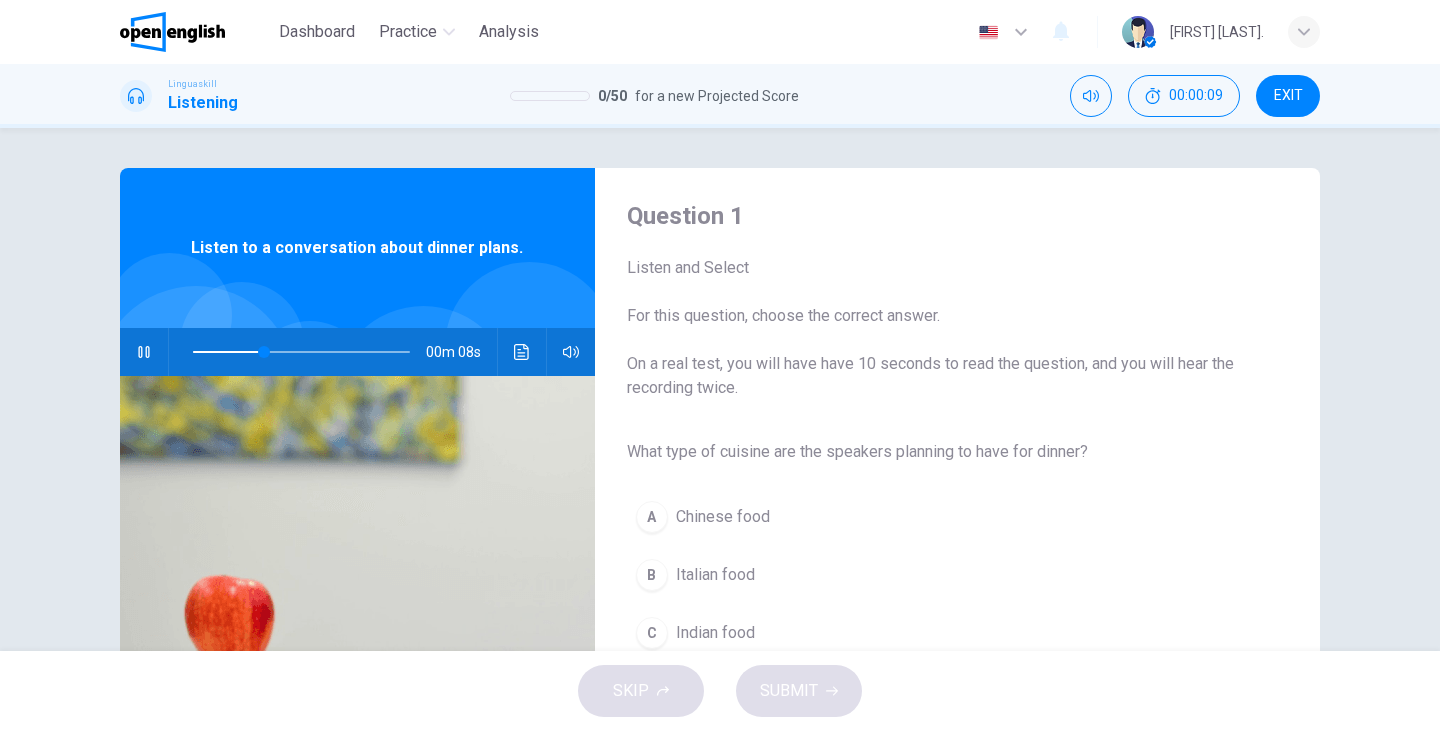 type 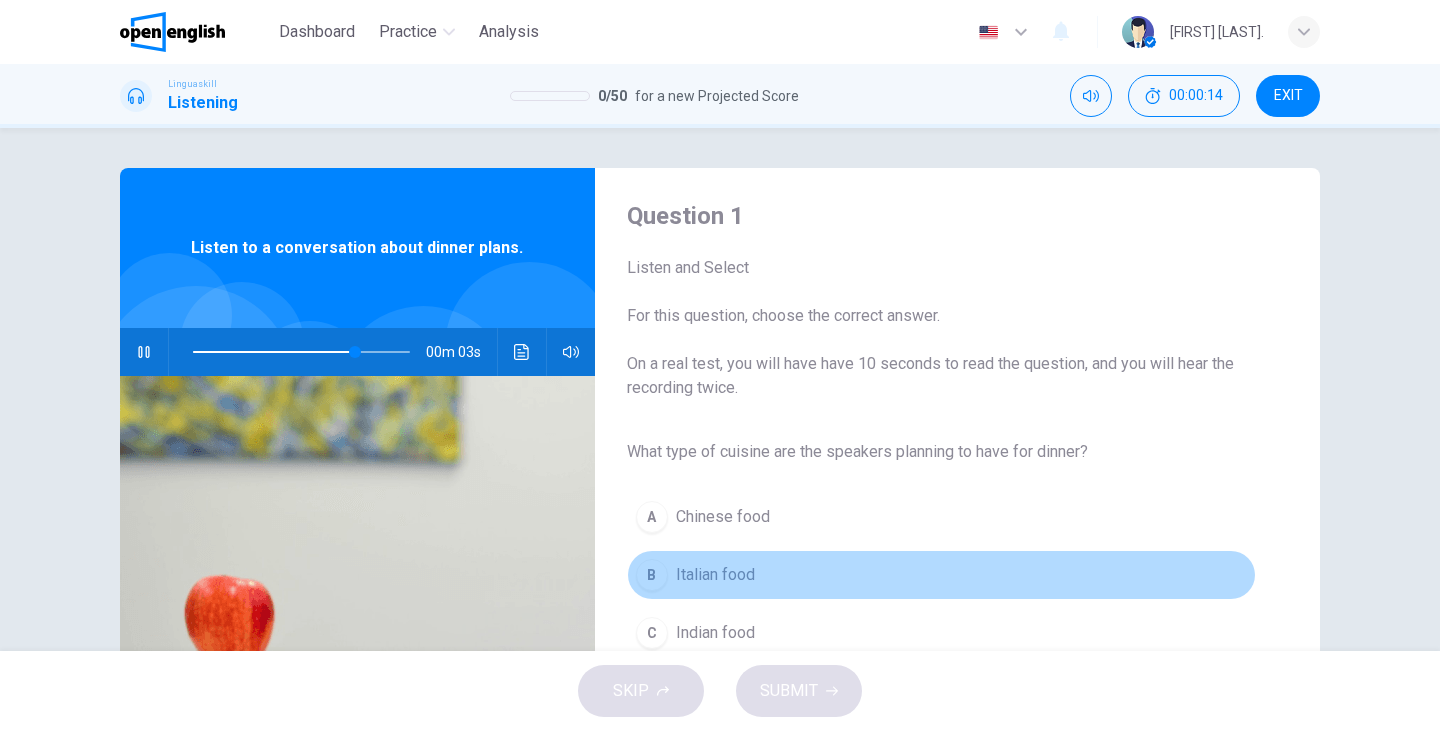 click on "B" at bounding box center [652, 575] 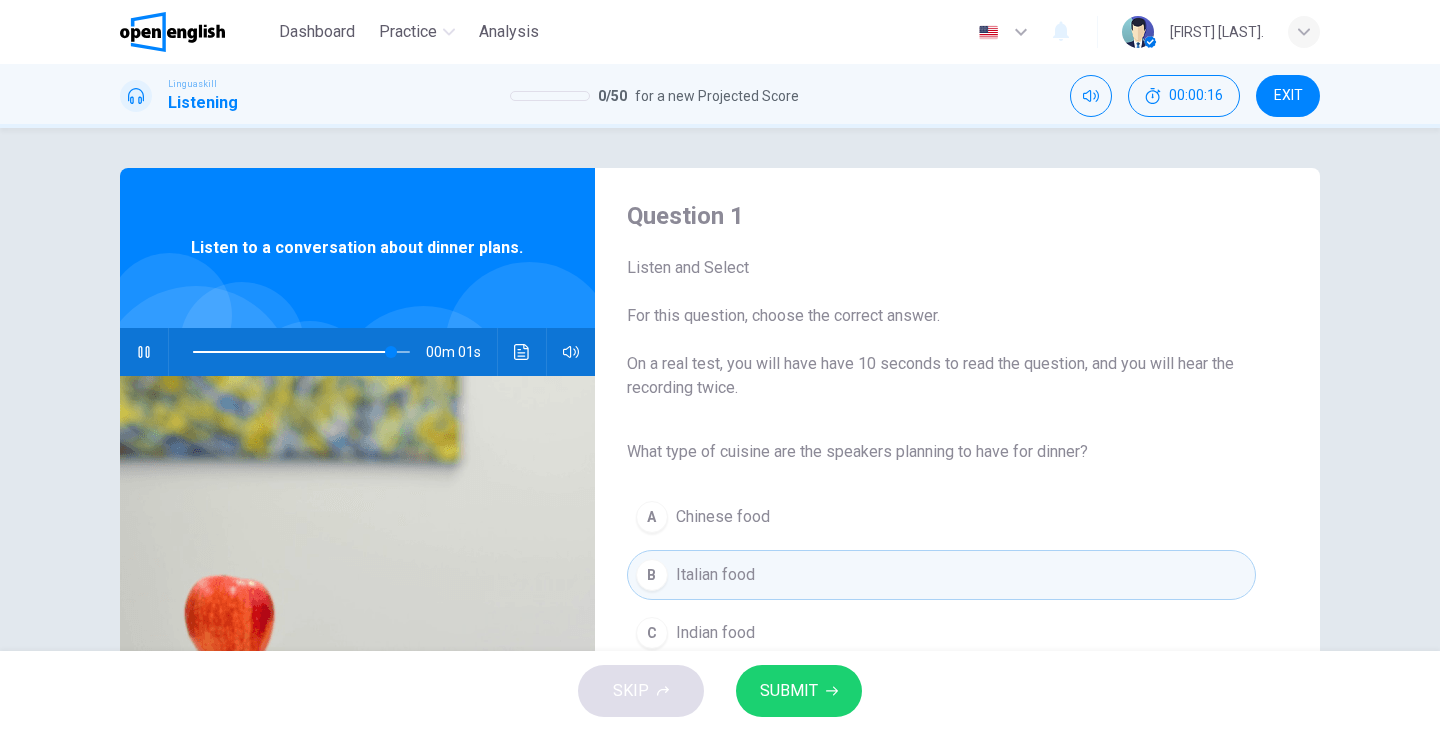 type on "*" 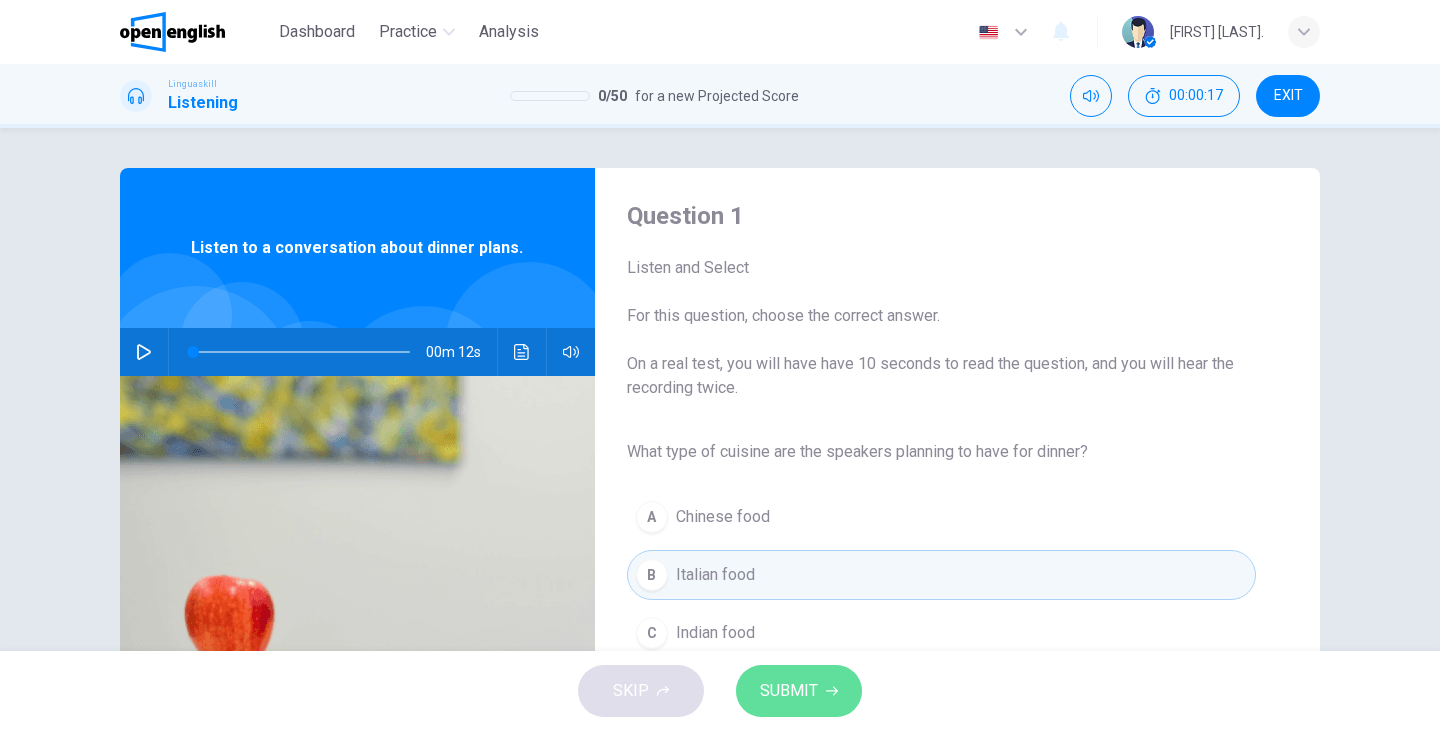 click on "SUBMIT" at bounding box center [799, 691] 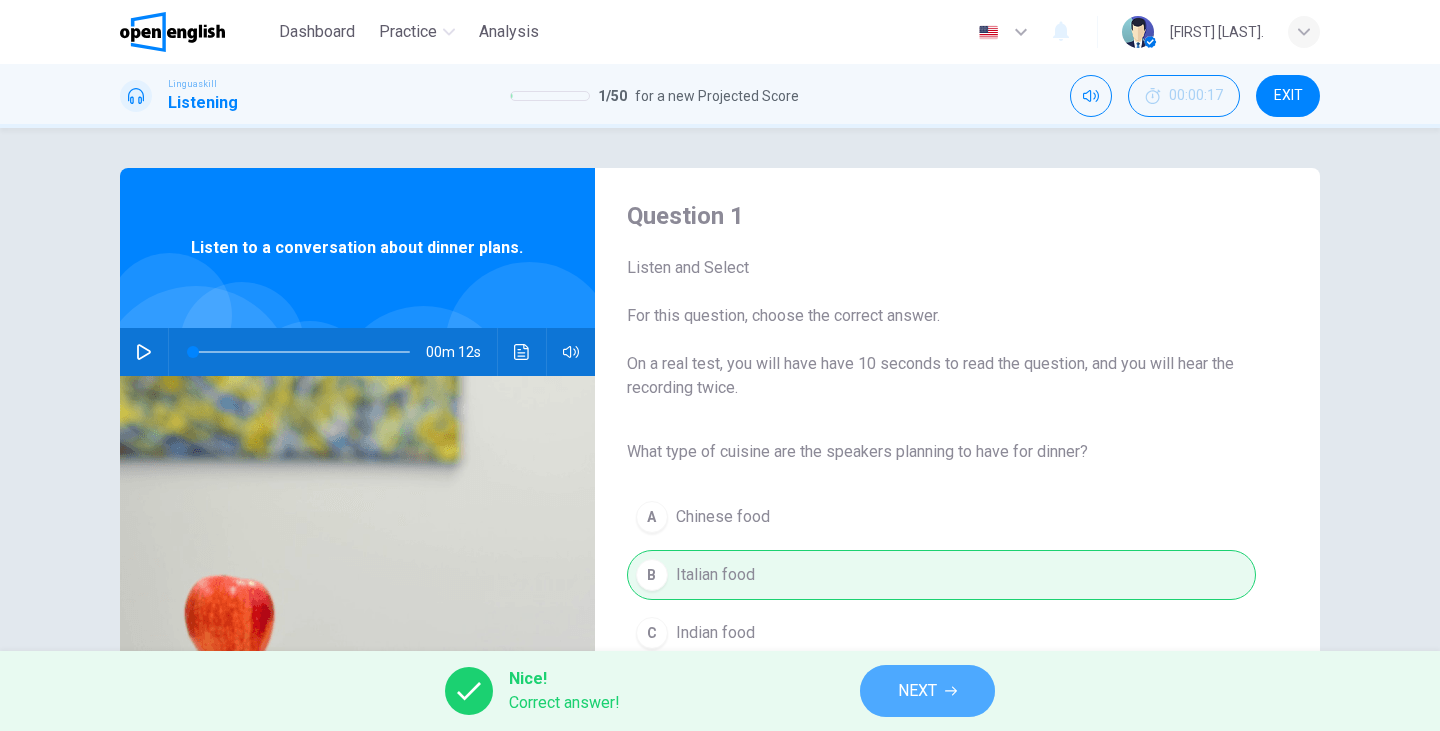 click on "NEXT" at bounding box center [917, 691] 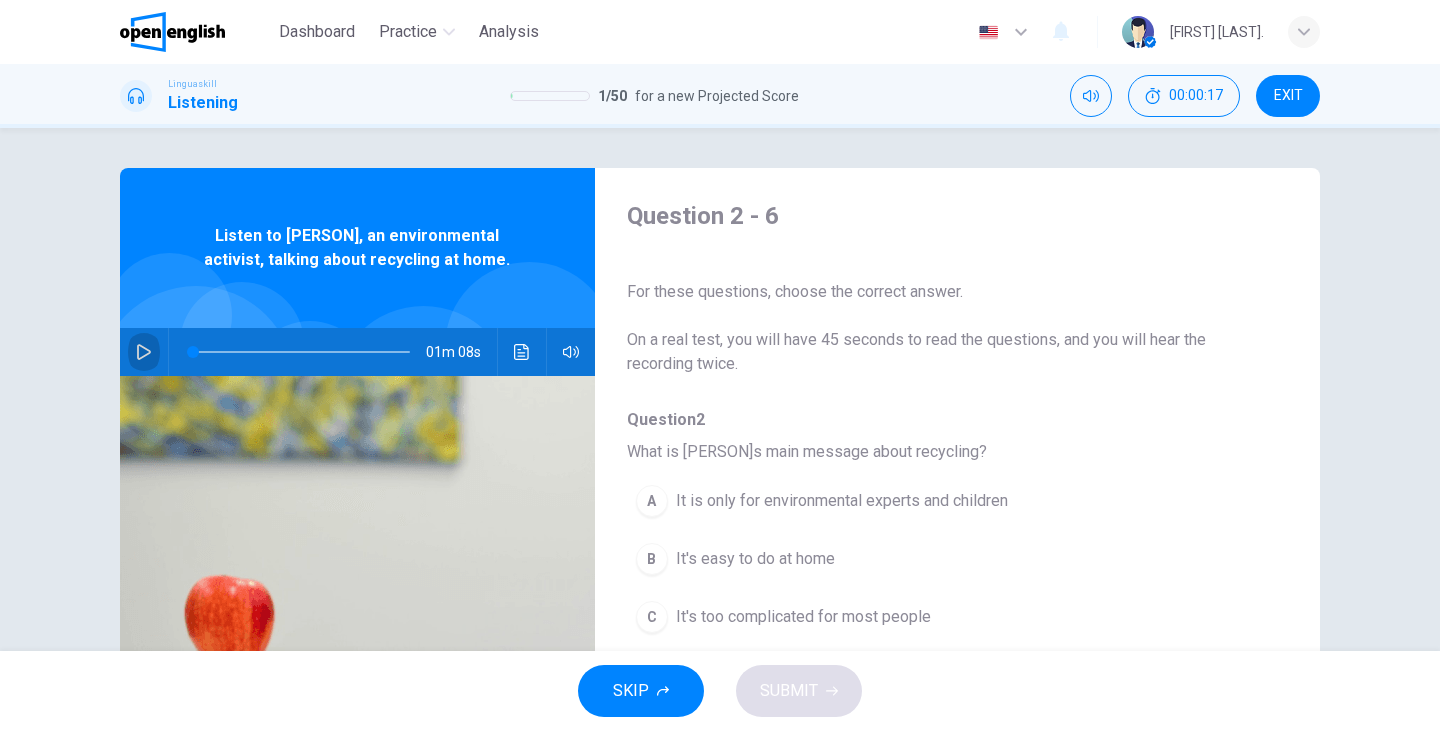 click 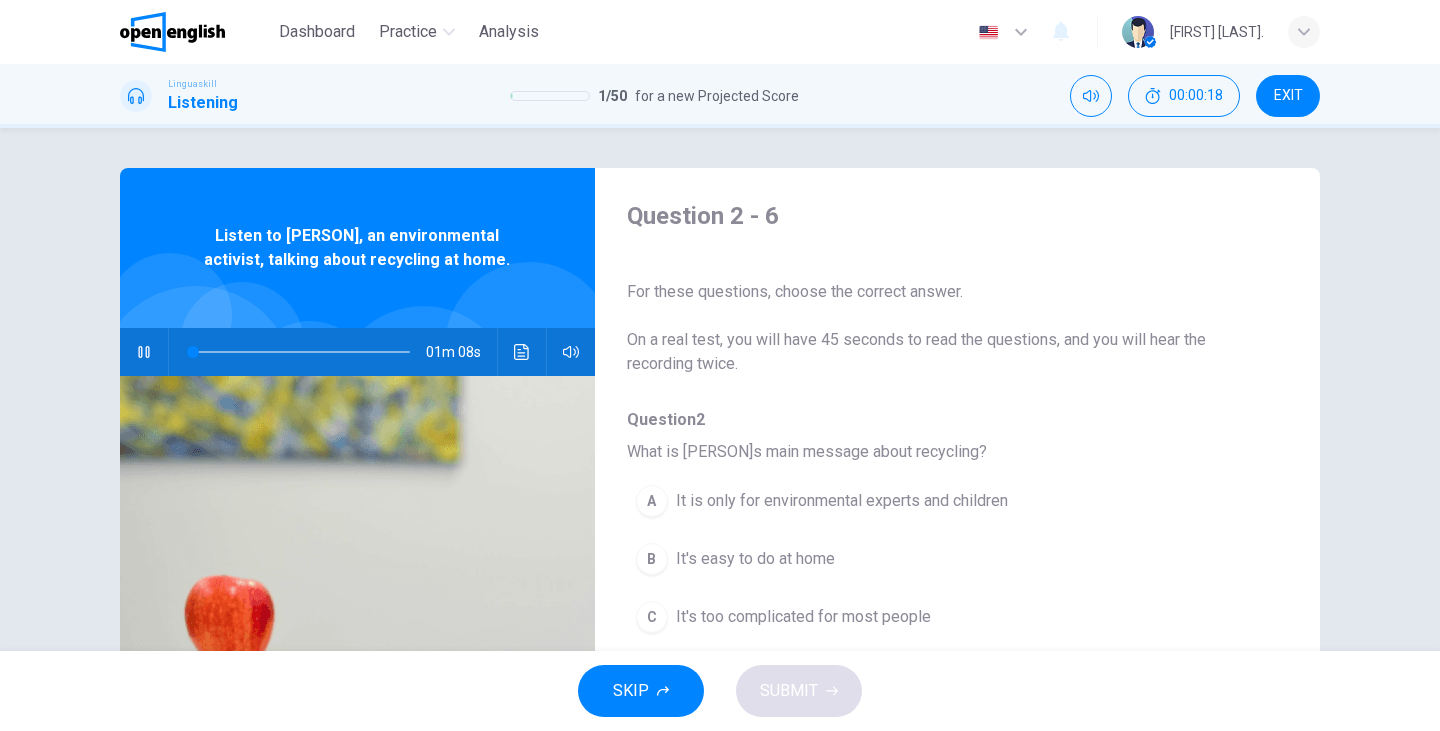 type on "*" 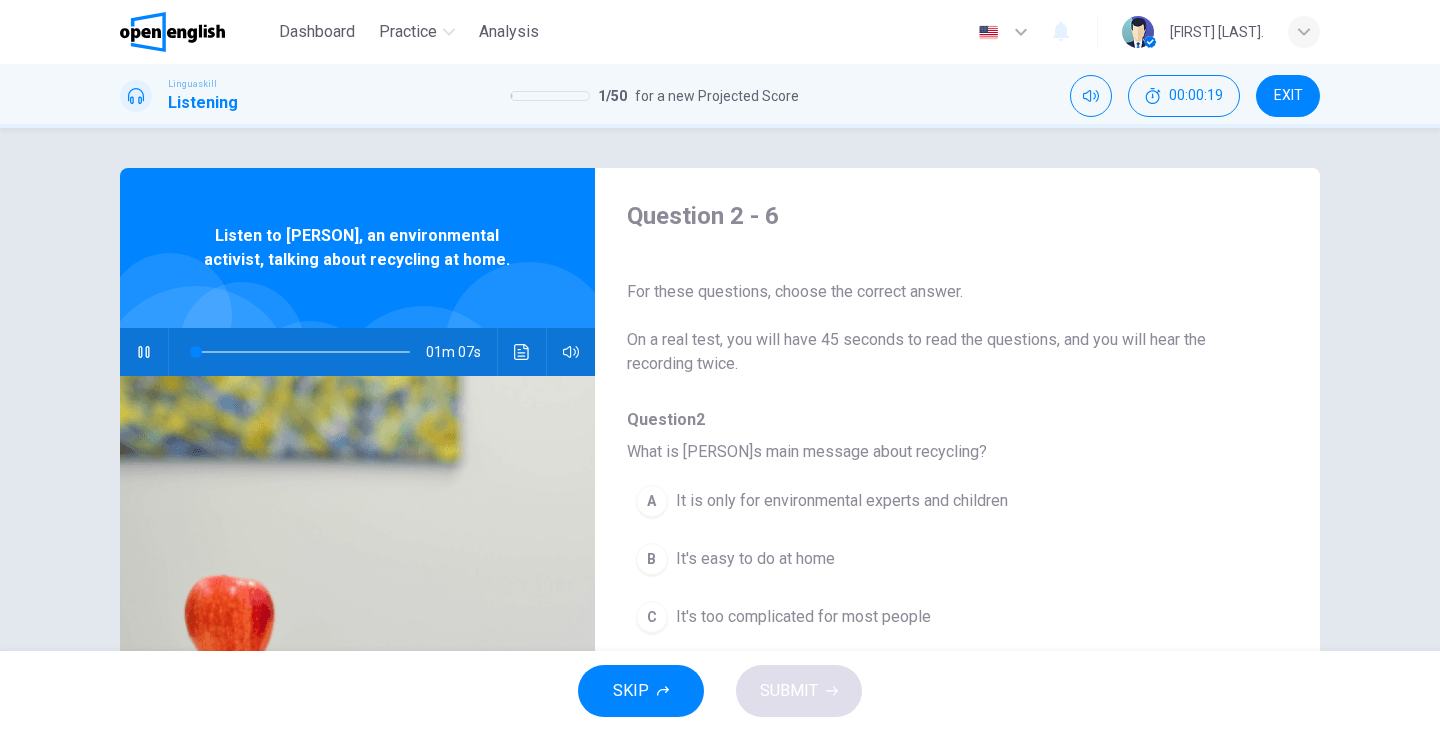 type 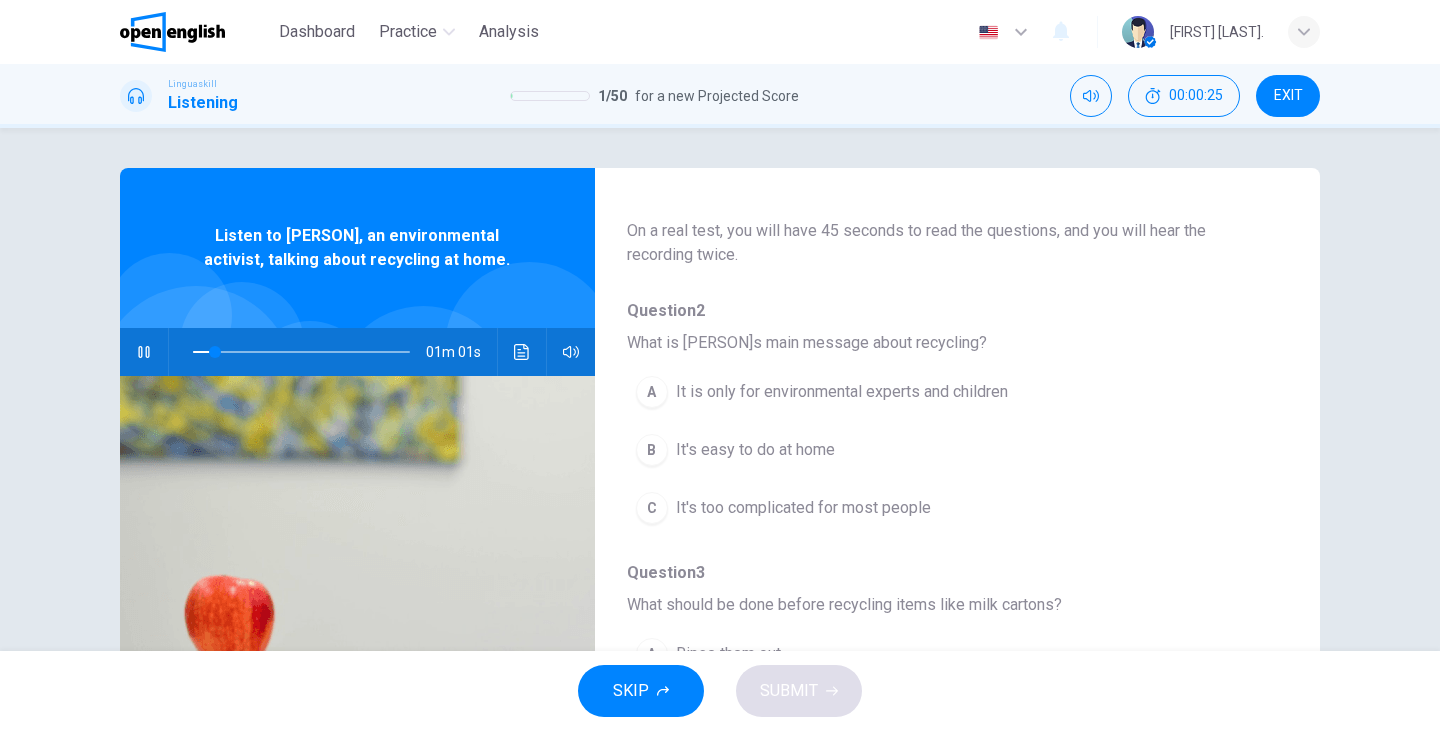scroll, scrollTop: 124, scrollLeft: 0, axis: vertical 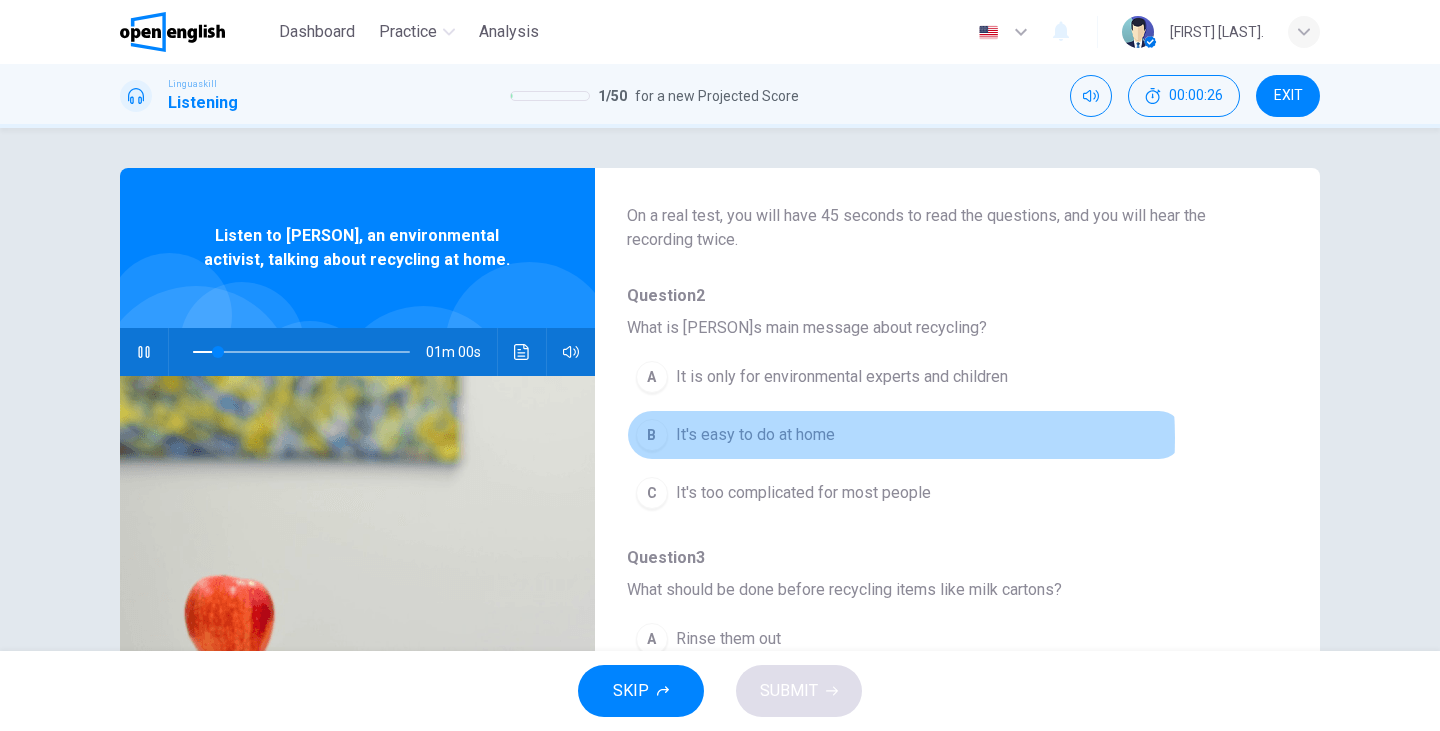 click on "It's easy to do at home" at bounding box center [755, 435] 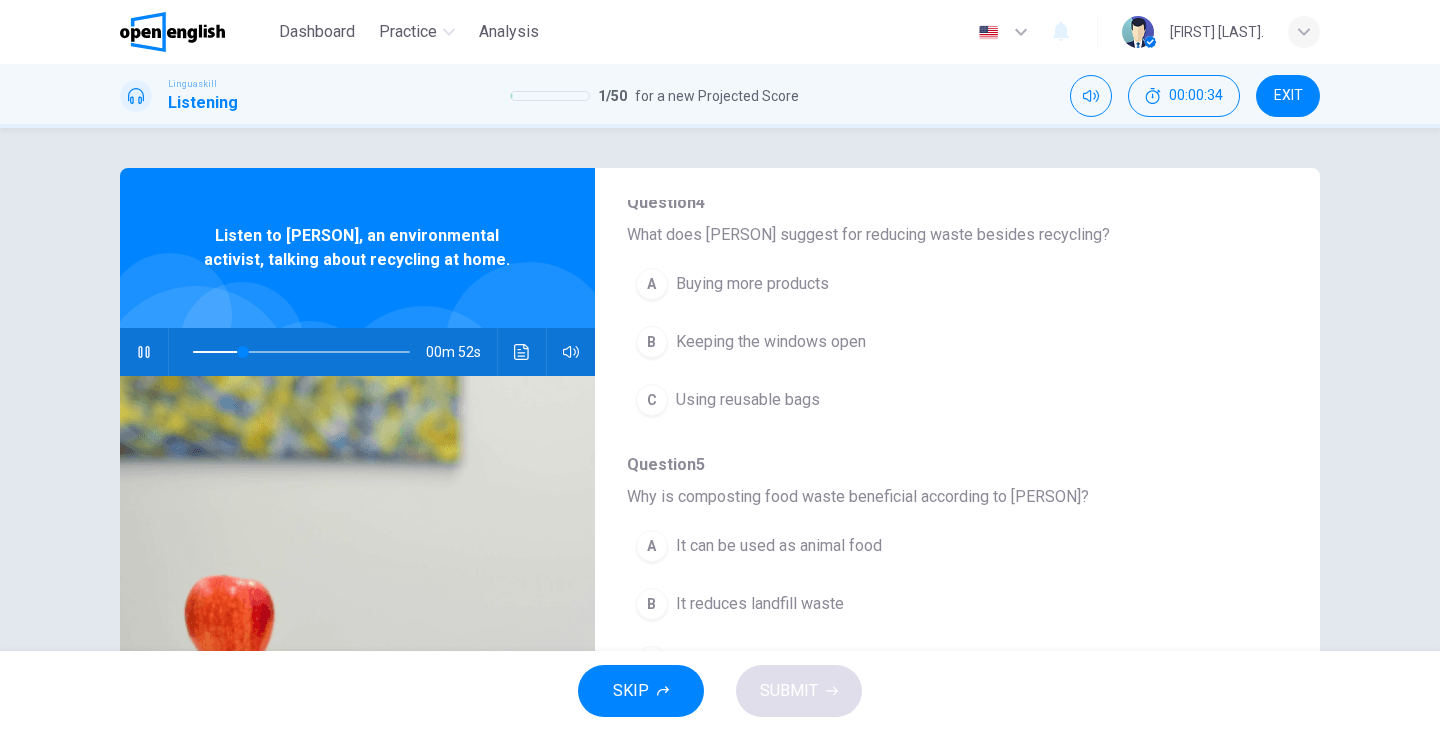 scroll, scrollTop: 863, scrollLeft: 0, axis: vertical 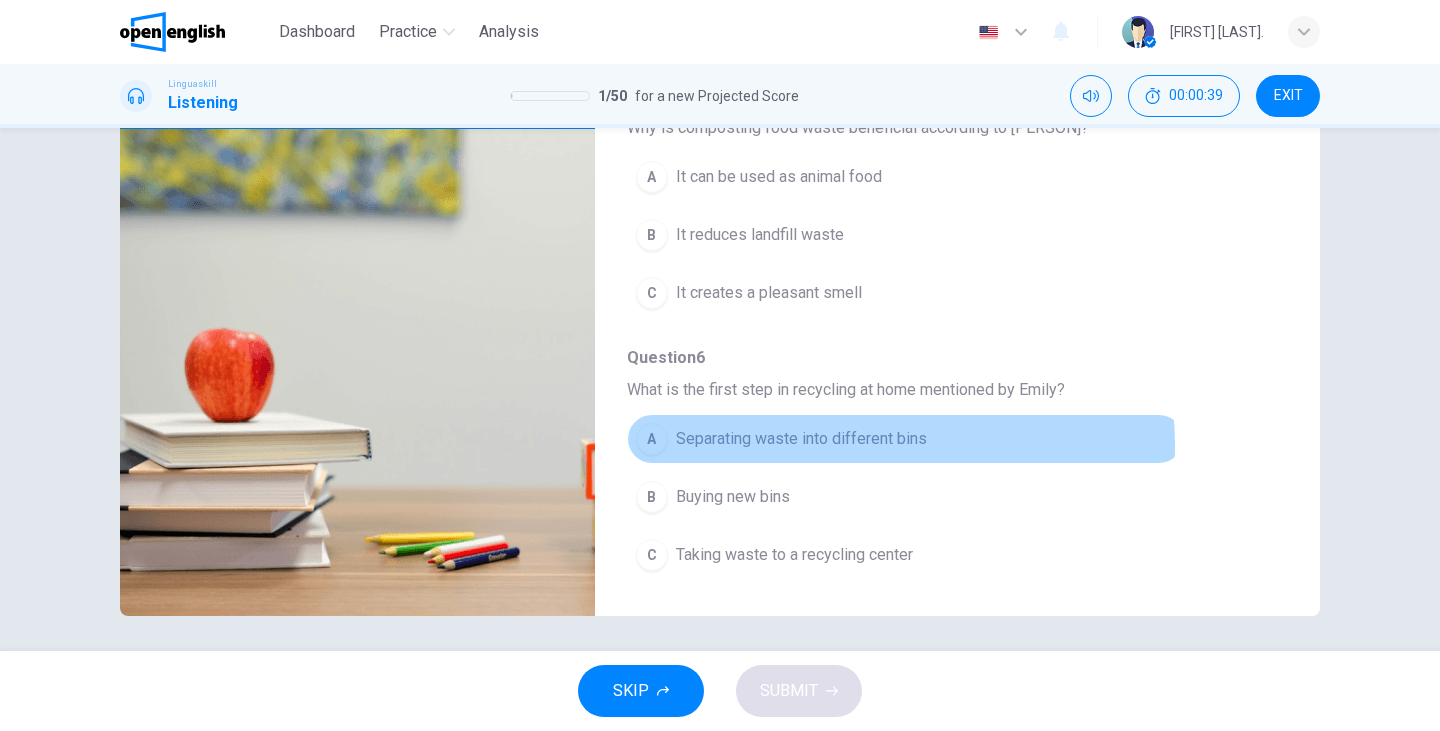 click on "Separating waste into different bins" at bounding box center [801, 439] 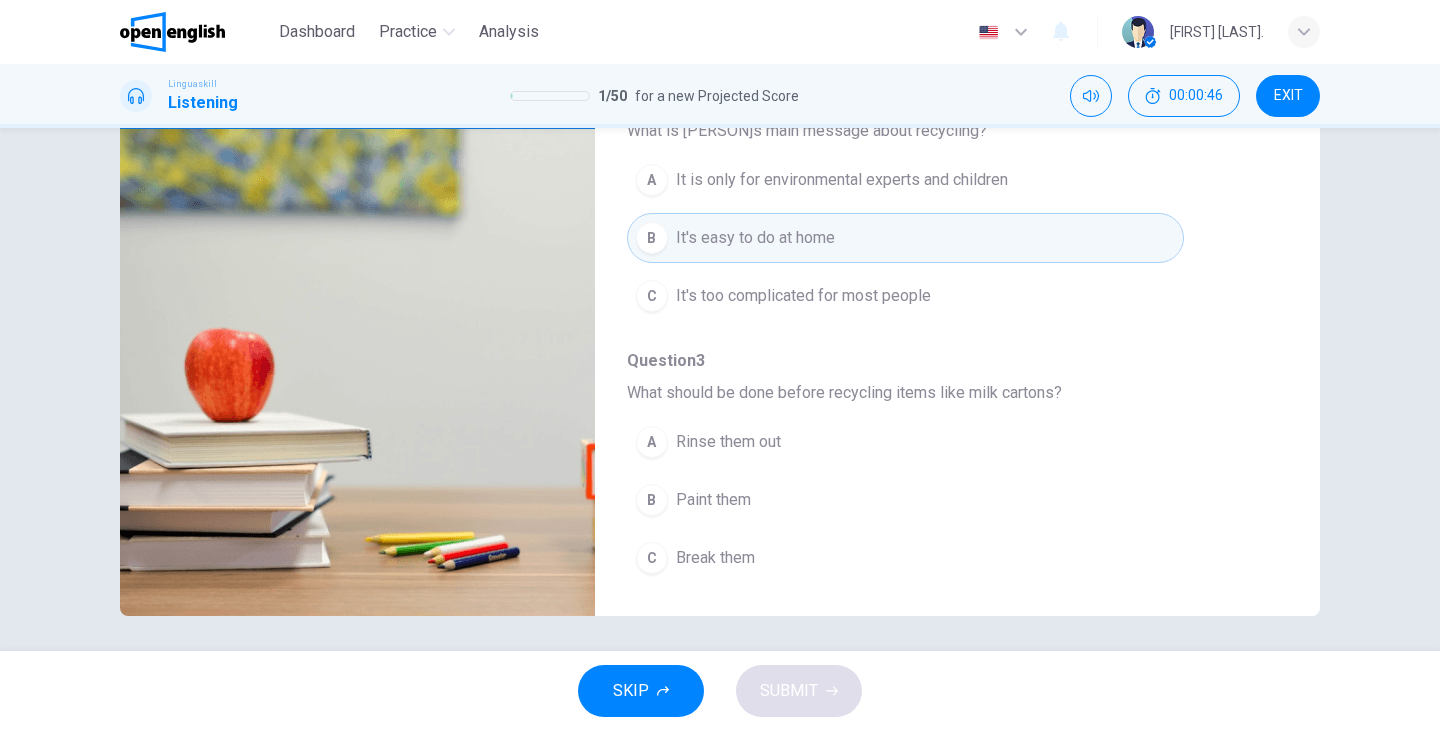 scroll, scrollTop: 0, scrollLeft: 0, axis: both 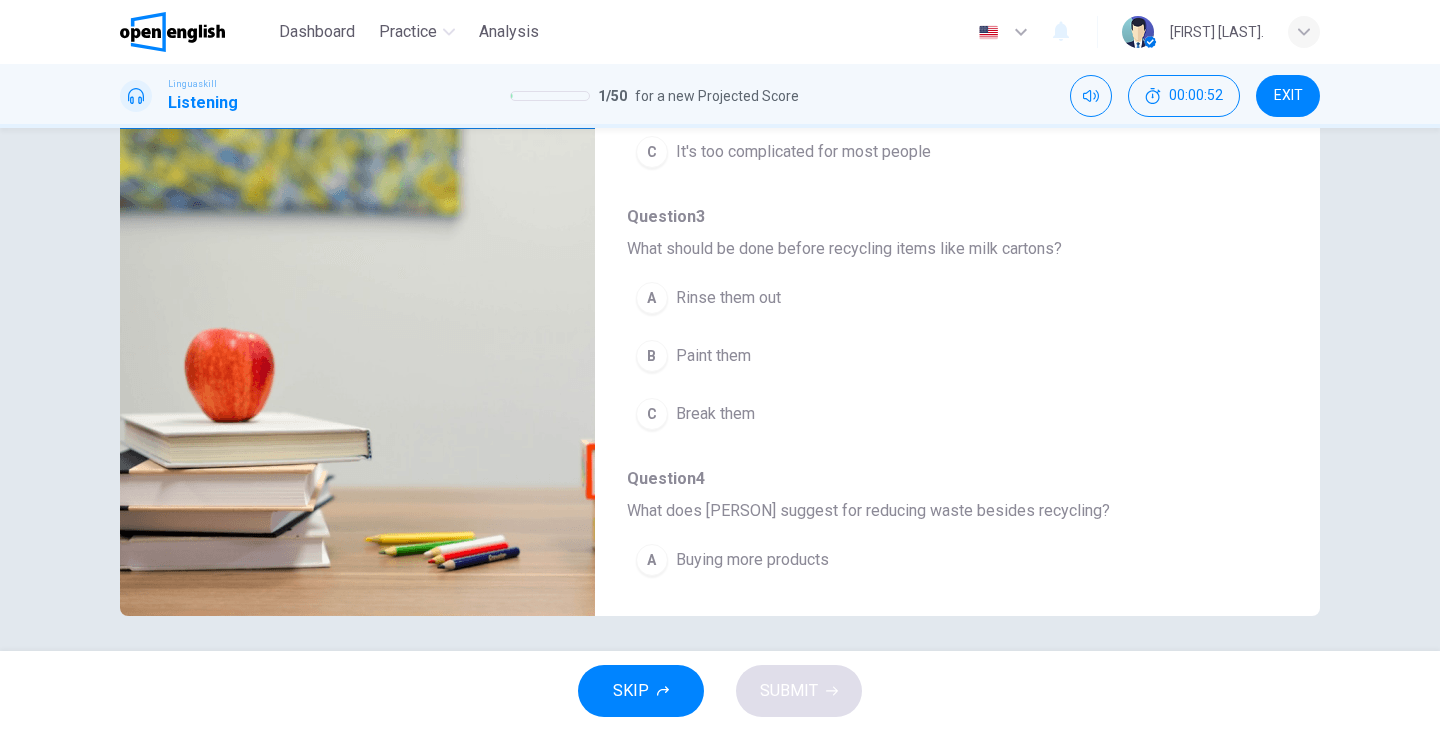 click on "Rinse them out" at bounding box center [728, 298] 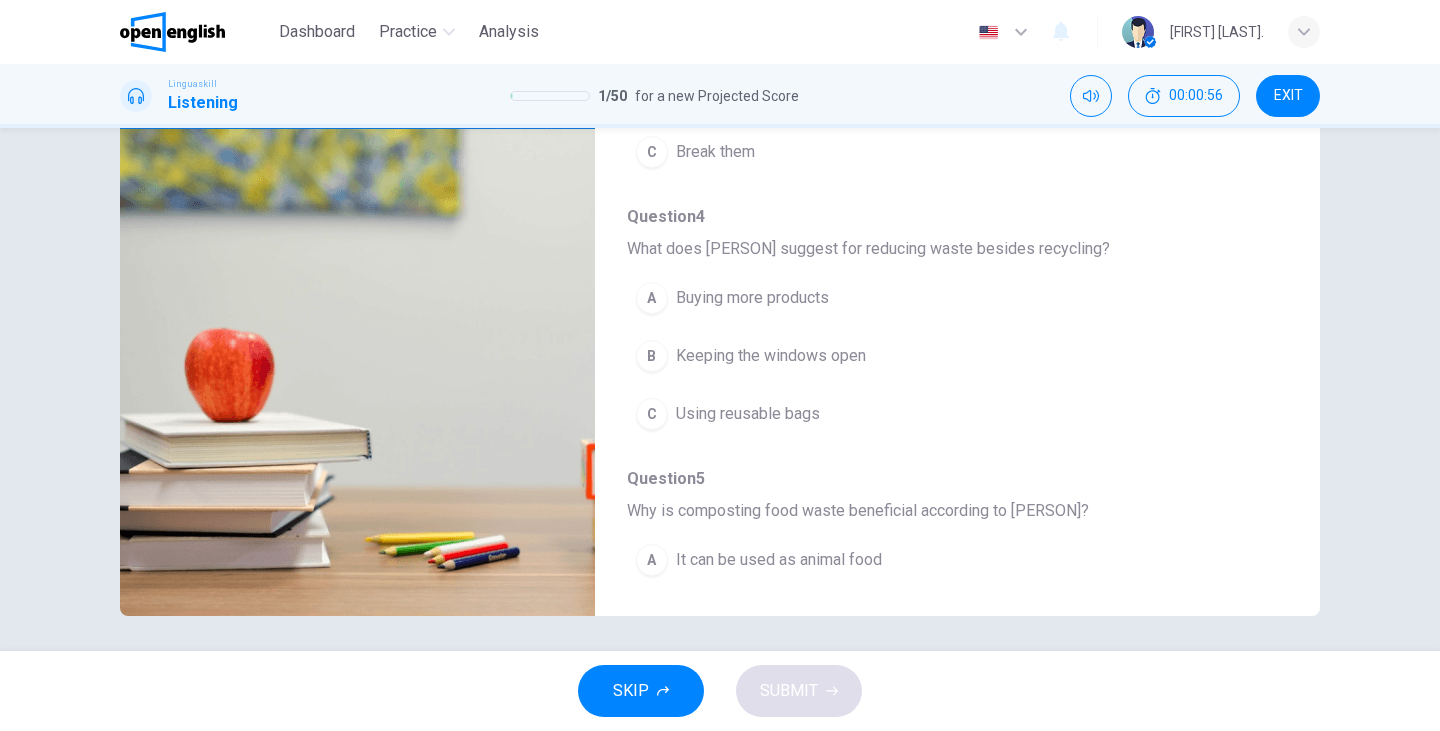 scroll, scrollTop: 508, scrollLeft: 0, axis: vertical 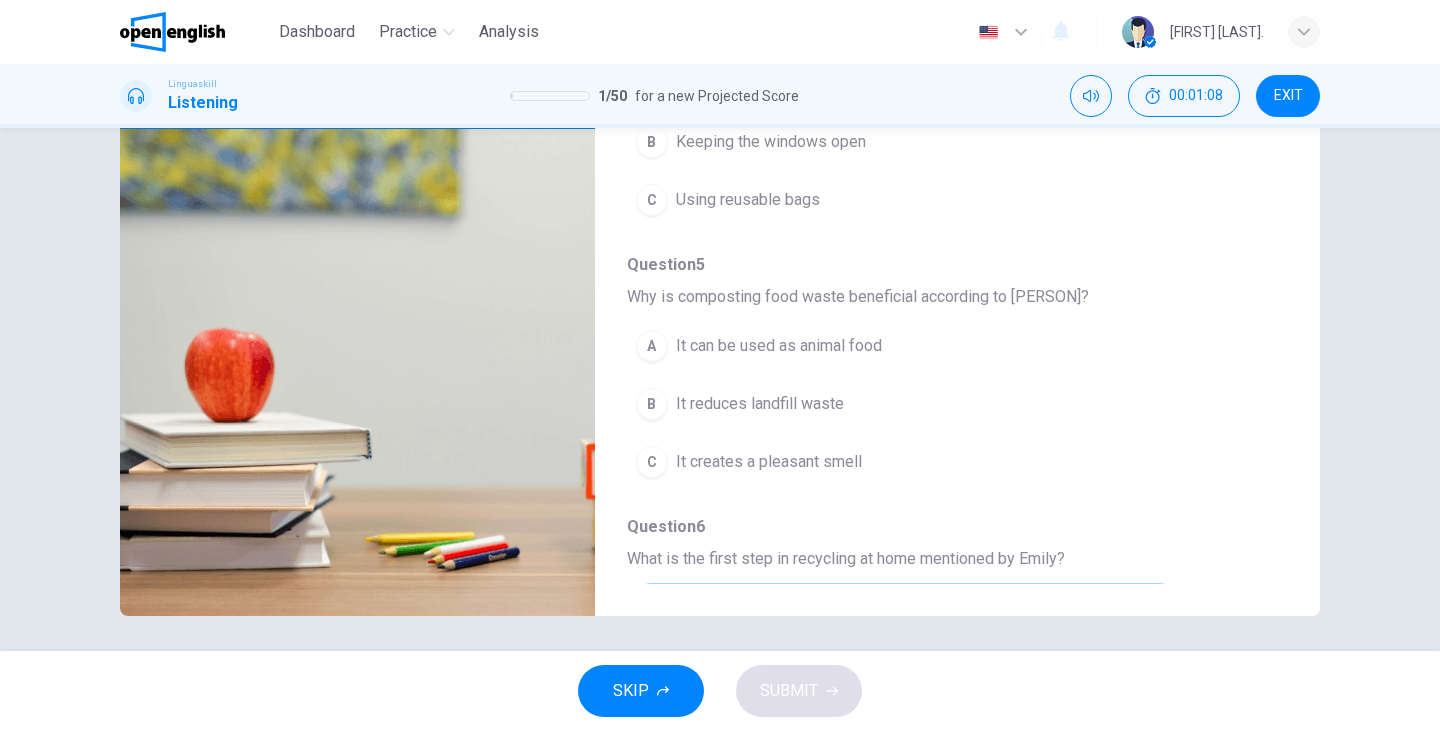 click on "It reduces landfill waste" at bounding box center (760, 404) 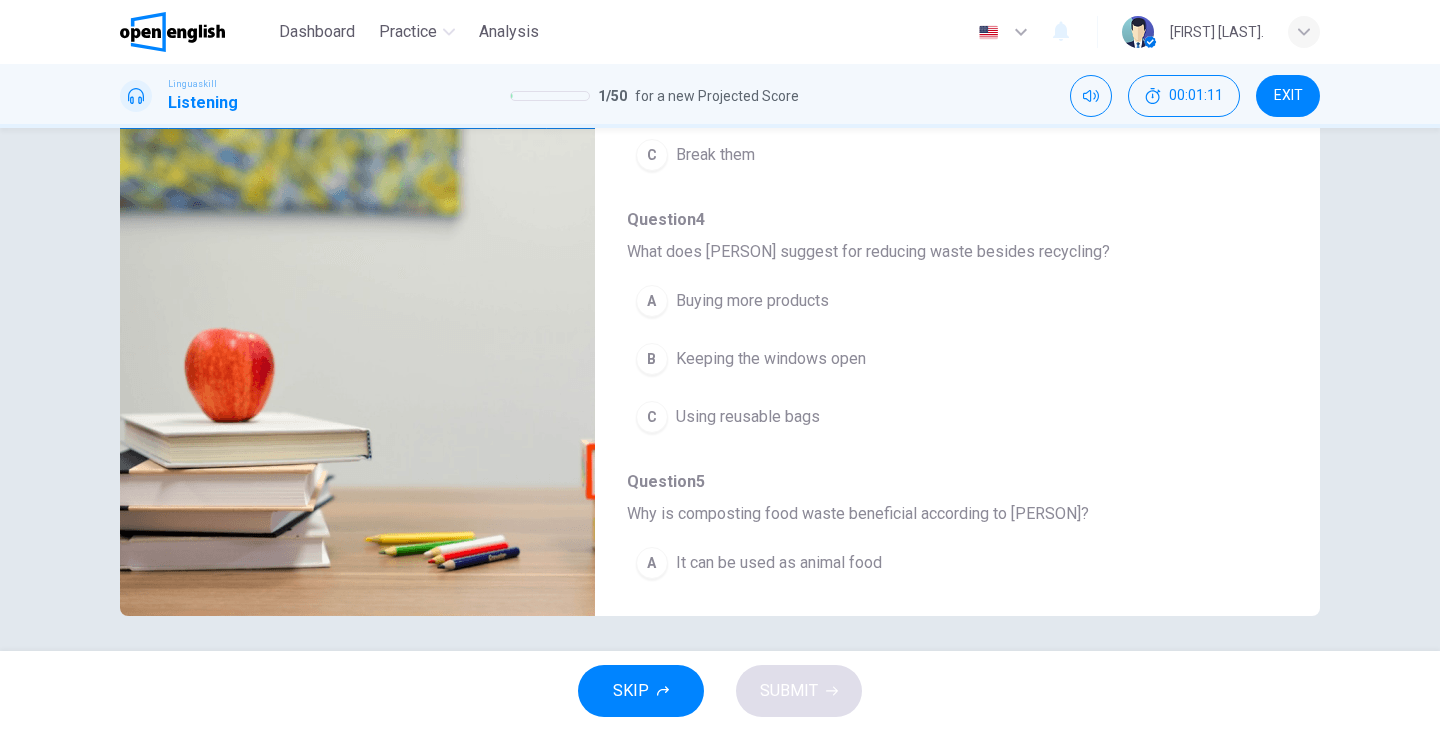scroll, scrollTop: 474, scrollLeft: 0, axis: vertical 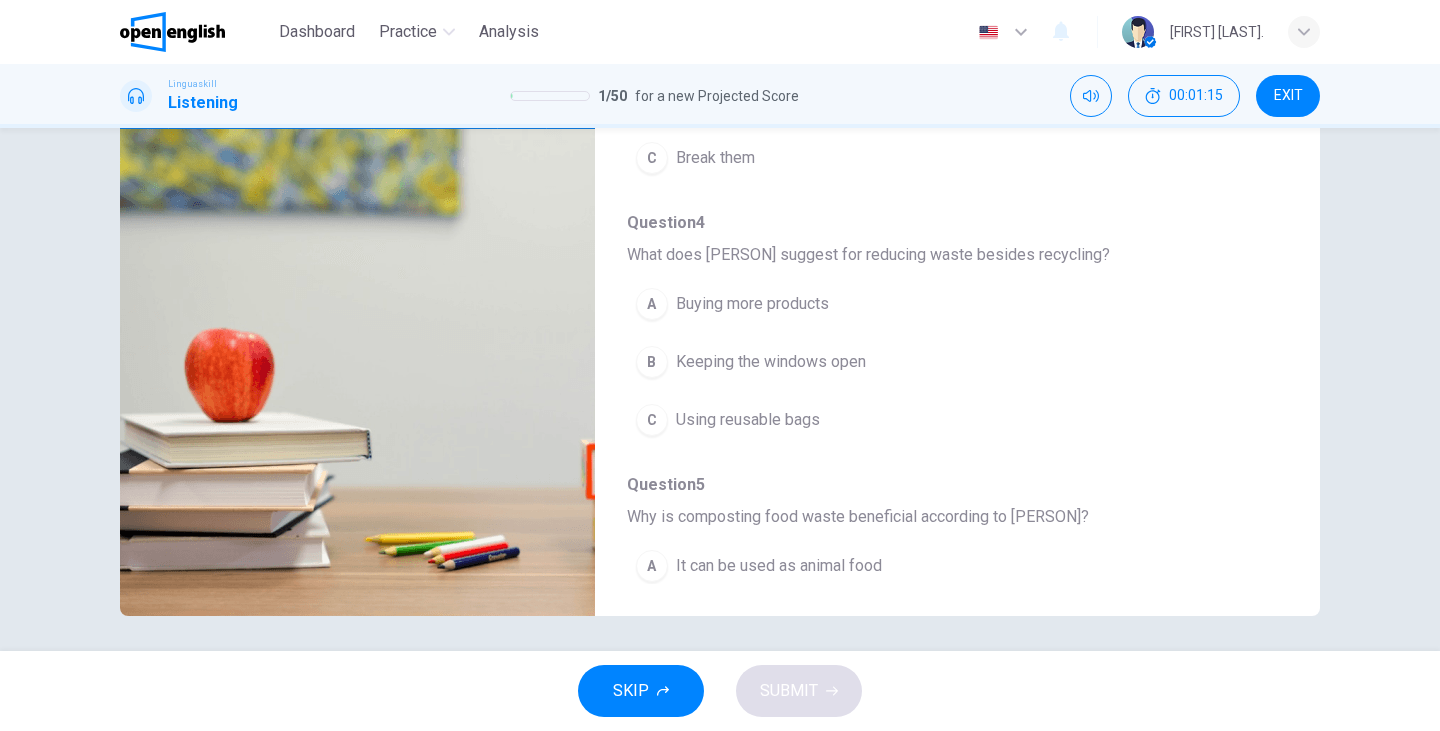 click on "C Using reusable bags" at bounding box center (905, 420) 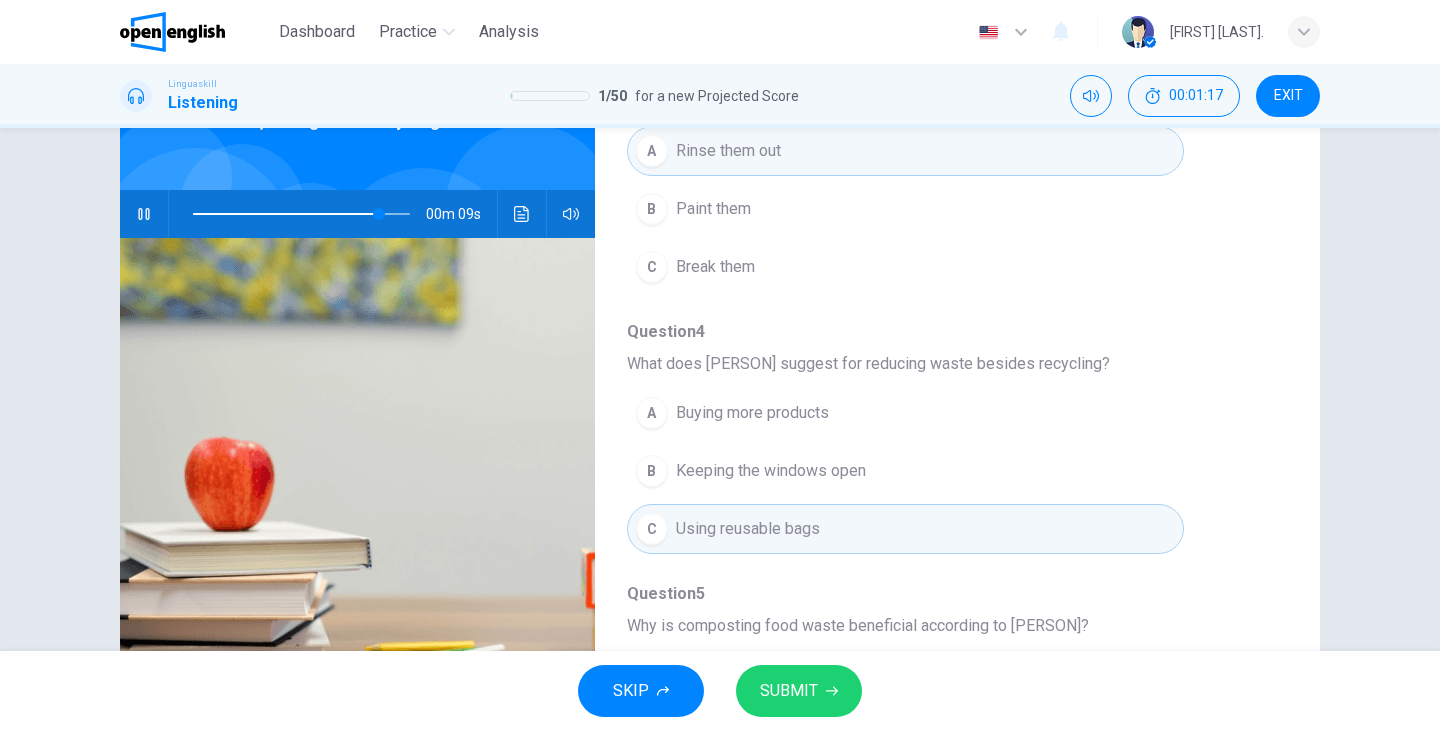 scroll, scrollTop: 125, scrollLeft: 0, axis: vertical 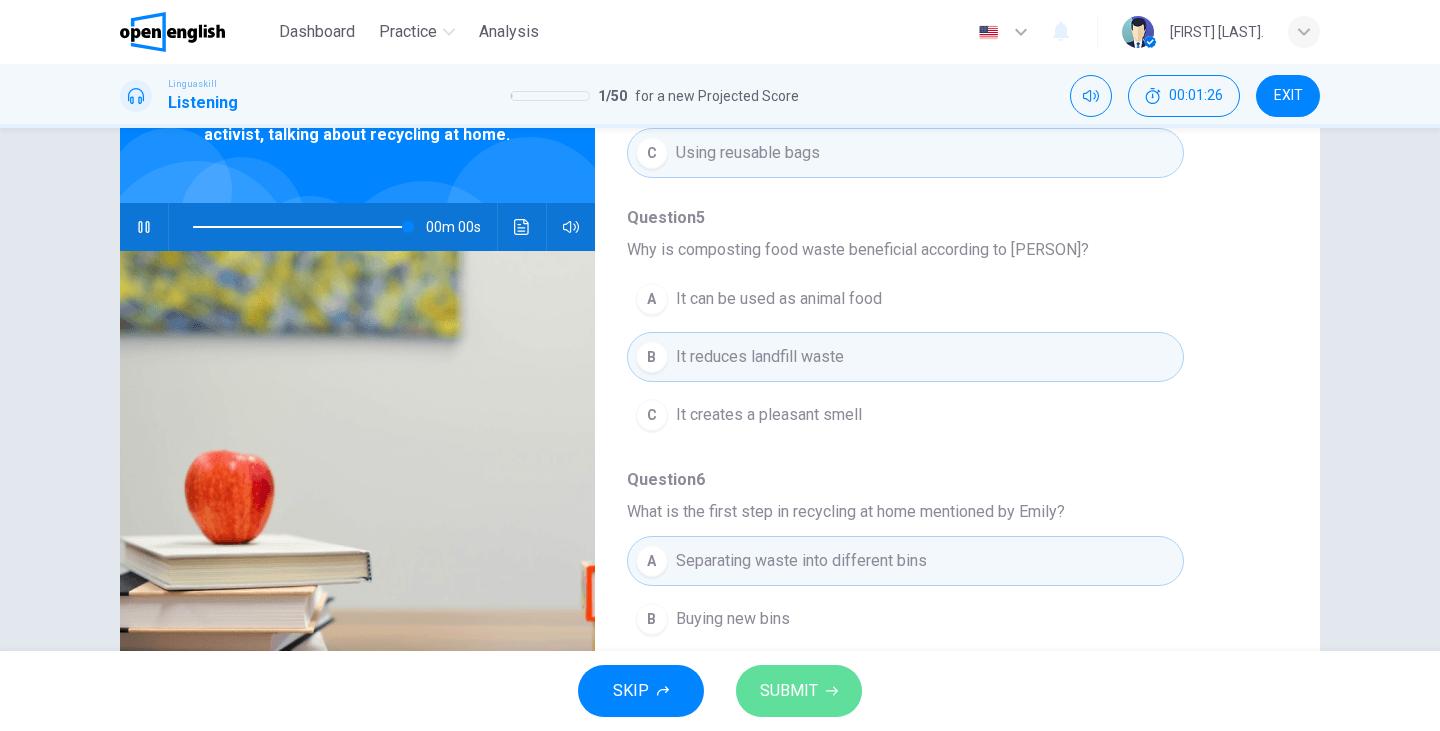 click on "SUBMIT" at bounding box center [799, 691] 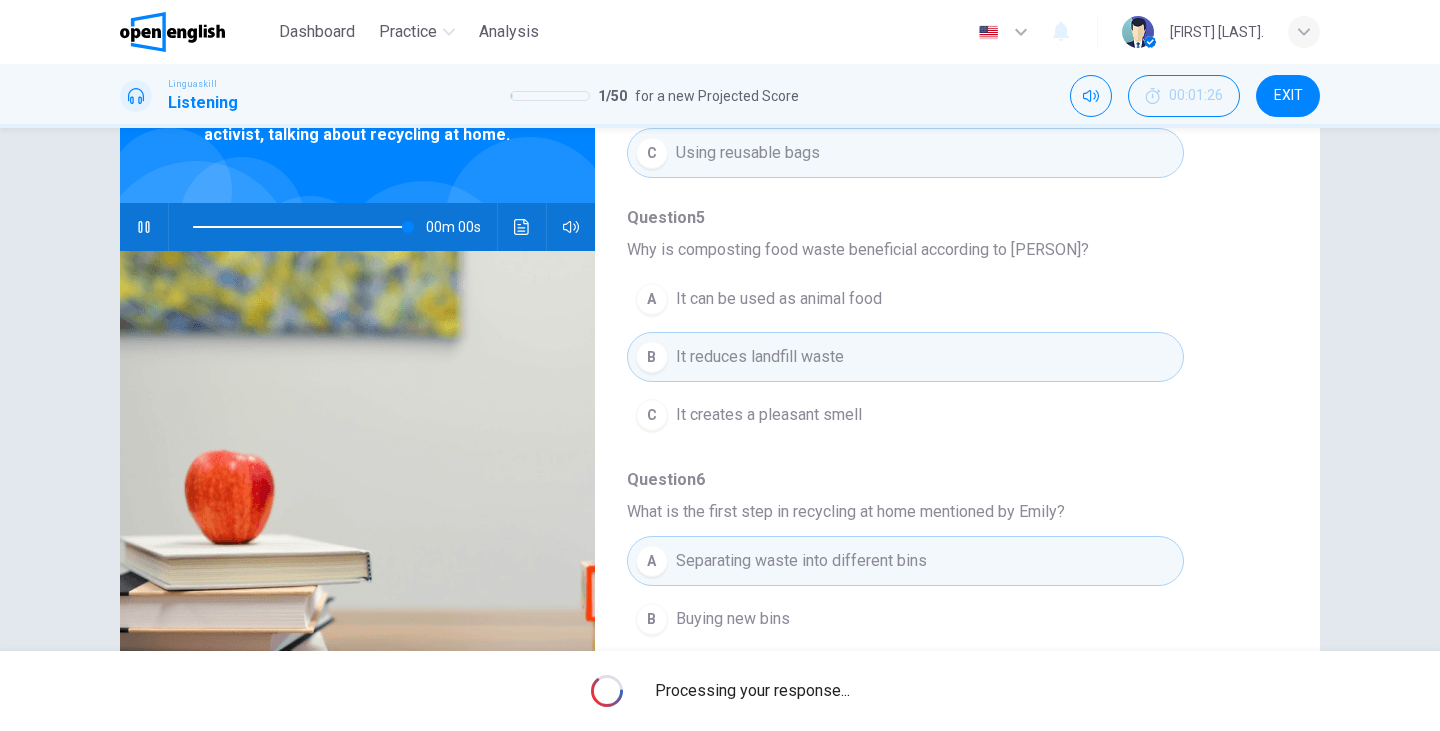 type on "*" 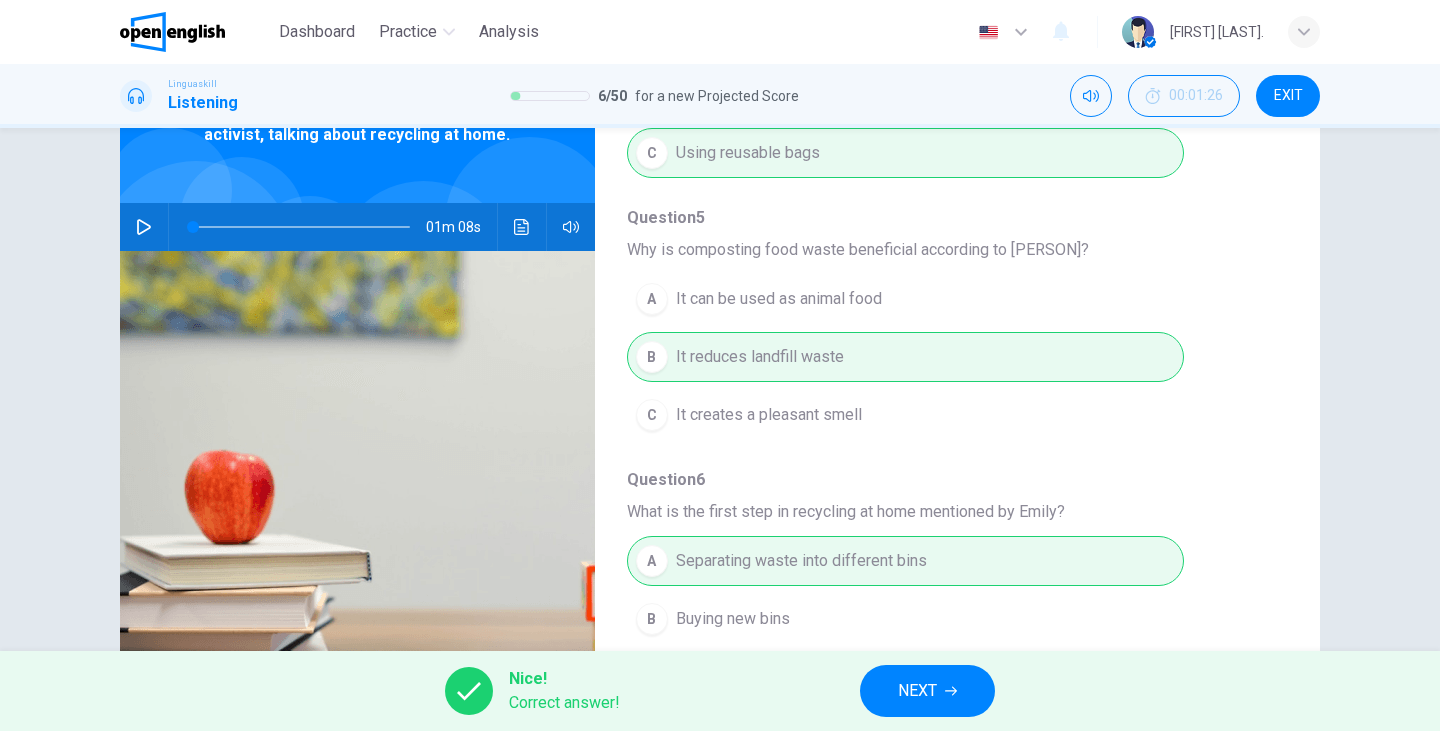 click on "NEXT" at bounding box center (927, 691) 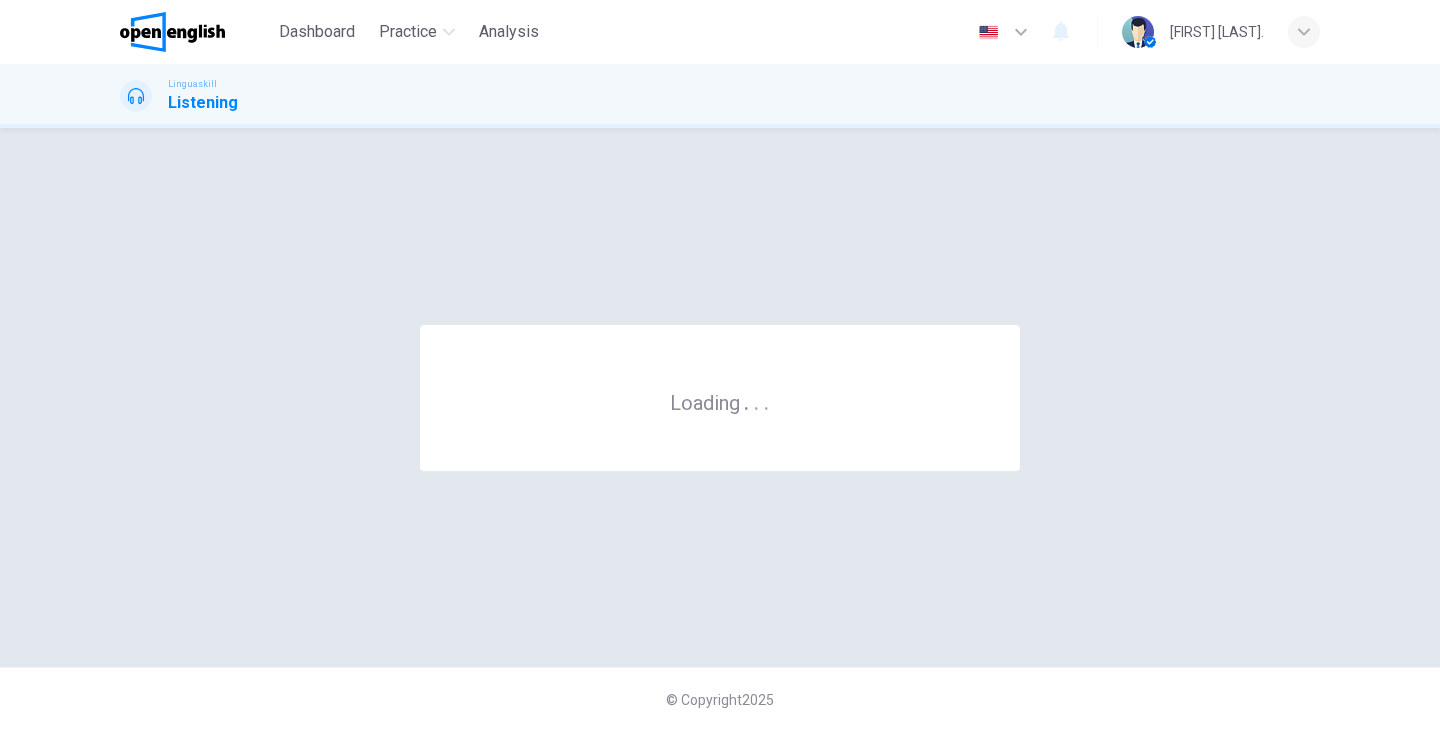 scroll, scrollTop: 0, scrollLeft: 0, axis: both 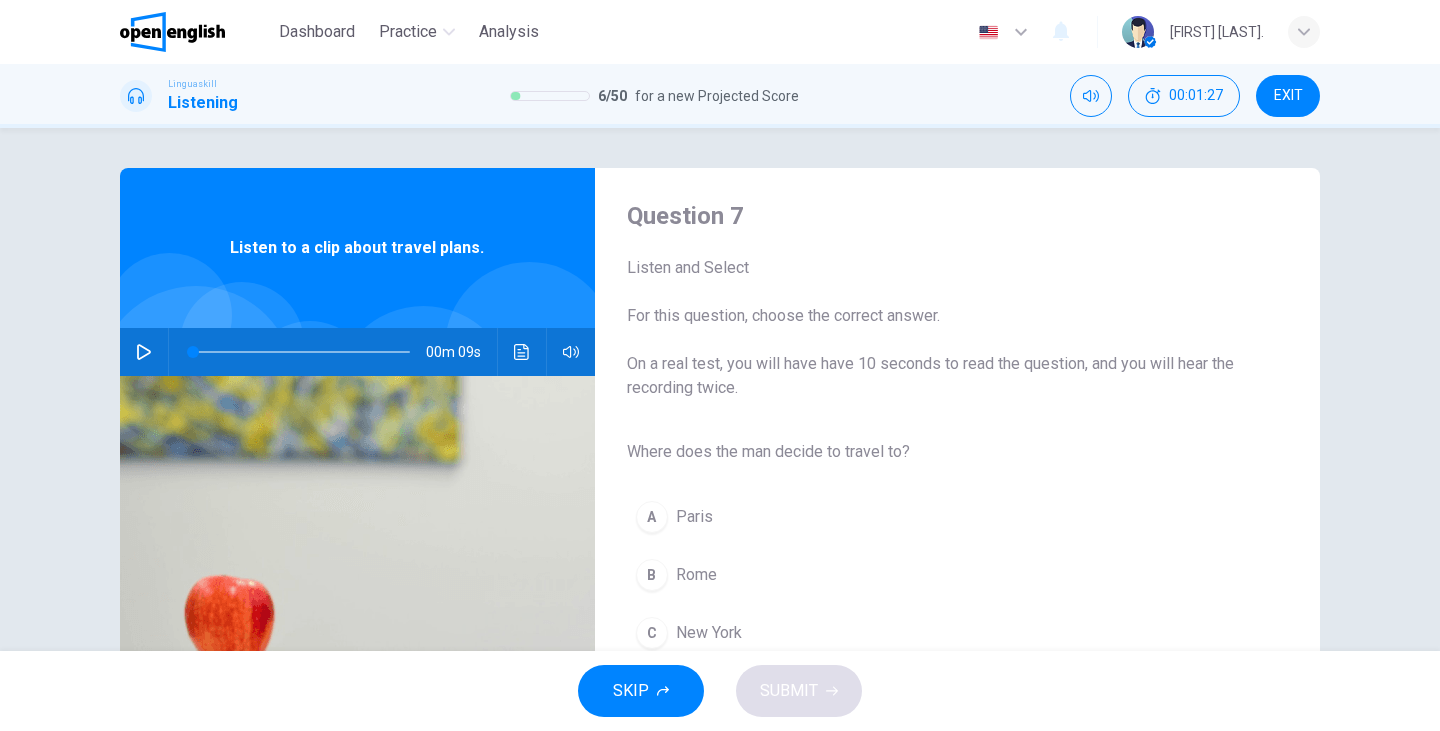 click 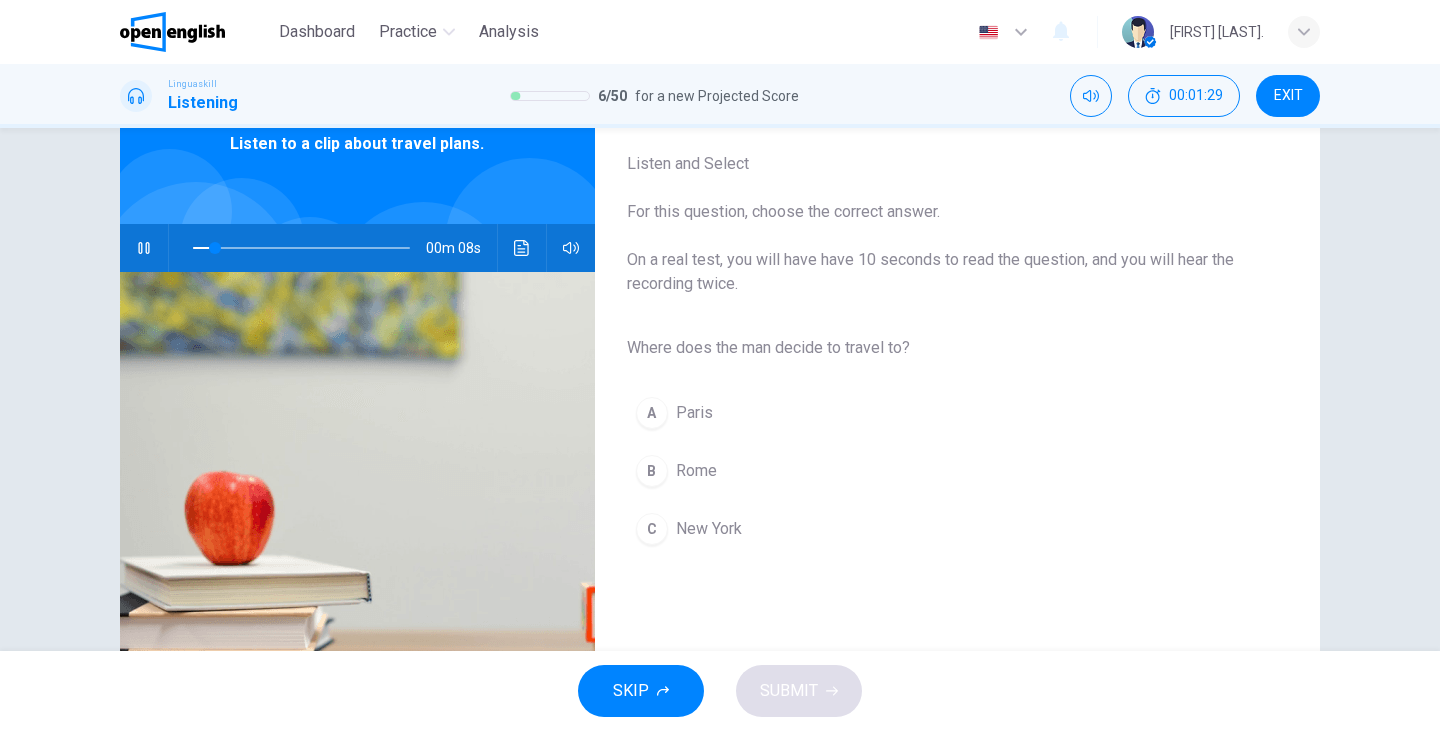 scroll, scrollTop: 109, scrollLeft: 0, axis: vertical 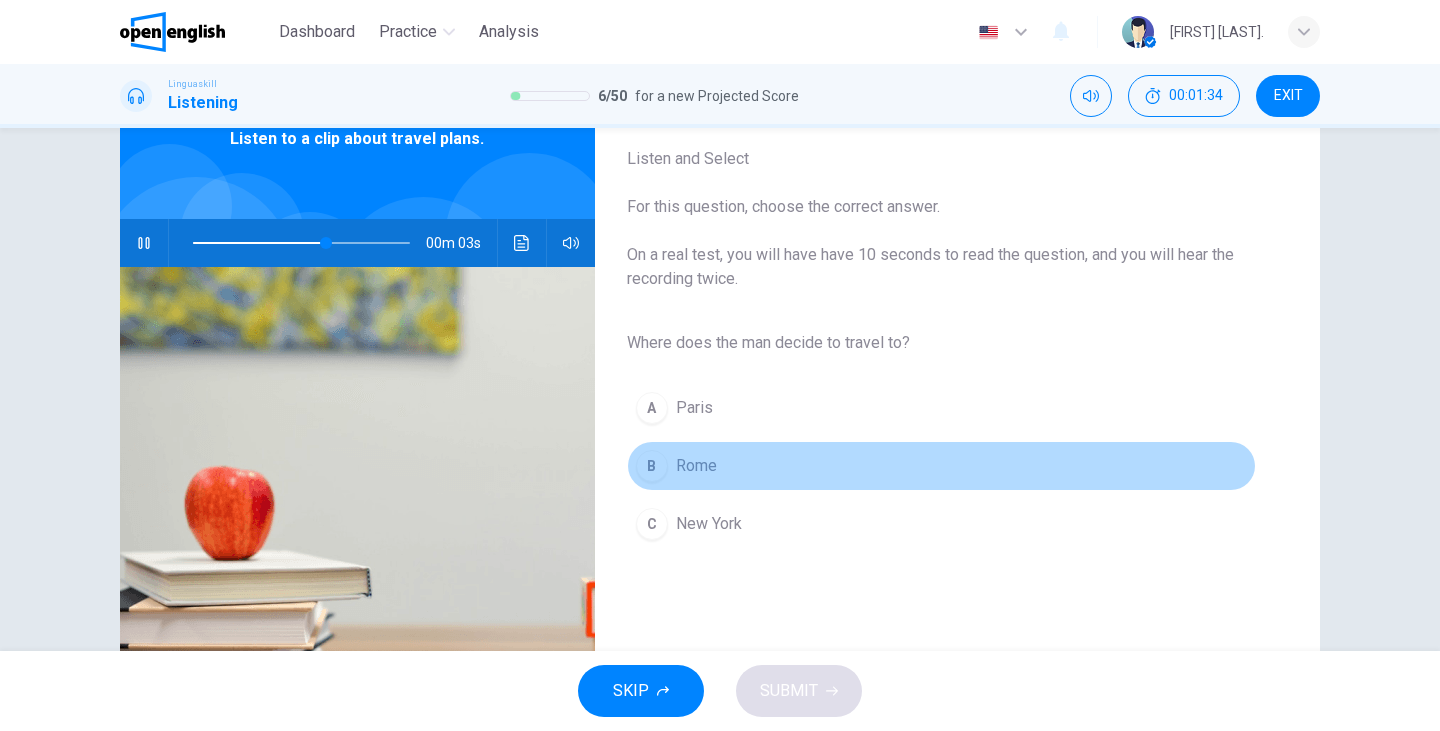 click on "Rome" at bounding box center (696, 466) 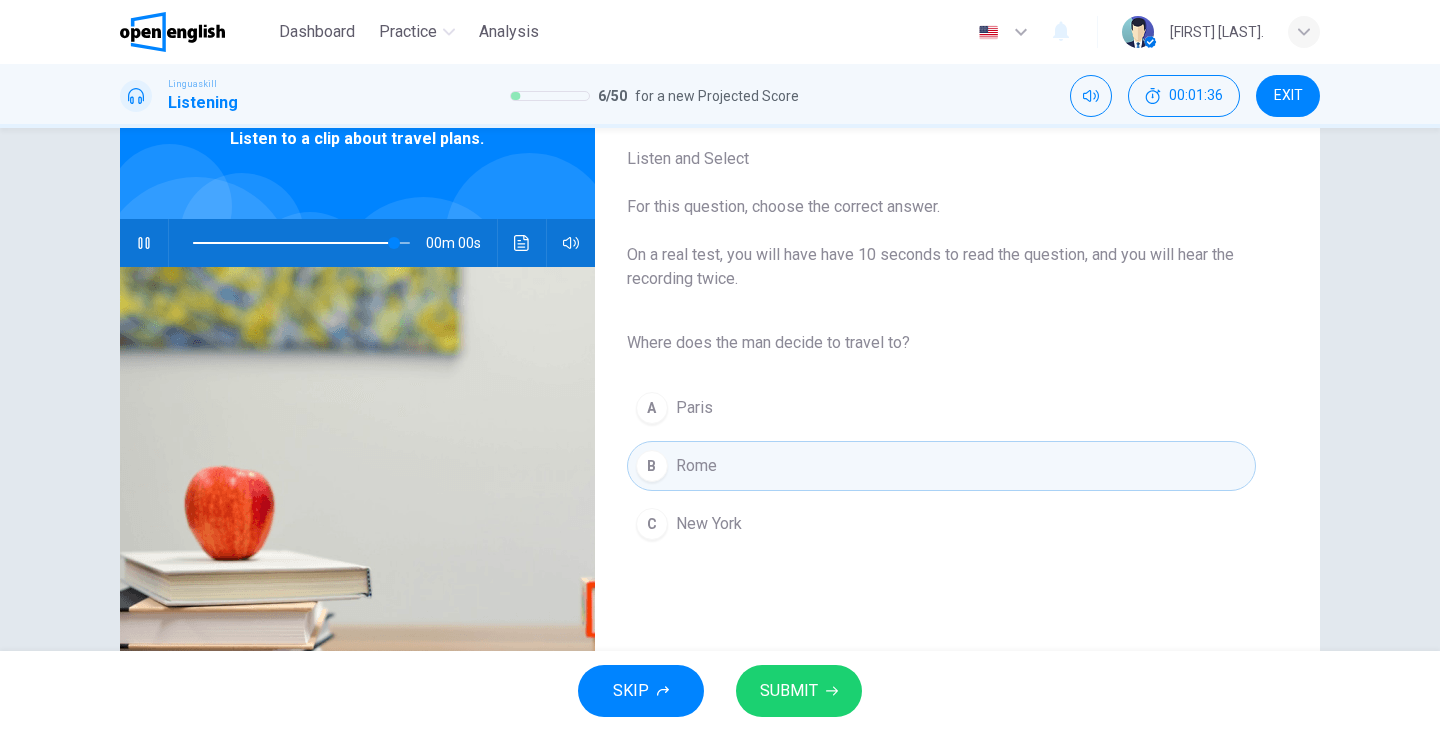 type on "*" 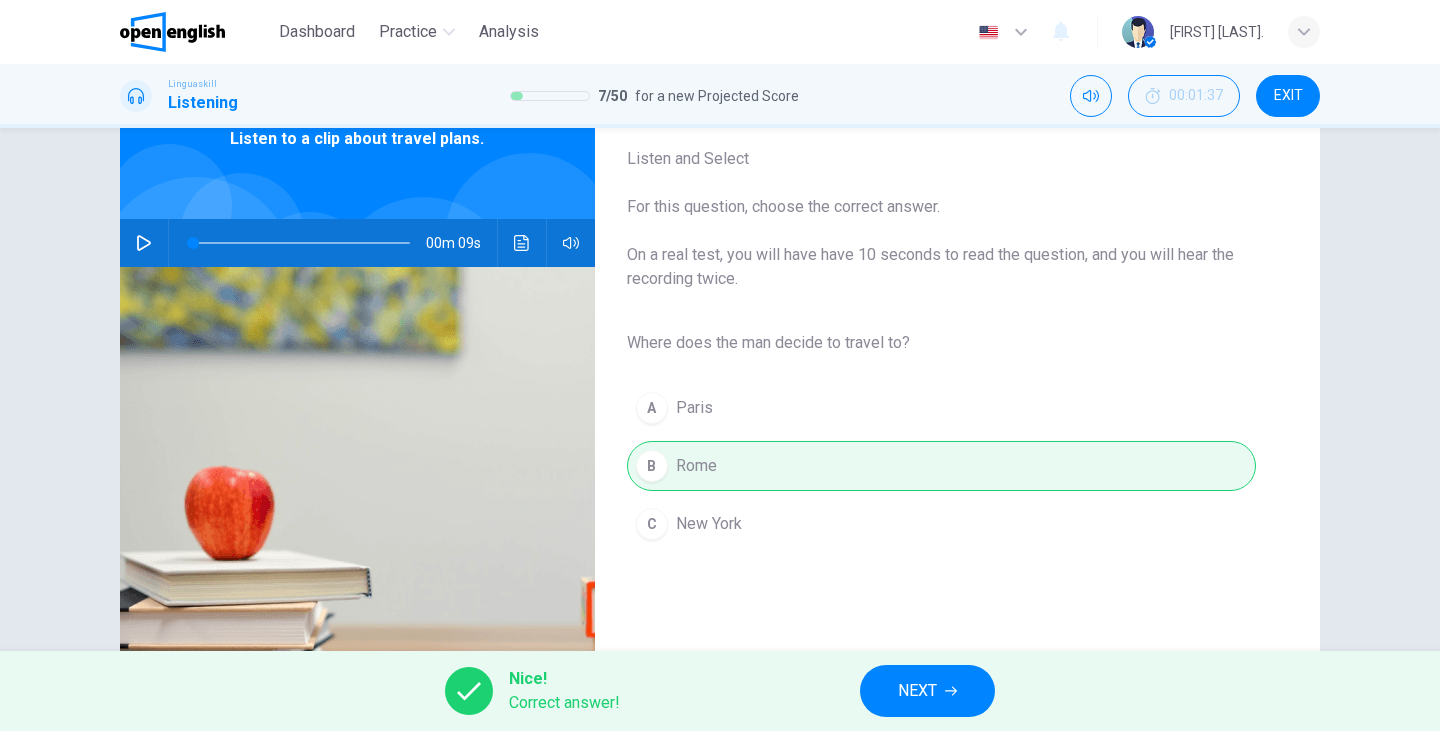 click on "Nice! Correct answer! NEXT" at bounding box center [720, 691] 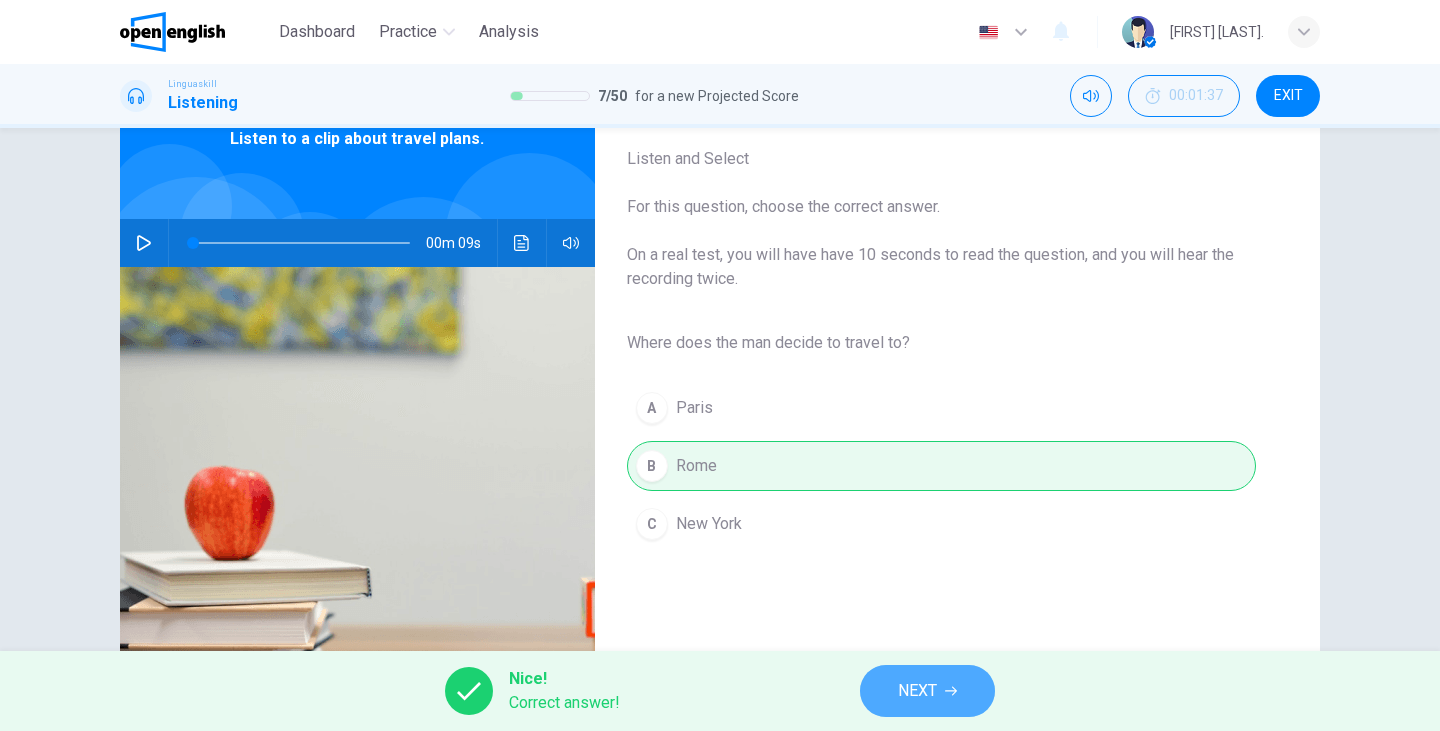 click on "NEXT" at bounding box center (917, 691) 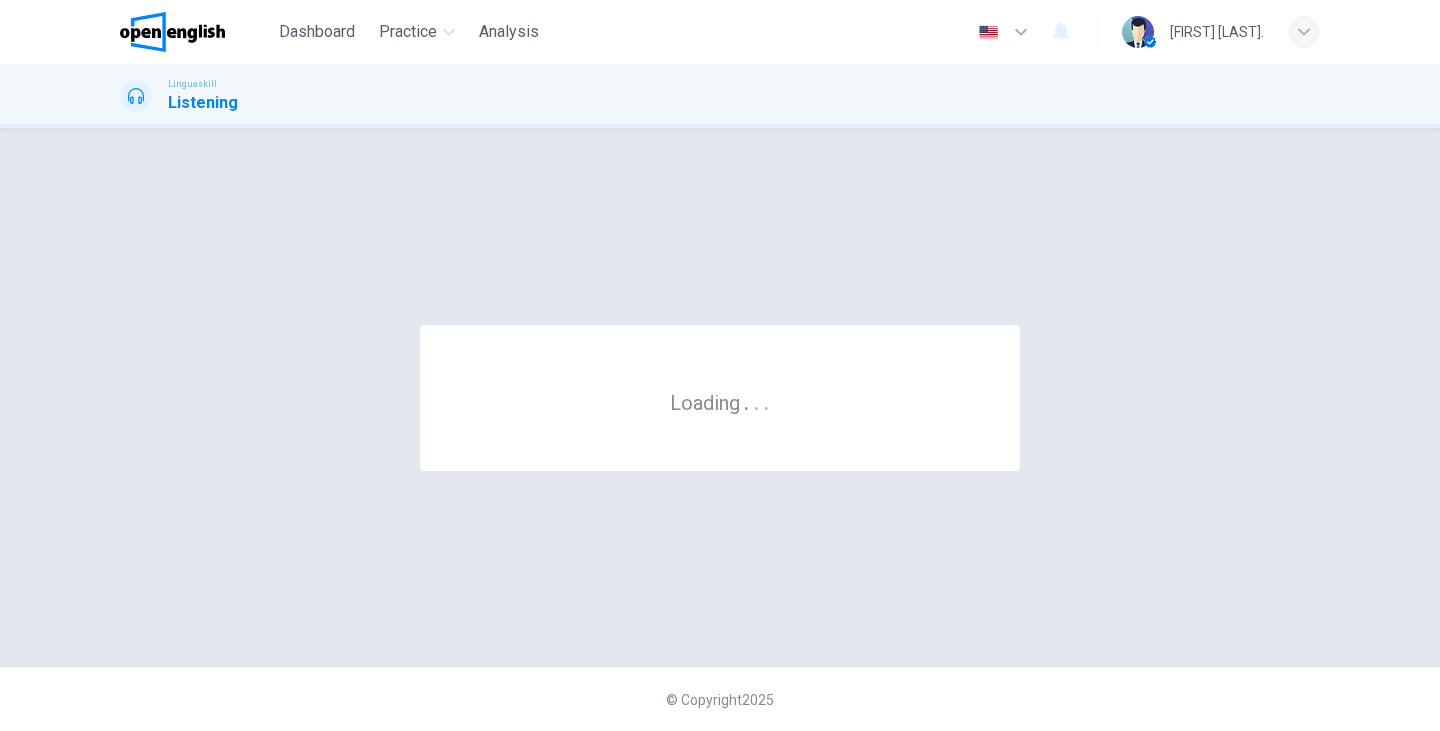 scroll, scrollTop: 0, scrollLeft: 0, axis: both 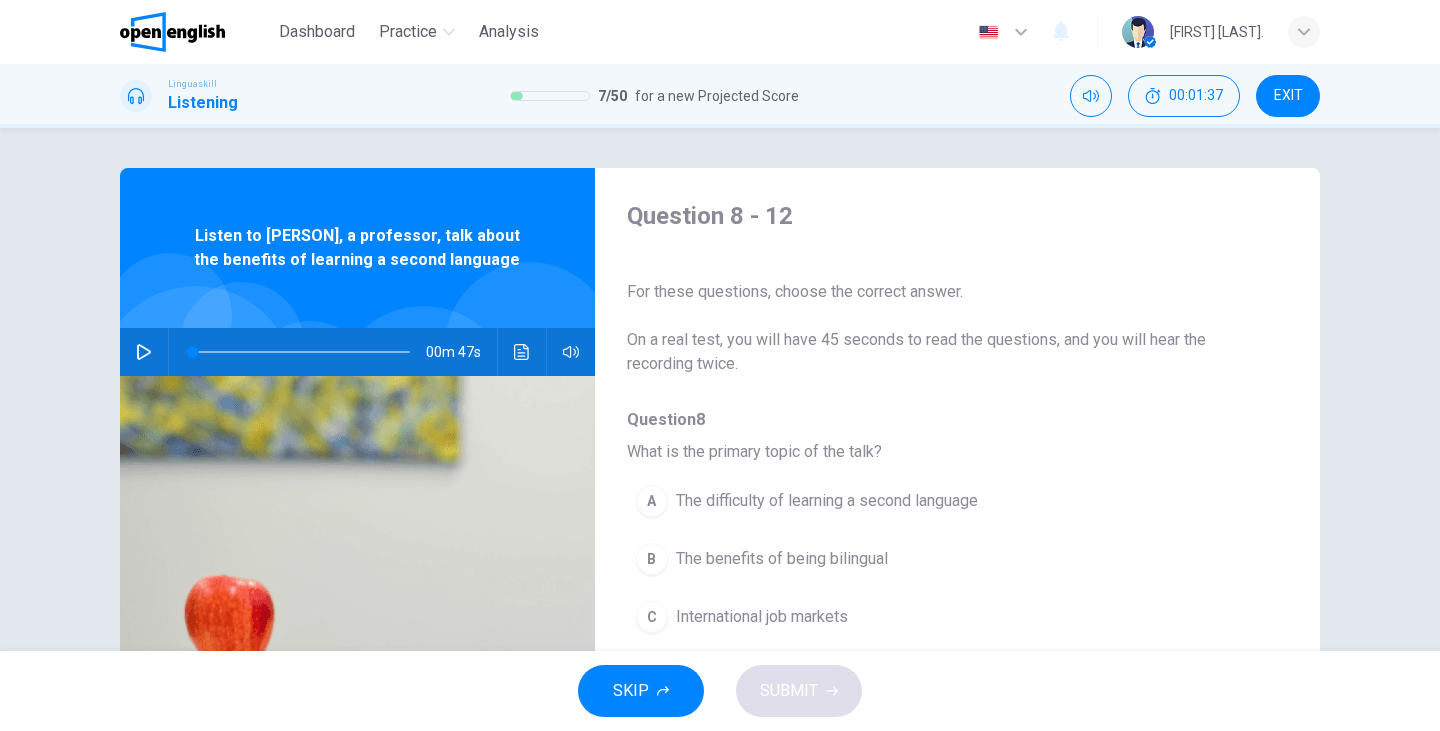 click at bounding box center [144, 352] 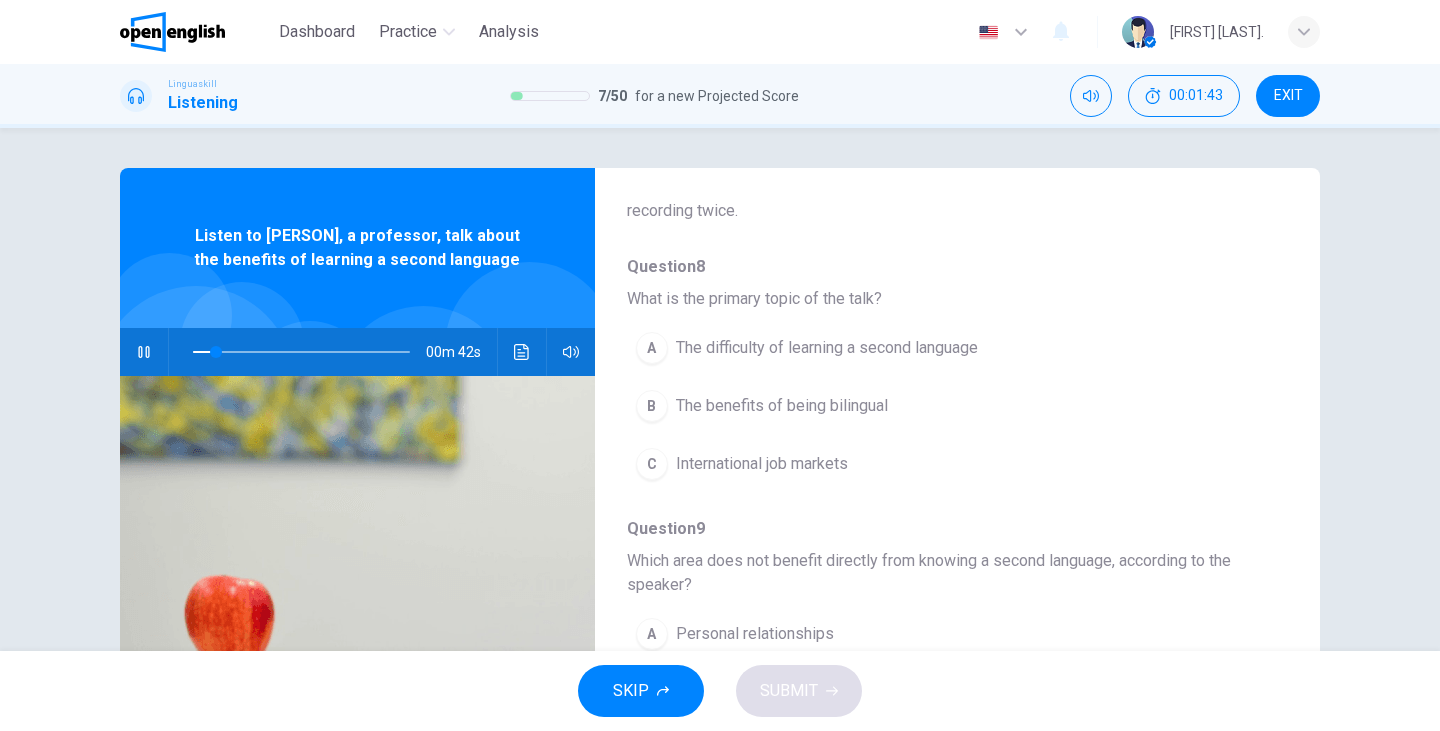 scroll, scrollTop: 155, scrollLeft: 0, axis: vertical 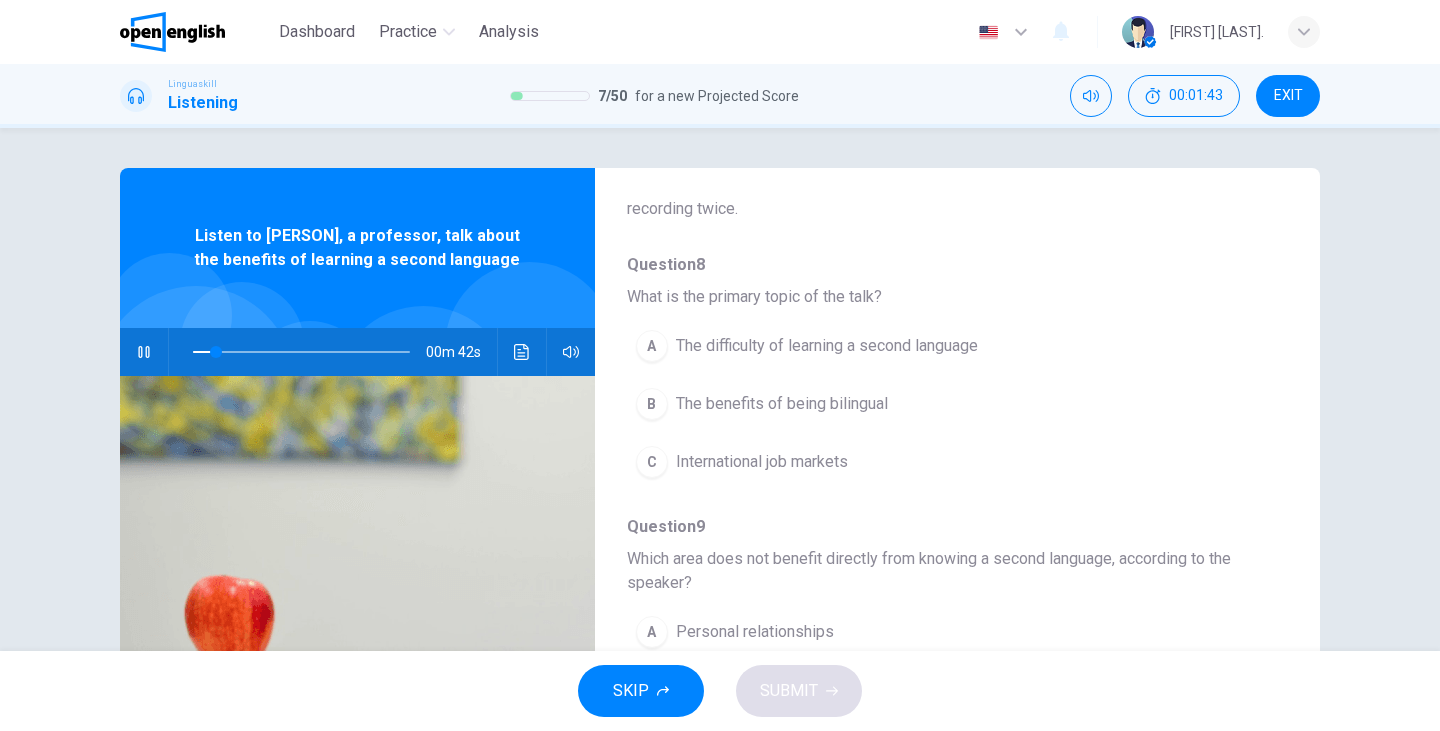 click on "The benefits of being bilingual" at bounding box center [782, 404] 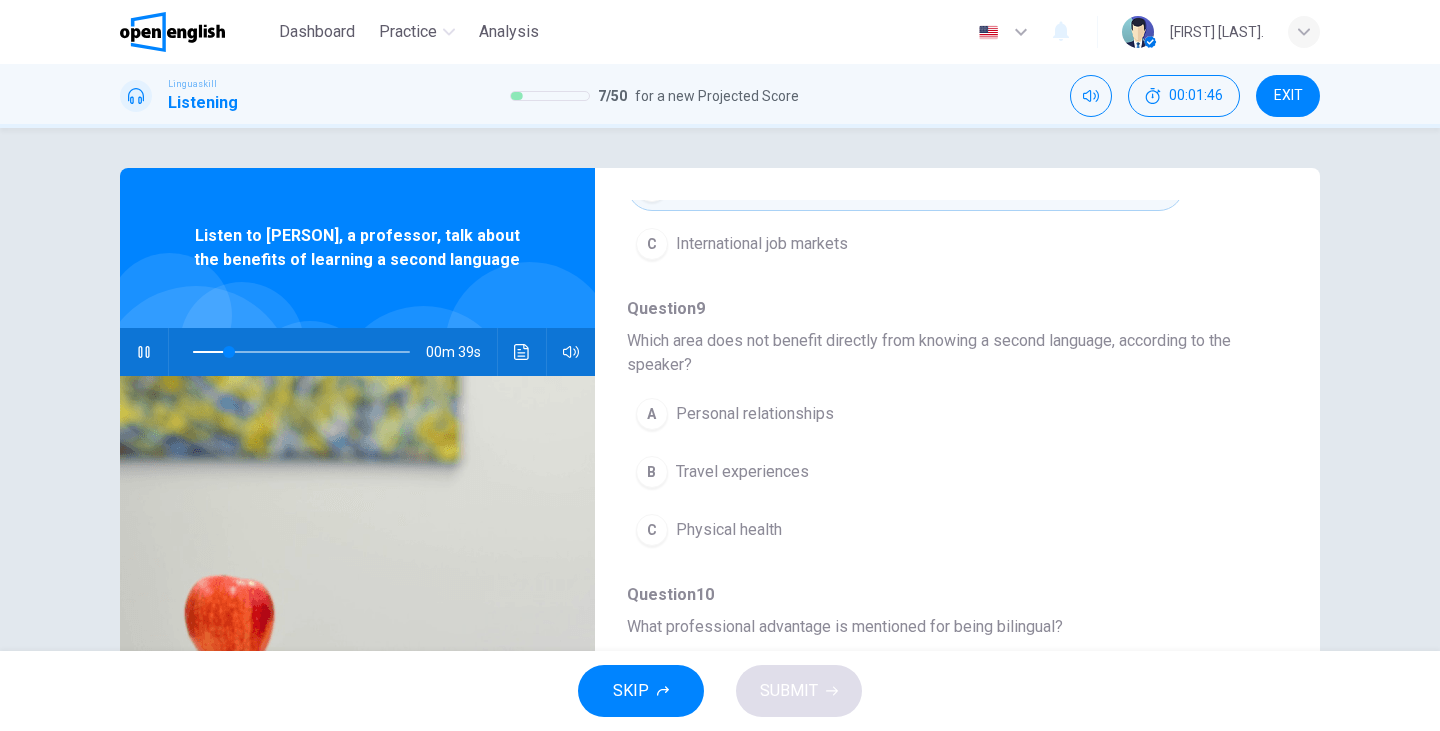 scroll, scrollTop: 392, scrollLeft: 0, axis: vertical 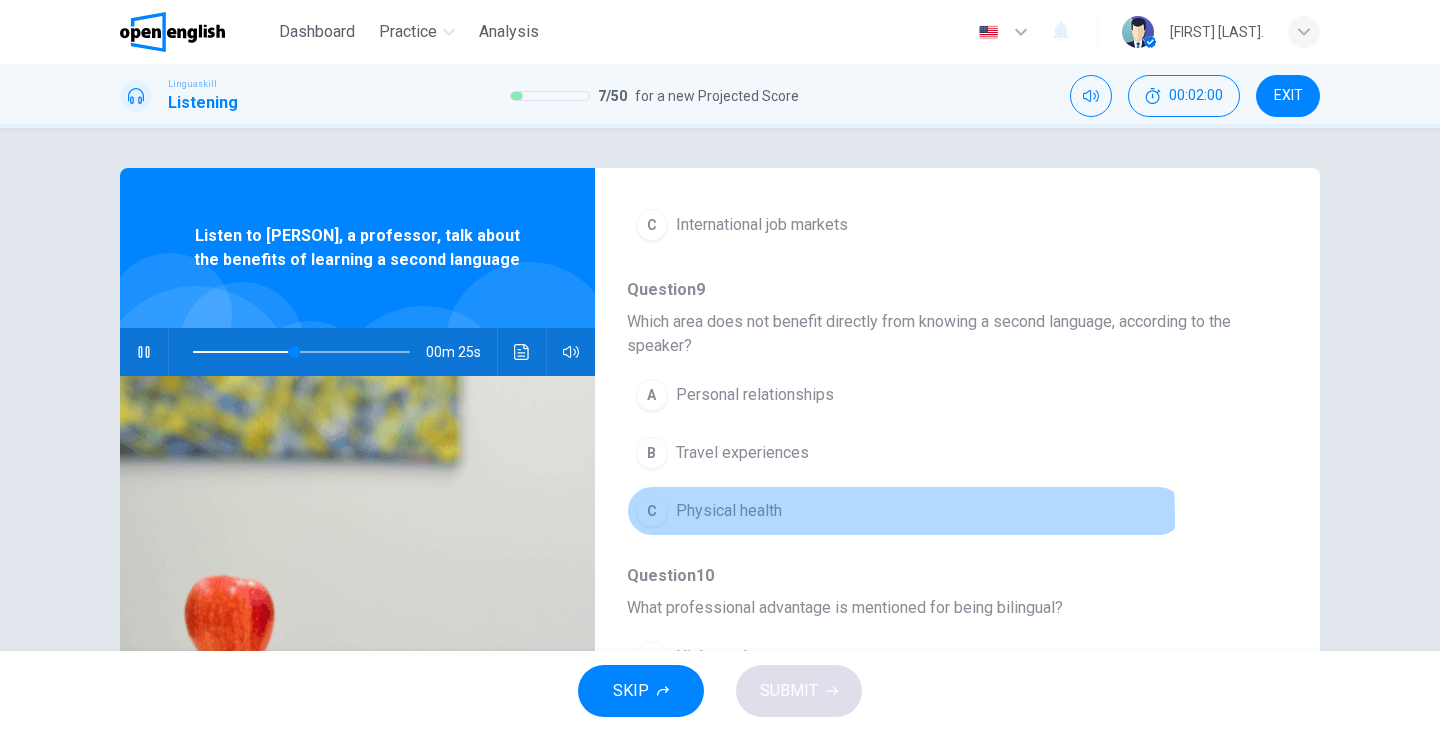 click on "Physical health" at bounding box center (729, 511) 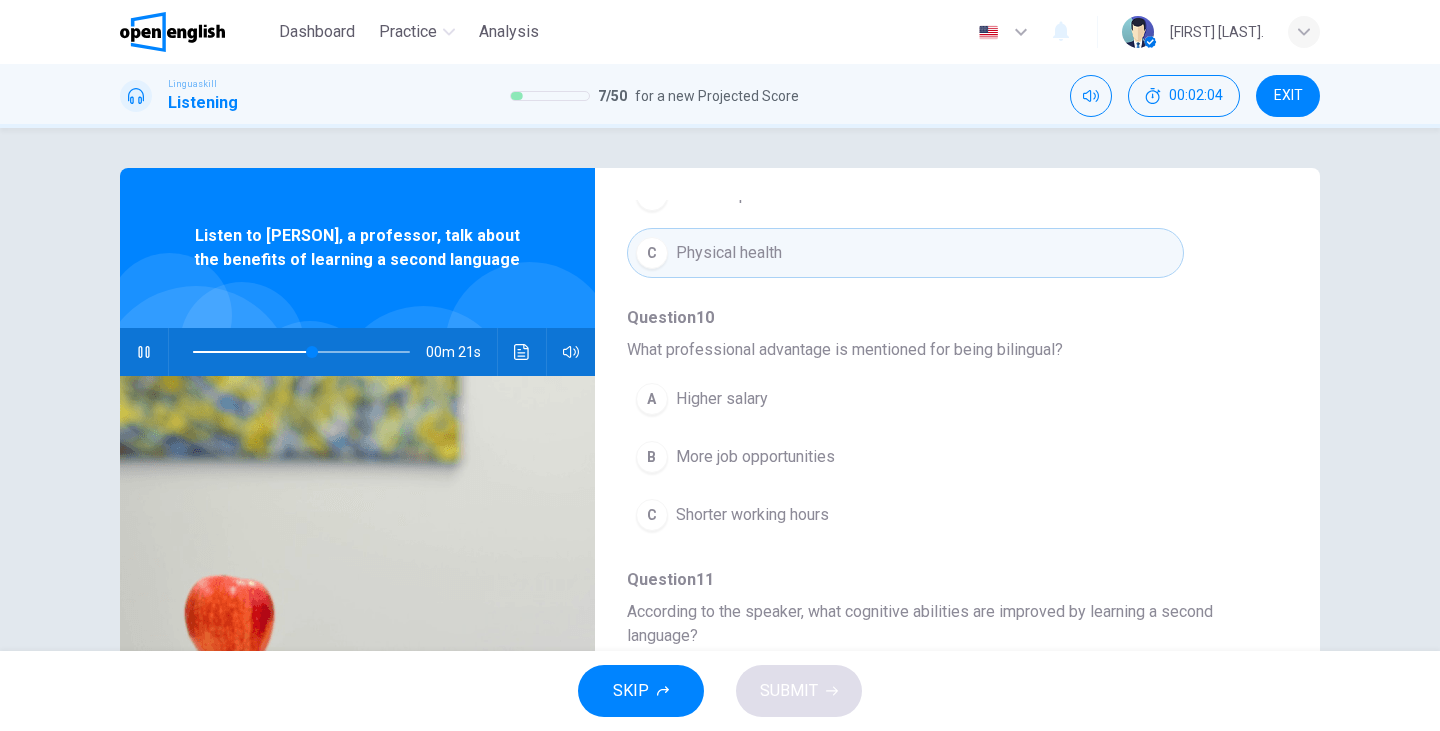 scroll, scrollTop: 653, scrollLeft: 0, axis: vertical 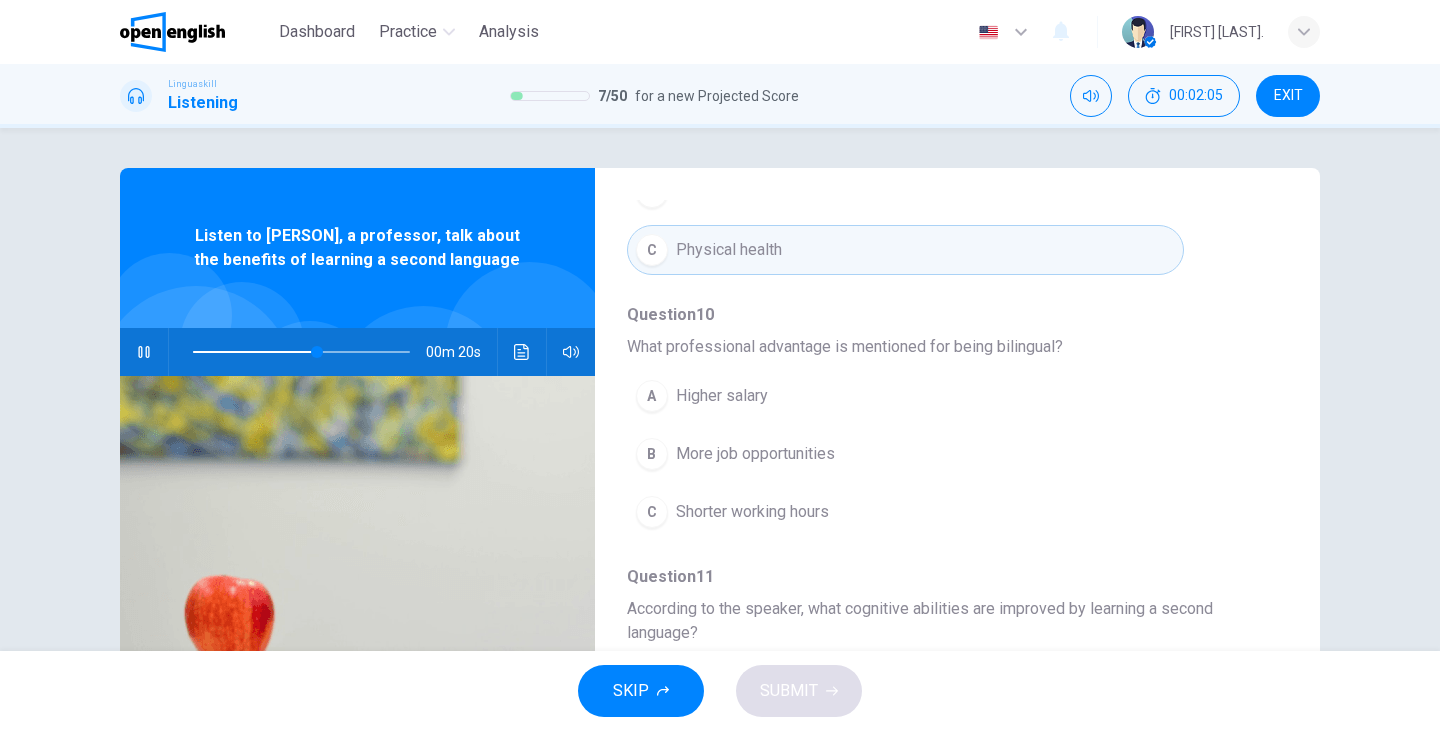 click on "More job opportunities" at bounding box center (755, 454) 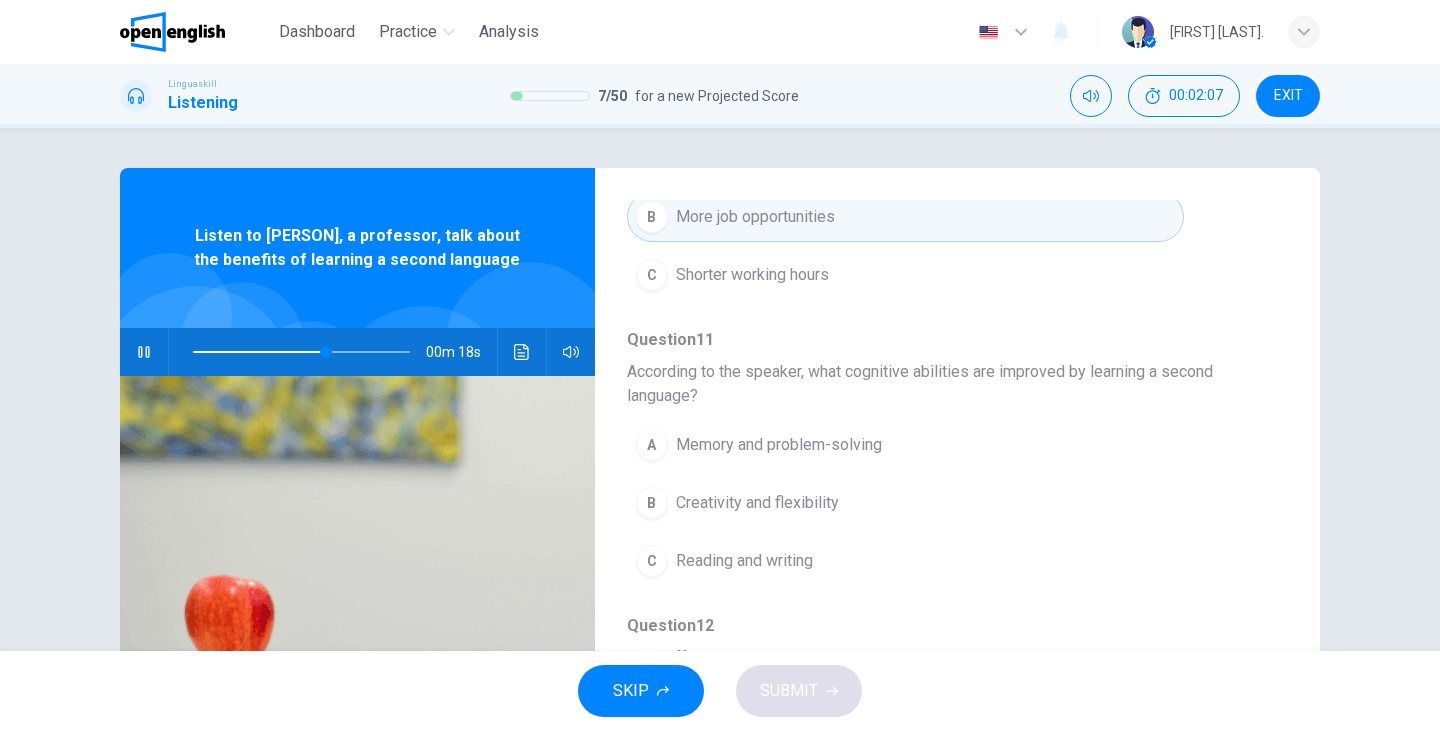 scroll, scrollTop: 911, scrollLeft: 0, axis: vertical 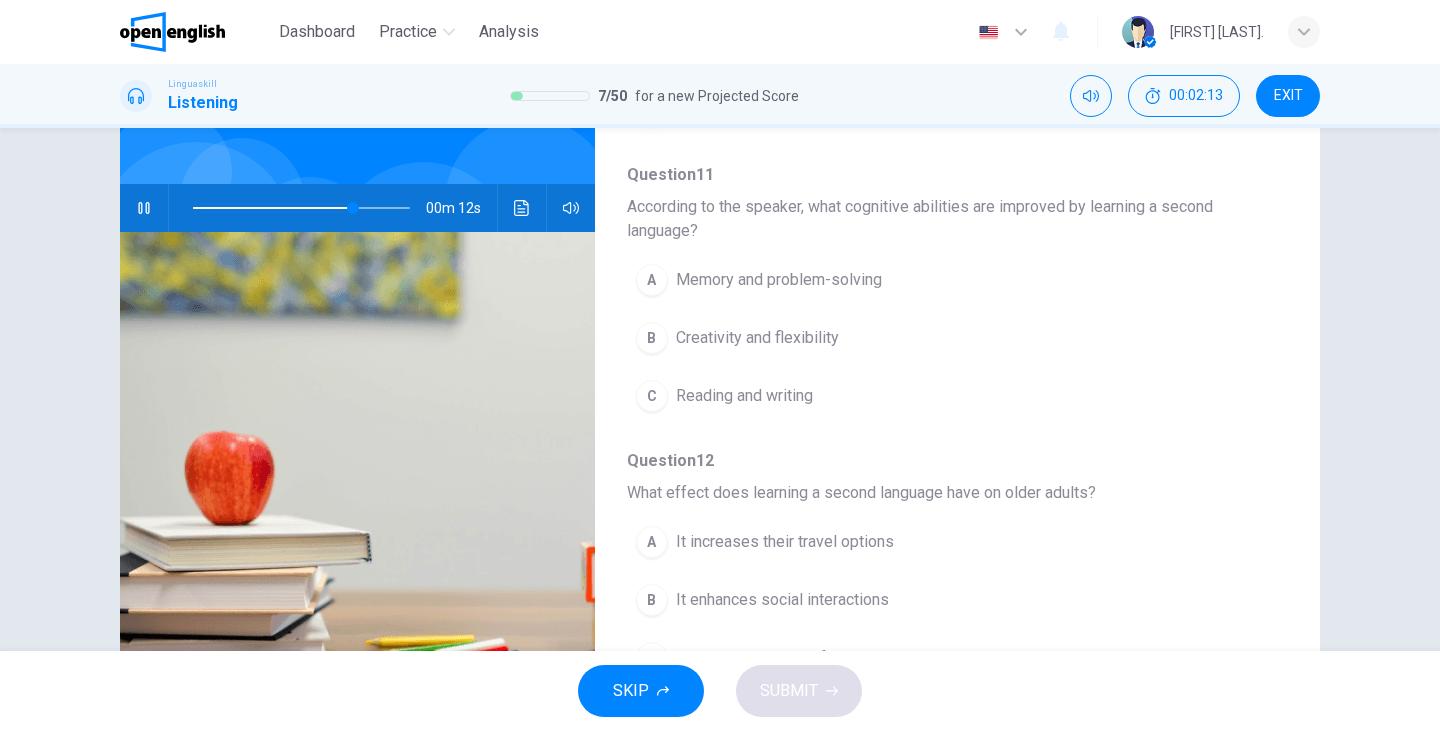 click on "Memory and problem-solving" at bounding box center [779, 280] 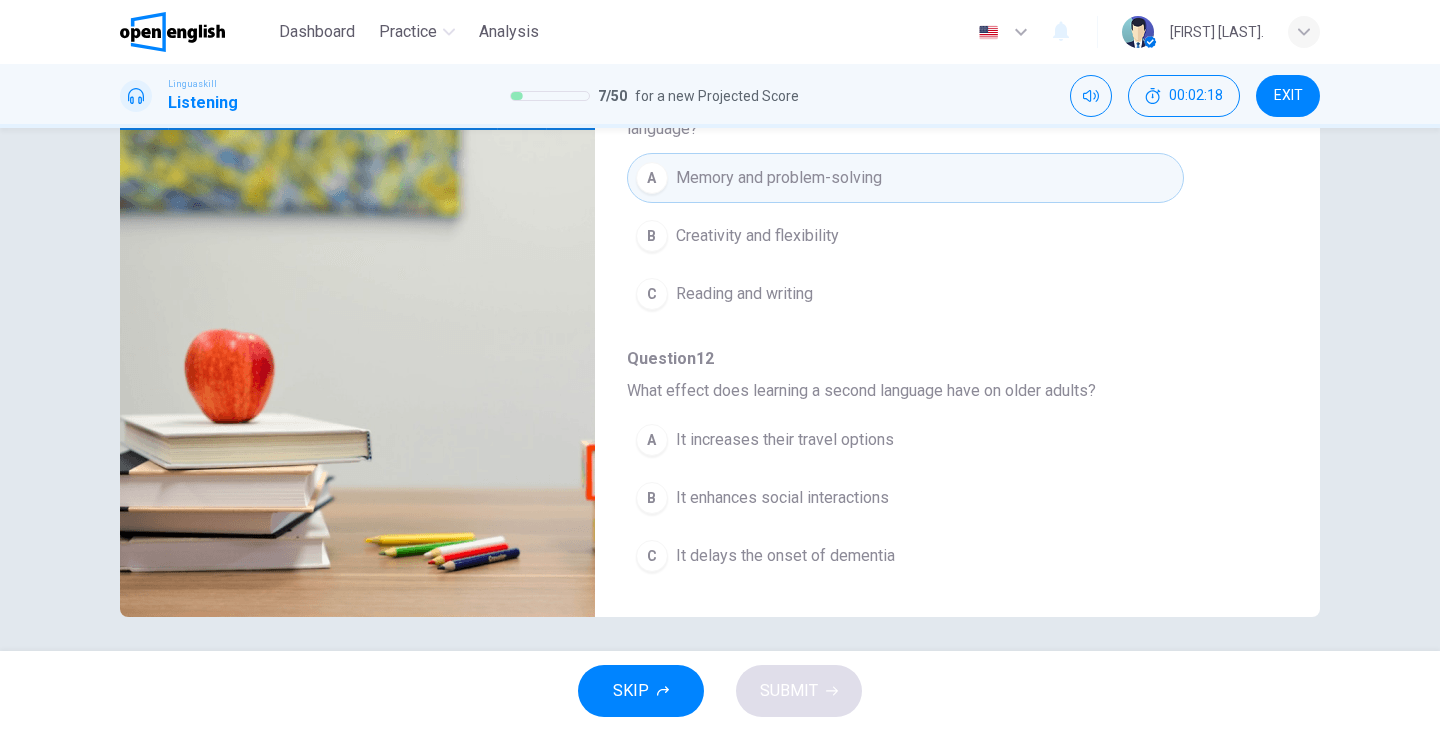 scroll, scrollTop: 252, scrollLeft: 0, axis: vertical 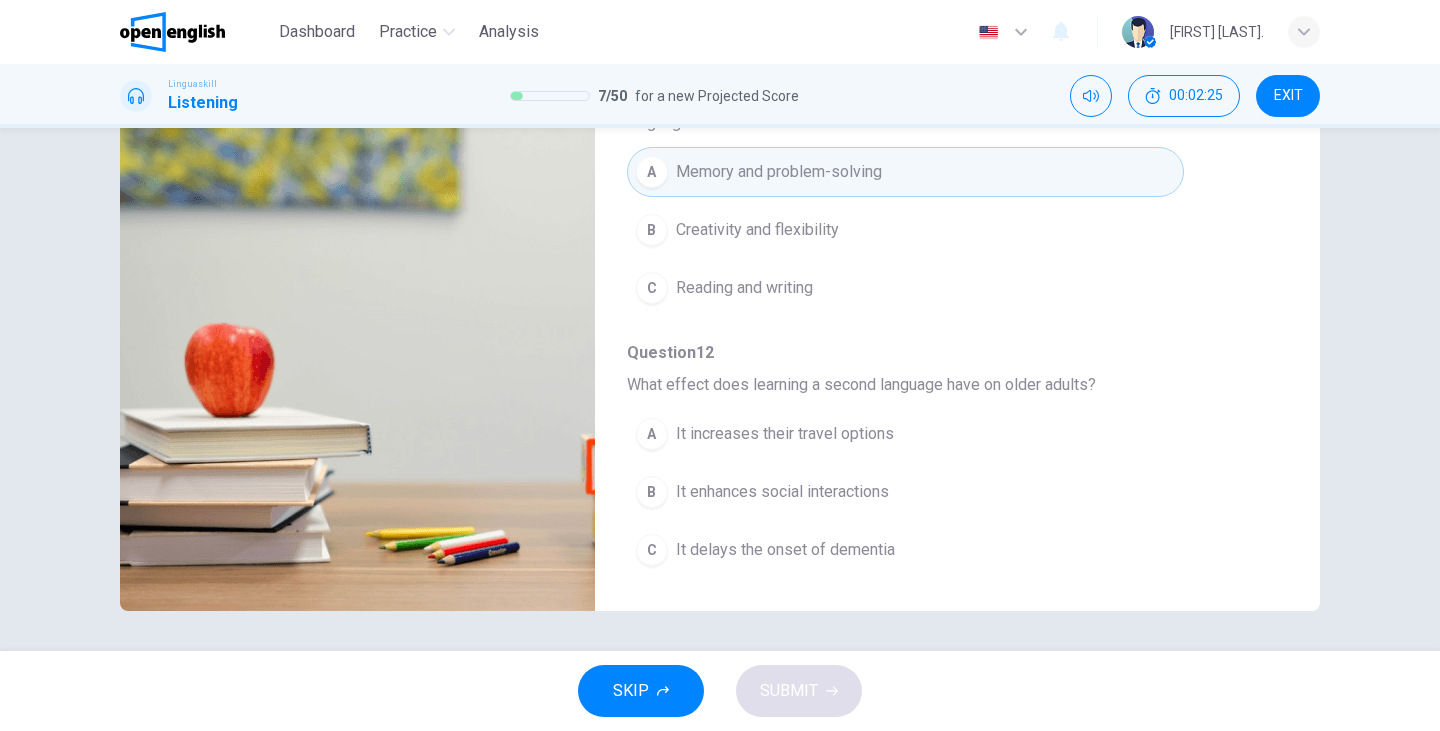 type on "*" 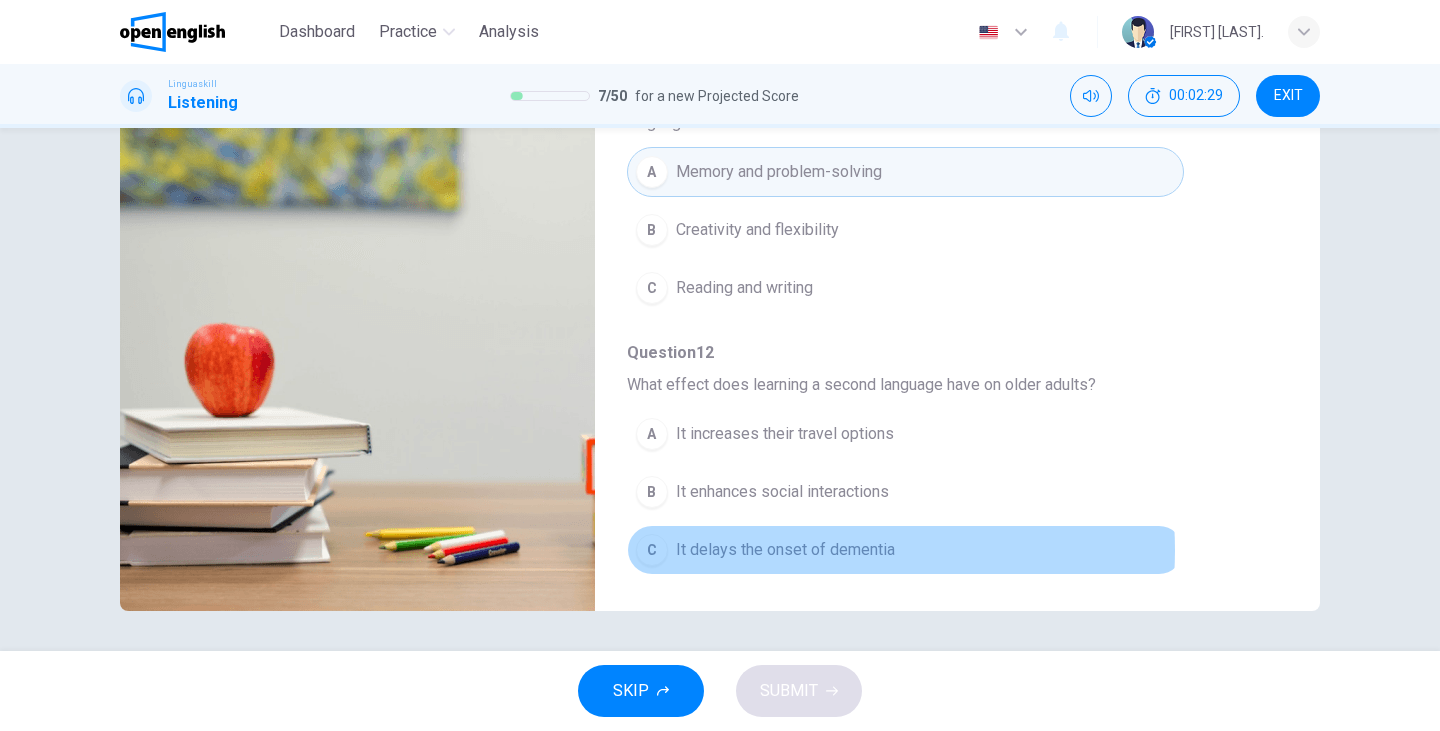 click on "It delays the onset of dementia" at bounding box center [785, 550] 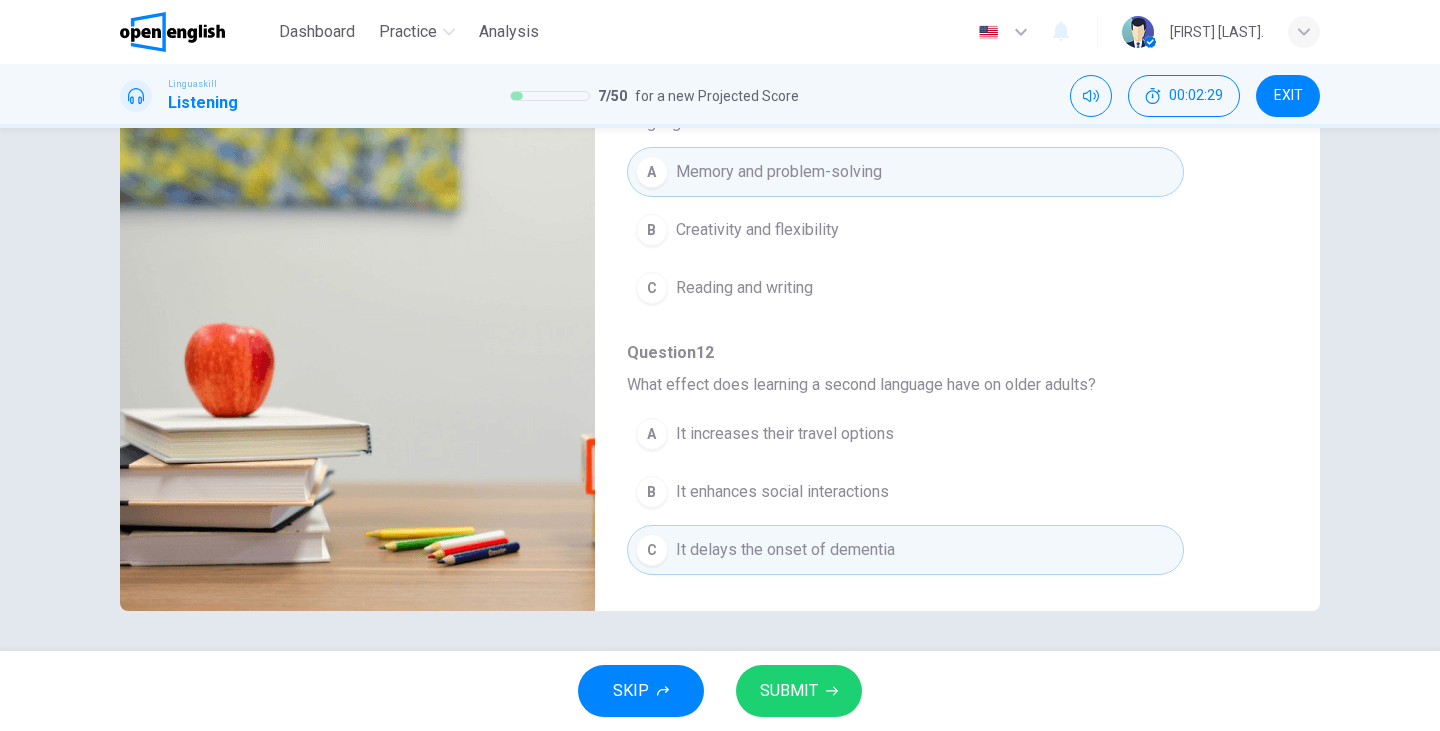 click on "SUBMIT" at bounding box center (799, 691) 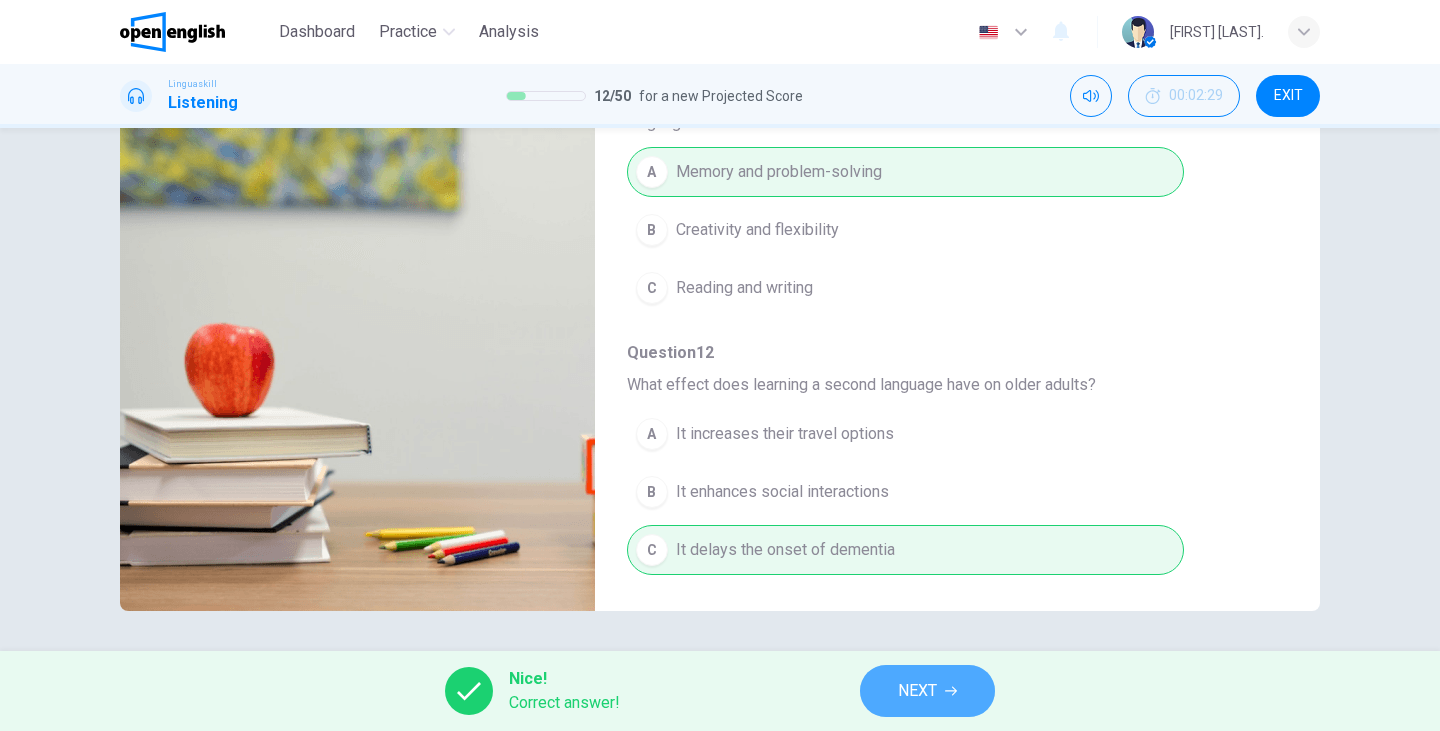 click on "NEXT" at bounding box center [917, 691] 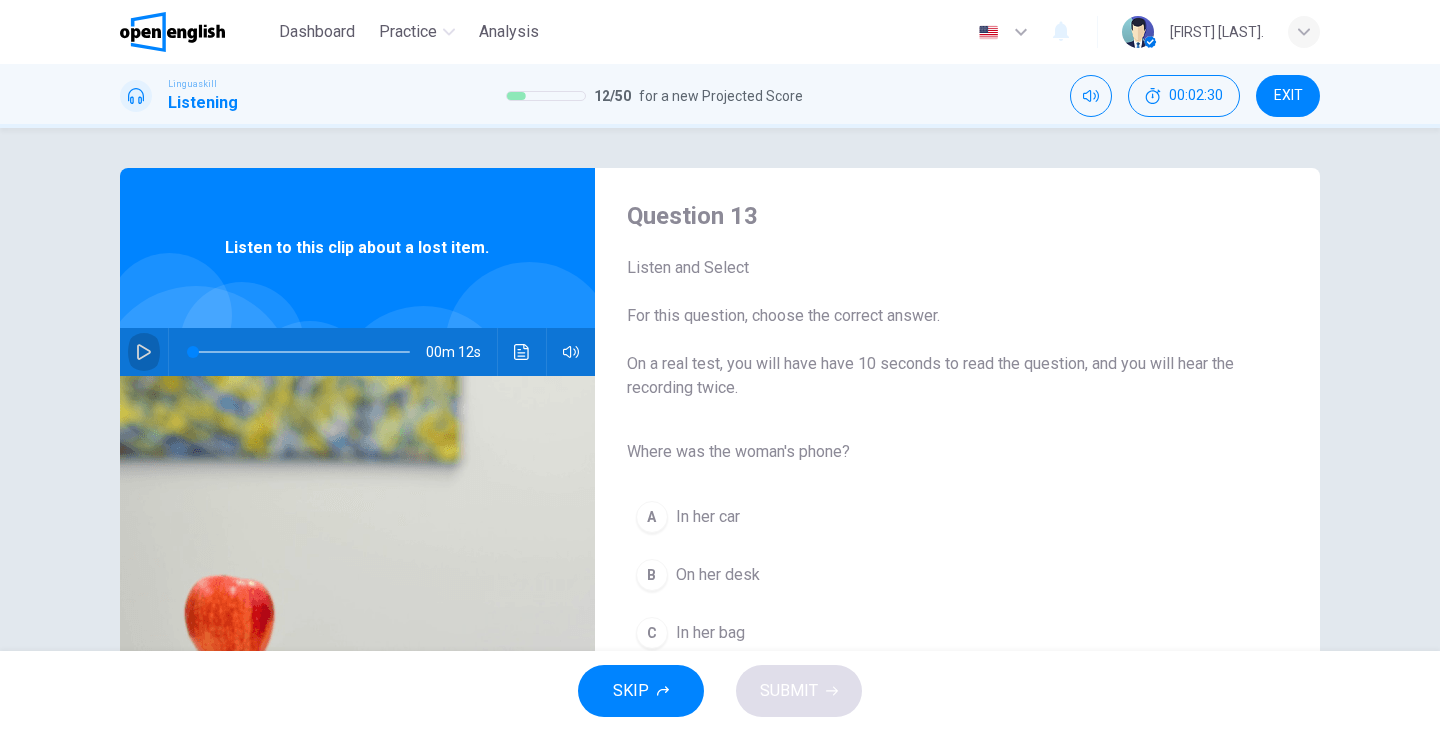 click 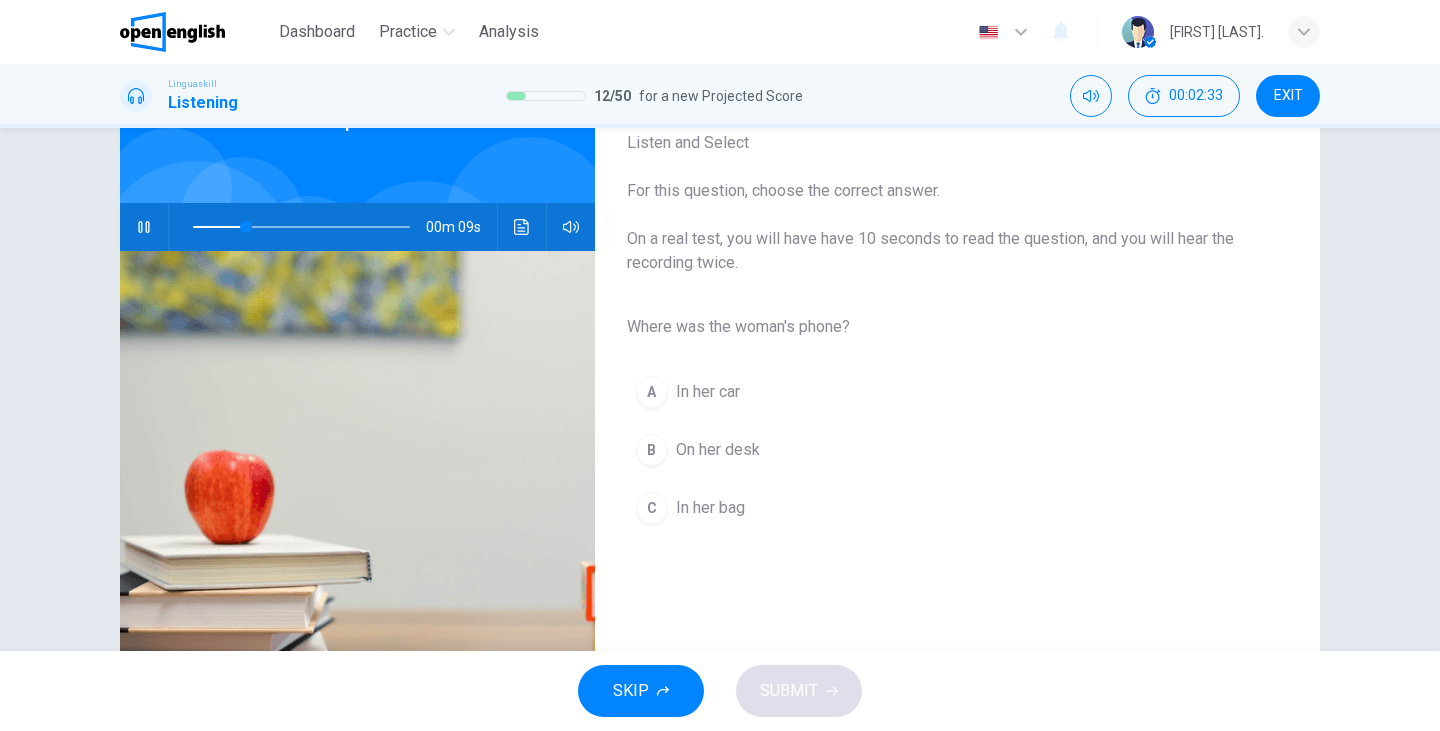 scroll, scrollTop: 150, scrollLeft: 0, axis: vertical 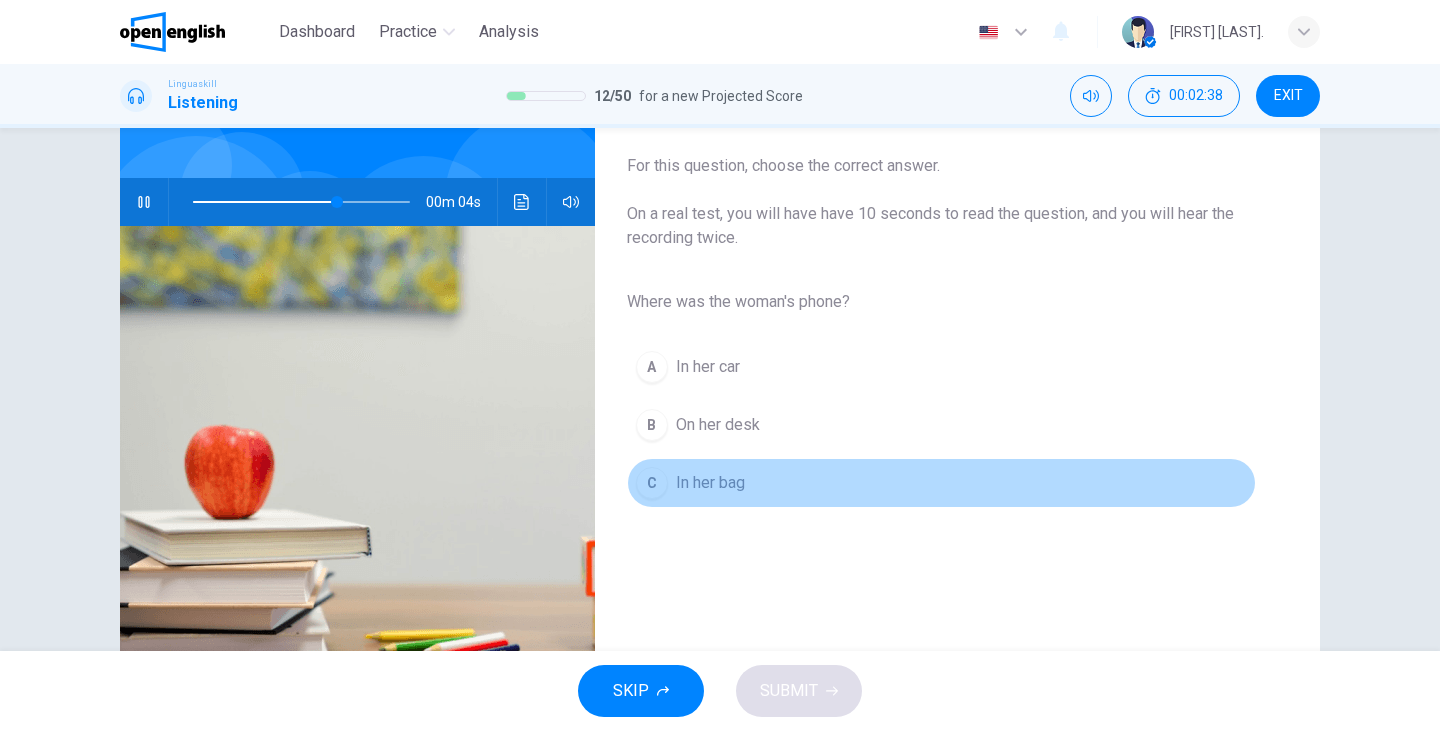 click on "In her bag" at bounding box center [710, 483] 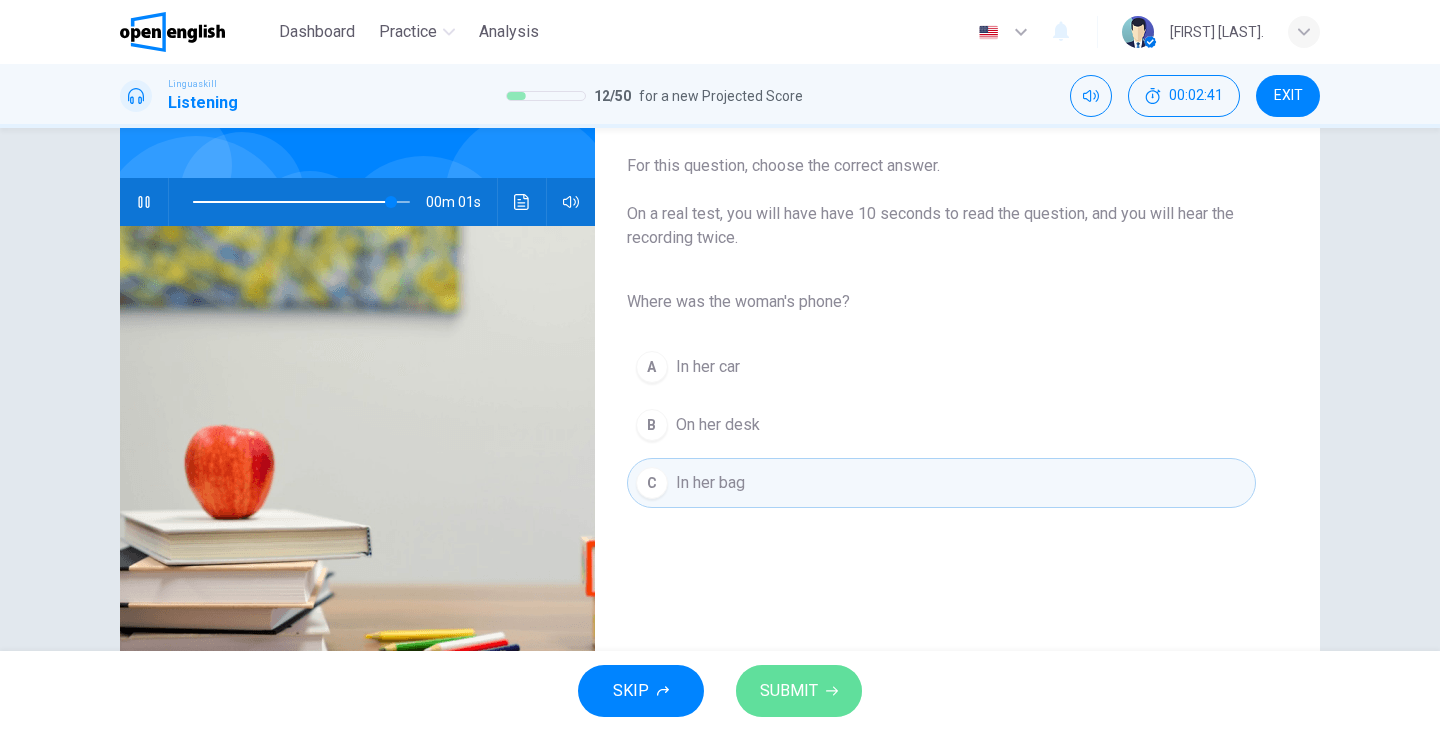 click on "SUBMIT" at bounding box center (789, 691) 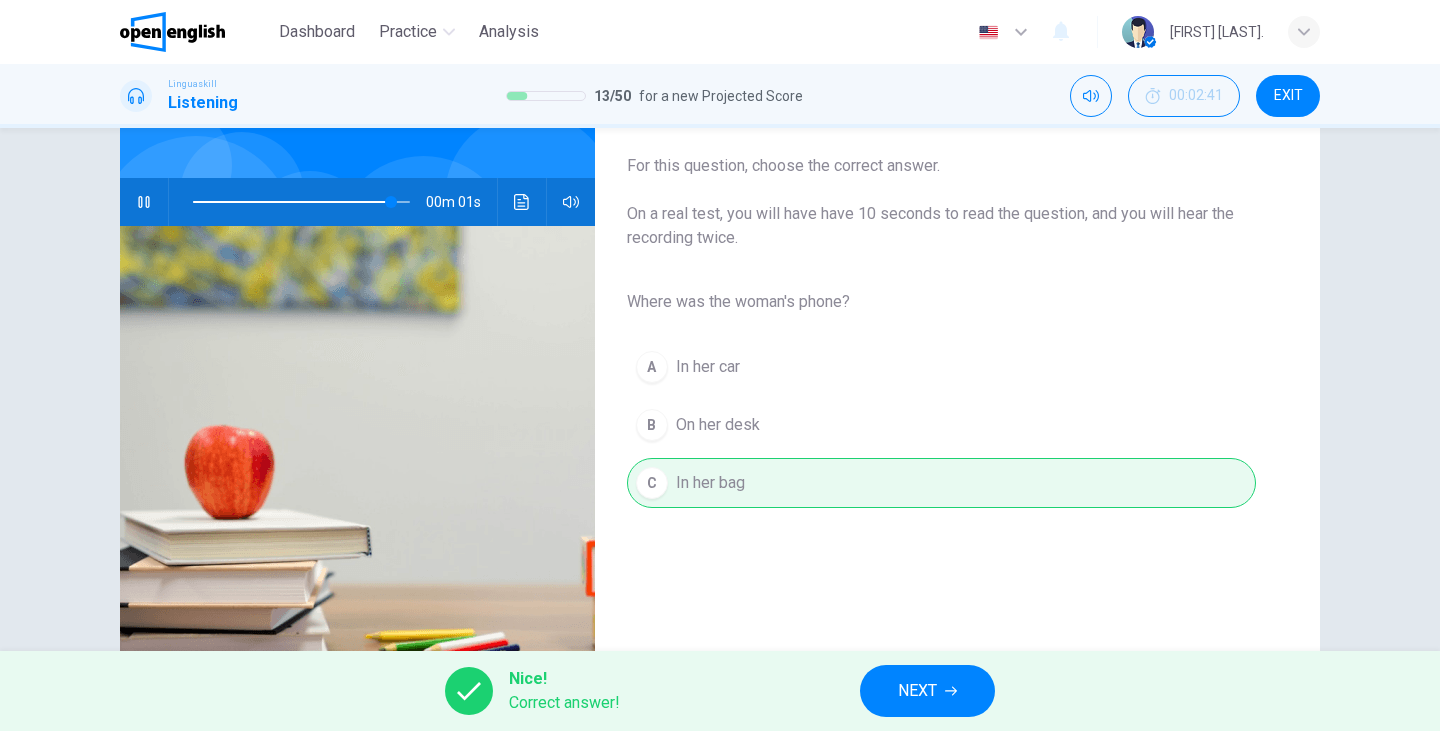 type on "*" 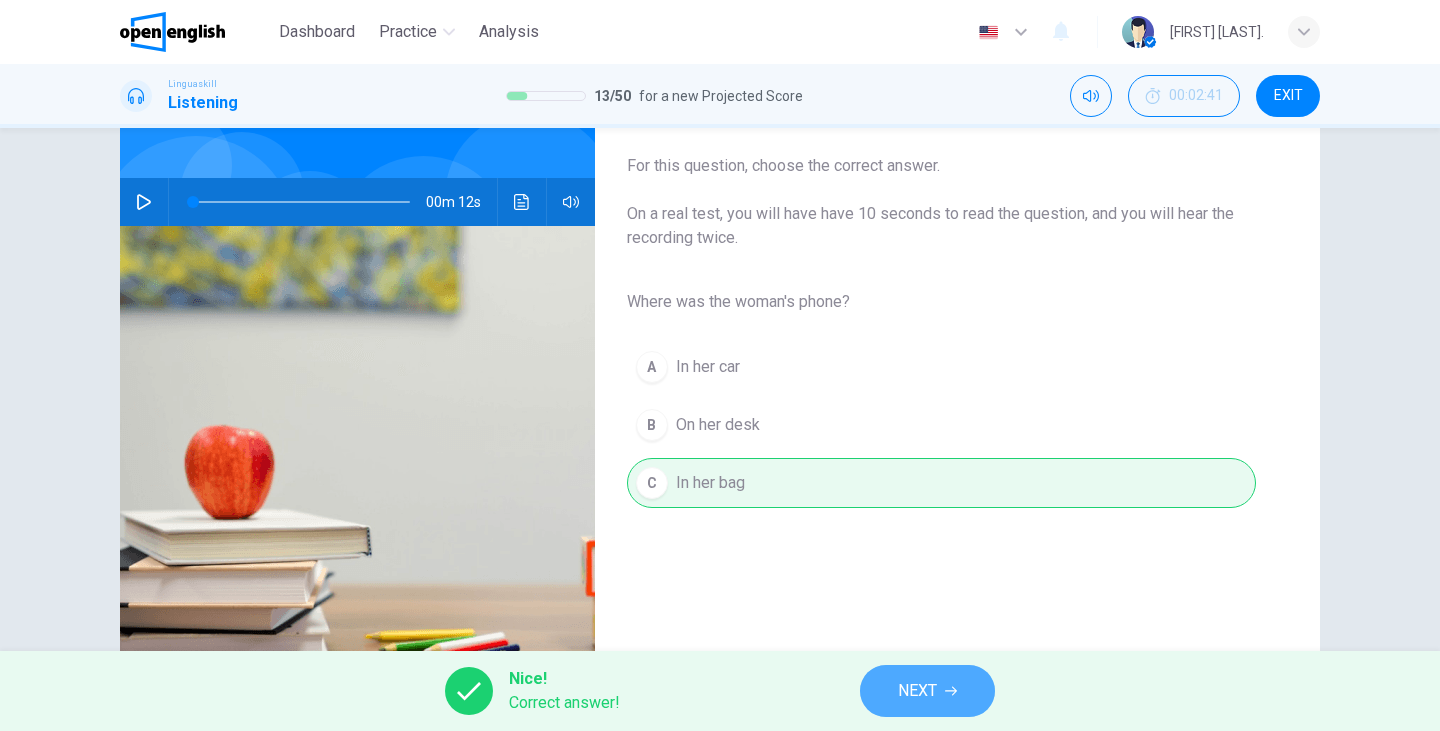 click on "NEXT" at bounding box center (917, 691) 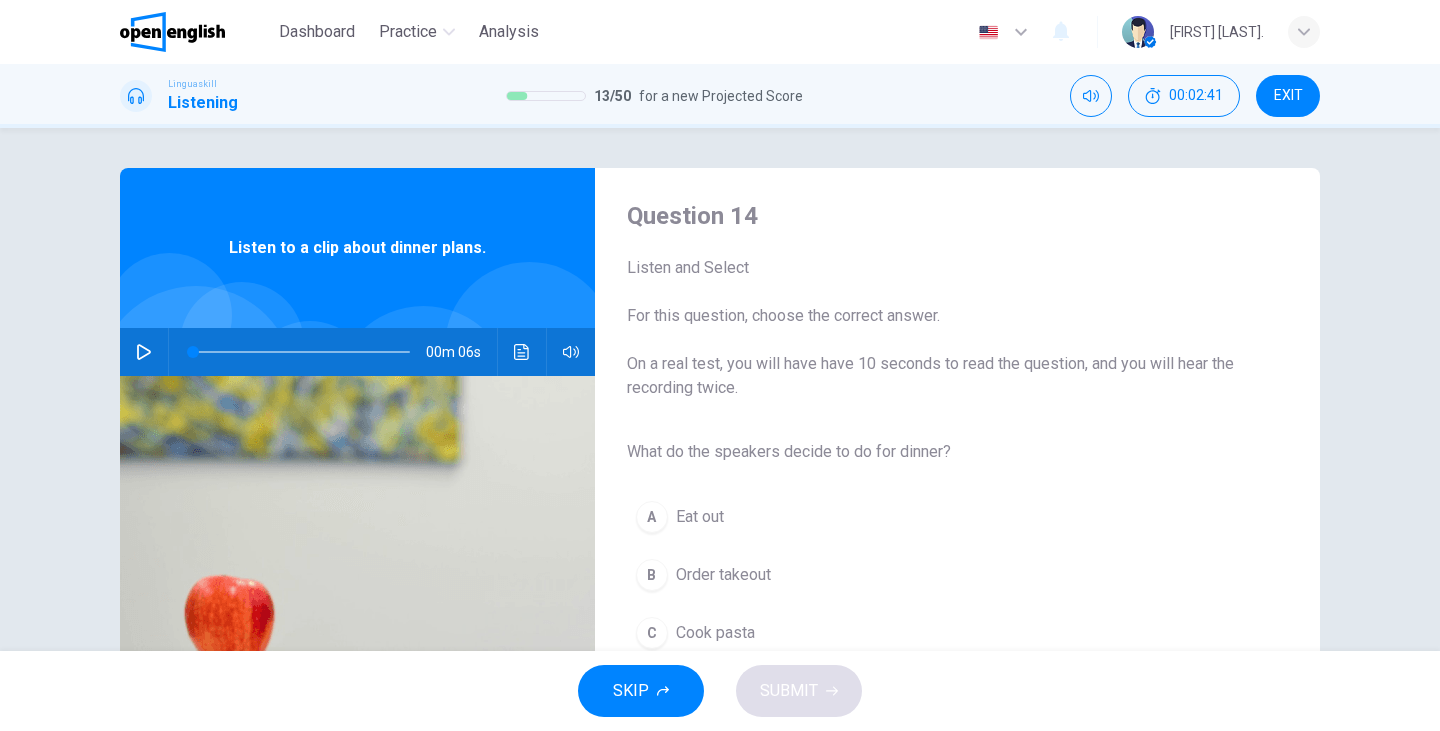 click 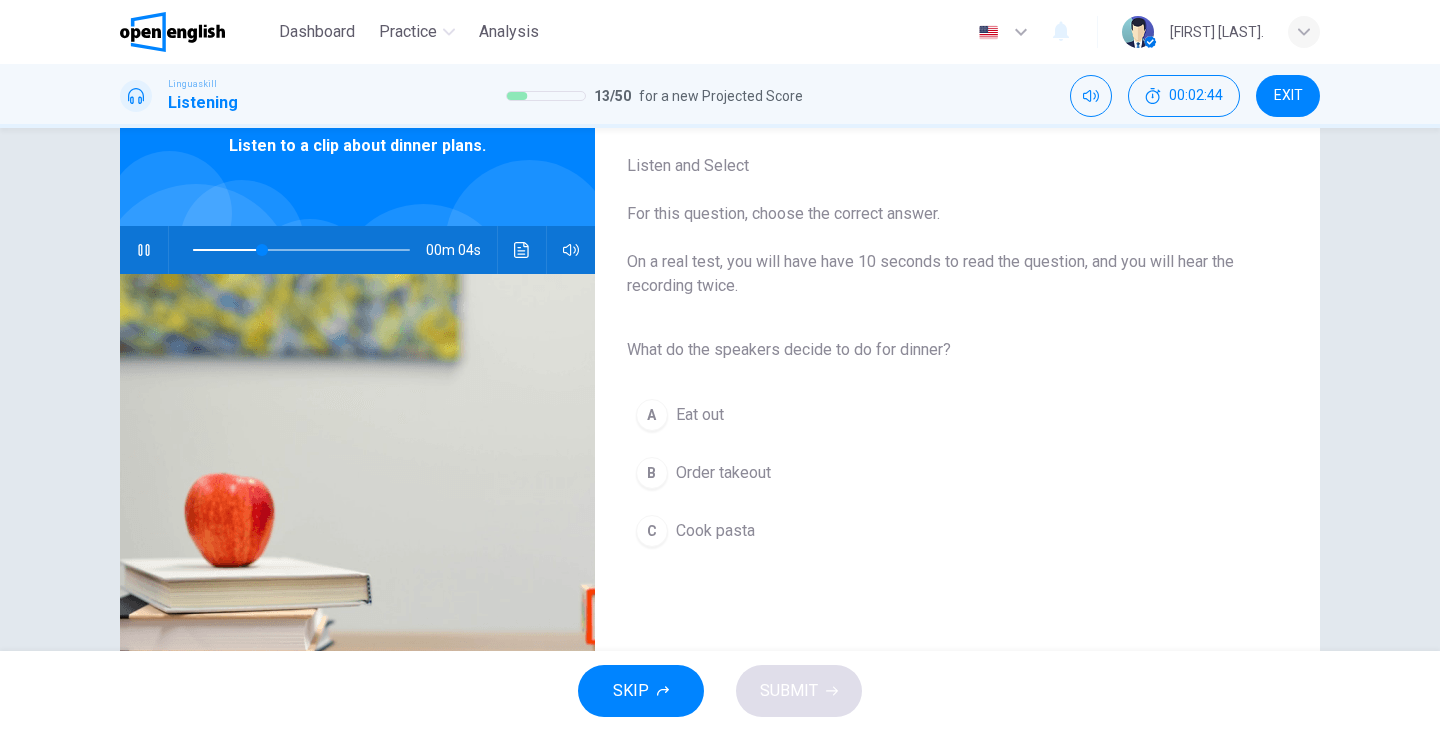 scroll, scrollTop: 103, scrollLeft: 0, axis: vertical 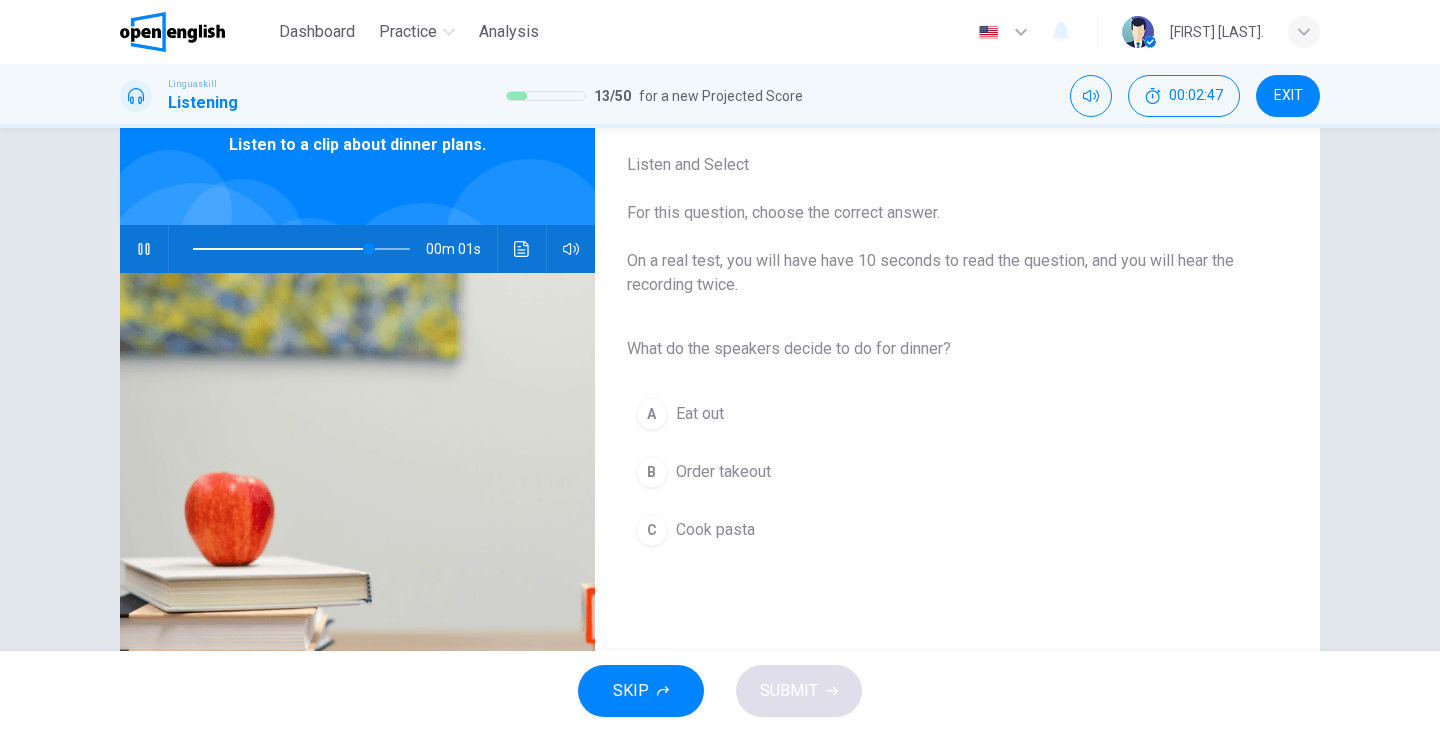 click on "Cook pasta" at bounding box center [715, 530] 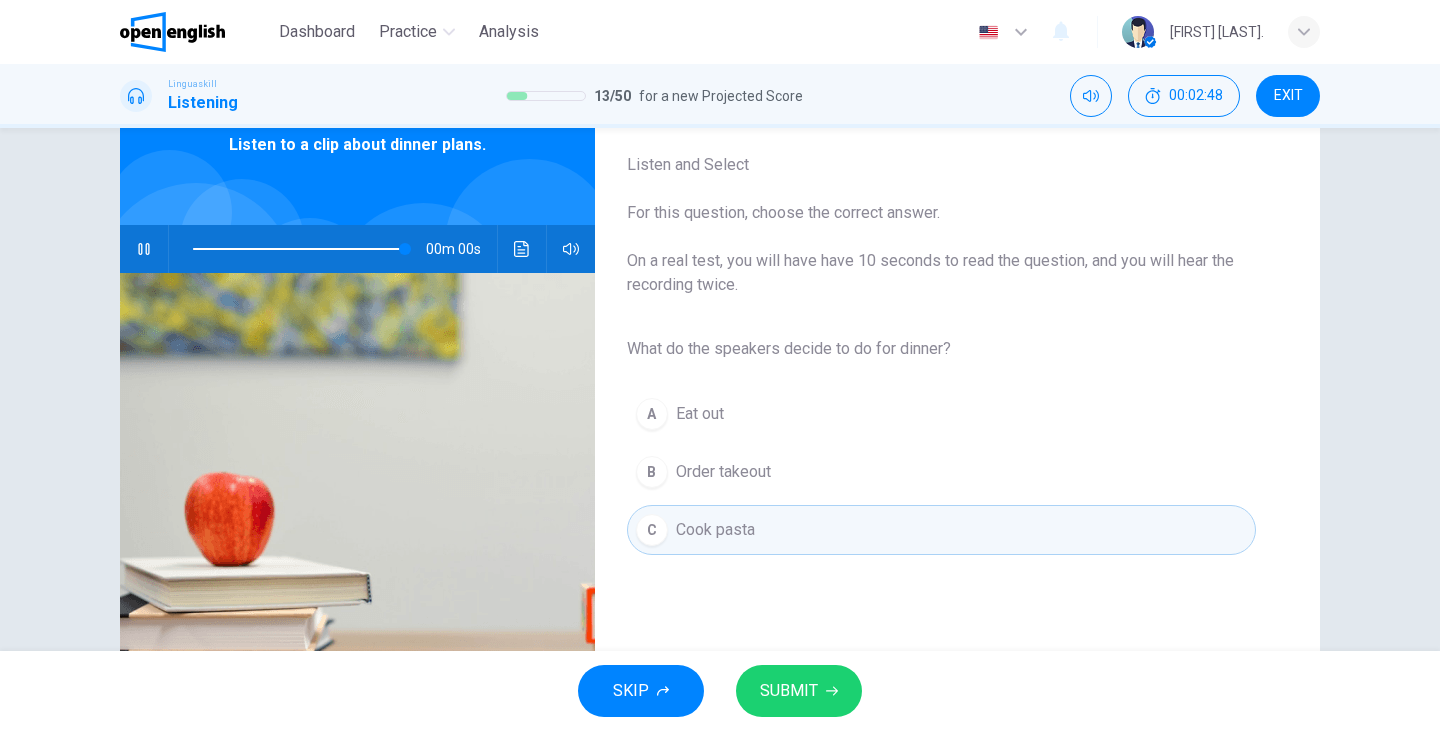 type on "*" 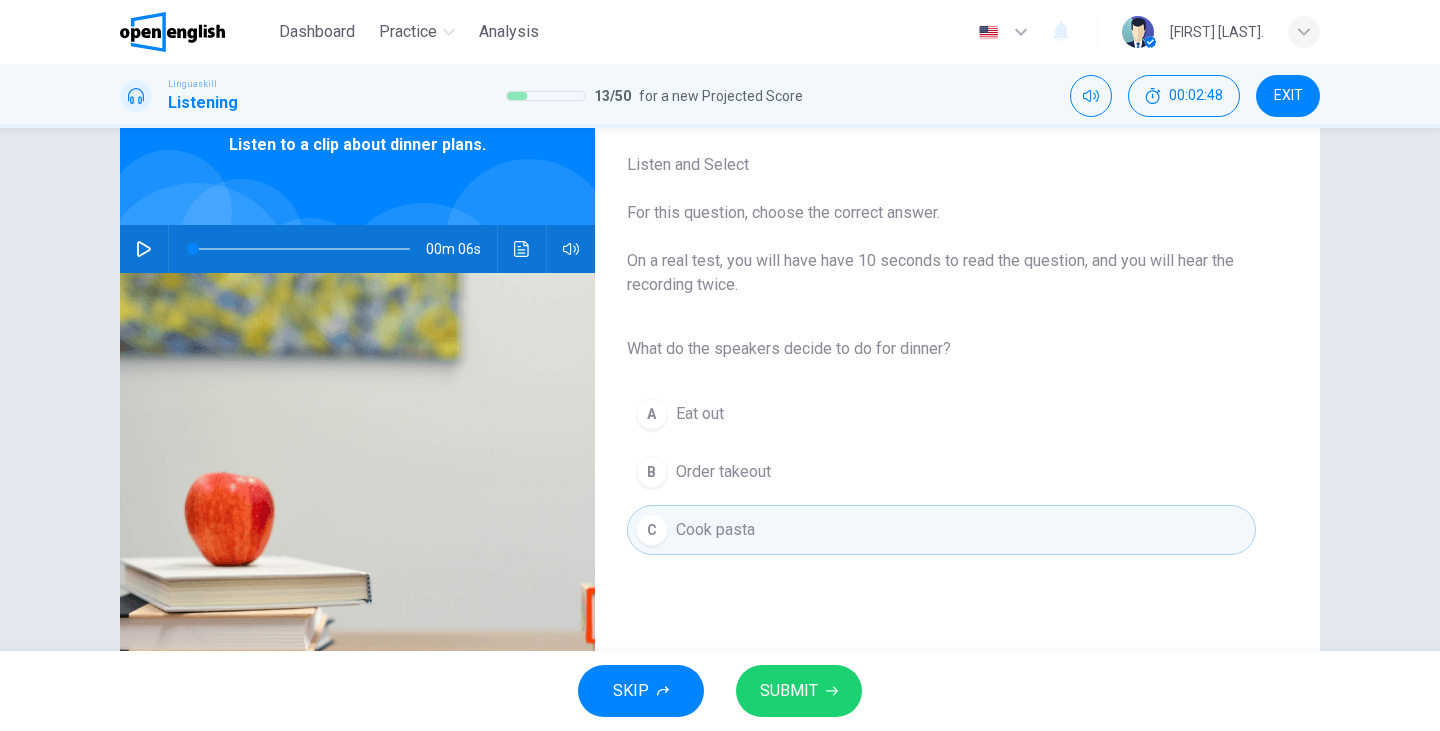 click on "SUBMIT" at bounding box center (789, 691) 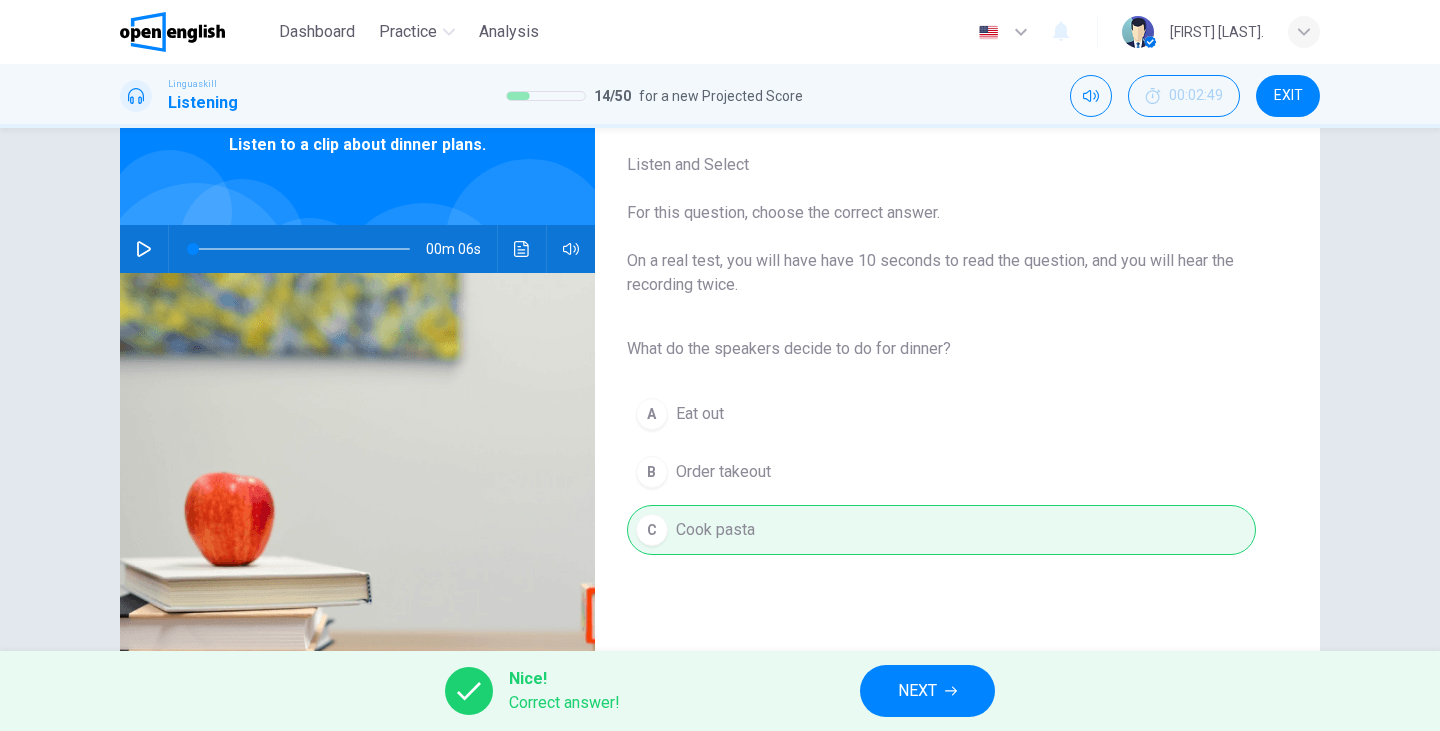 click on "NEXT" at bounding box center [917, 691] 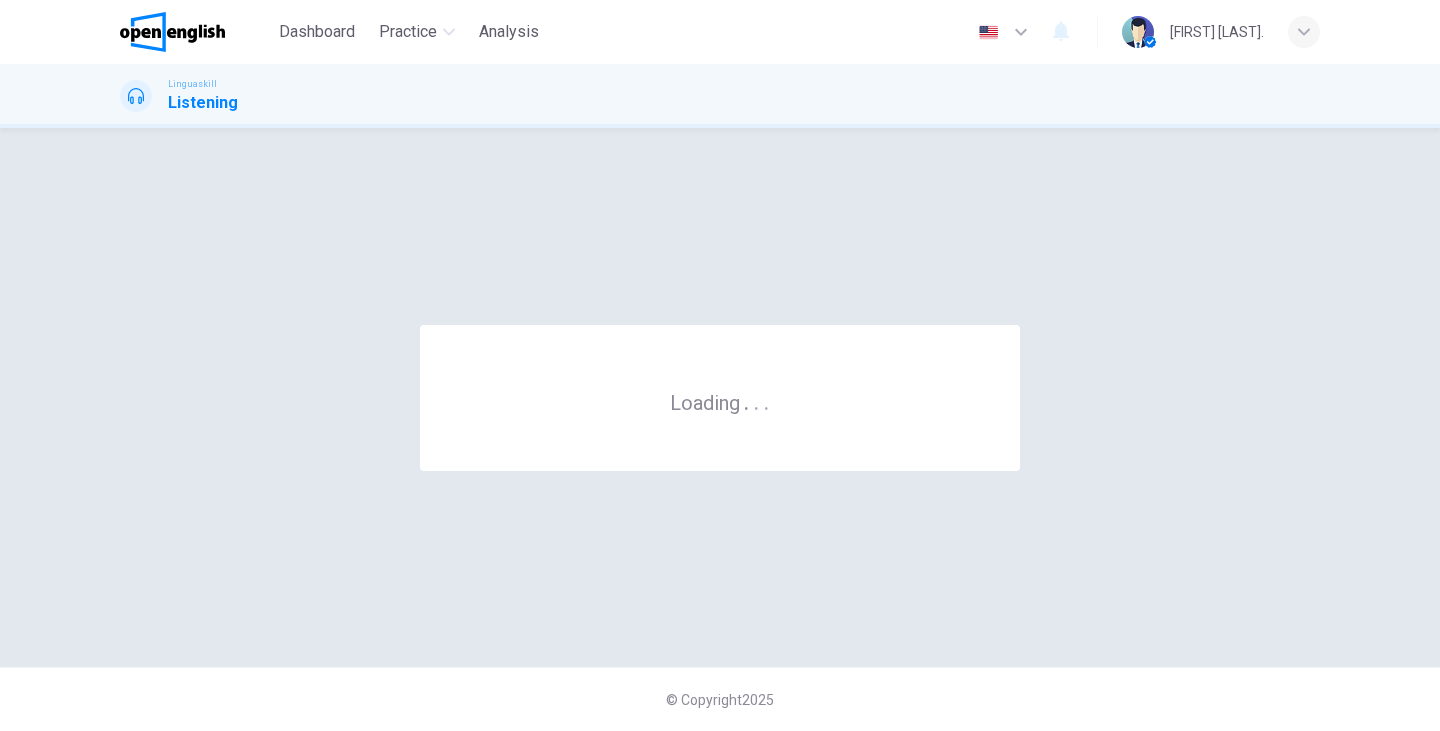 scroll, scrollTop: 0, scrollLeft: 0, axis: both 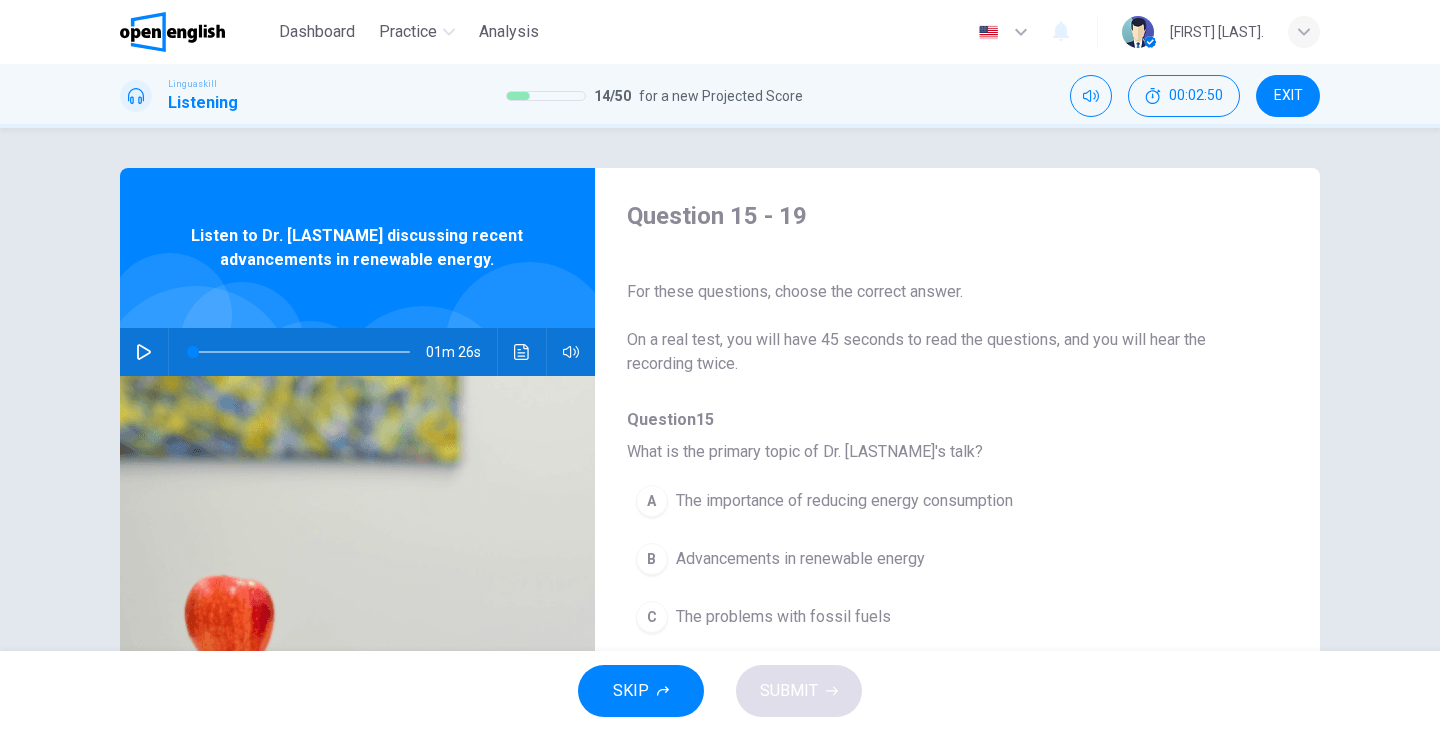 click 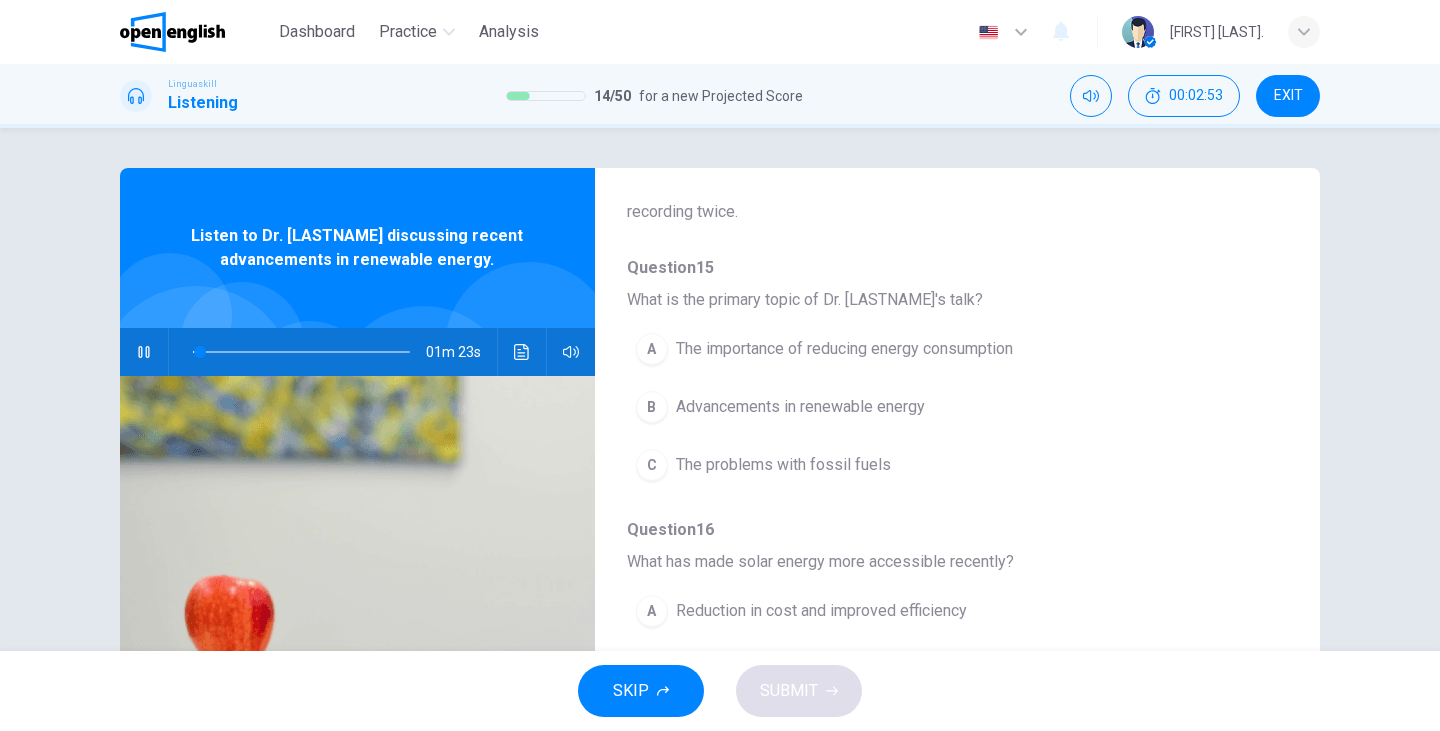 scroll, scrollTop: 154, scrollLeft: 0, axis: vertical 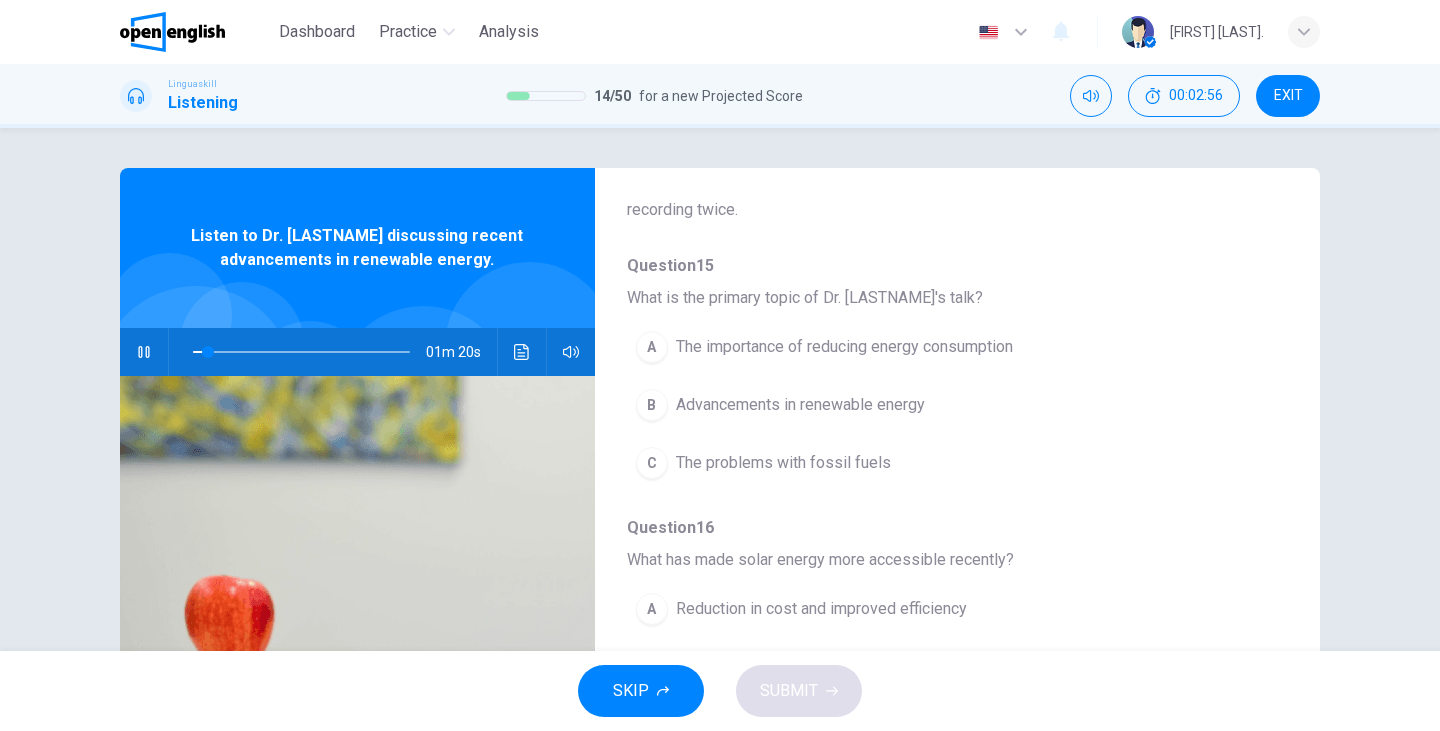 click on "Advancements in renewable energy" at bounding box center [800, 405] 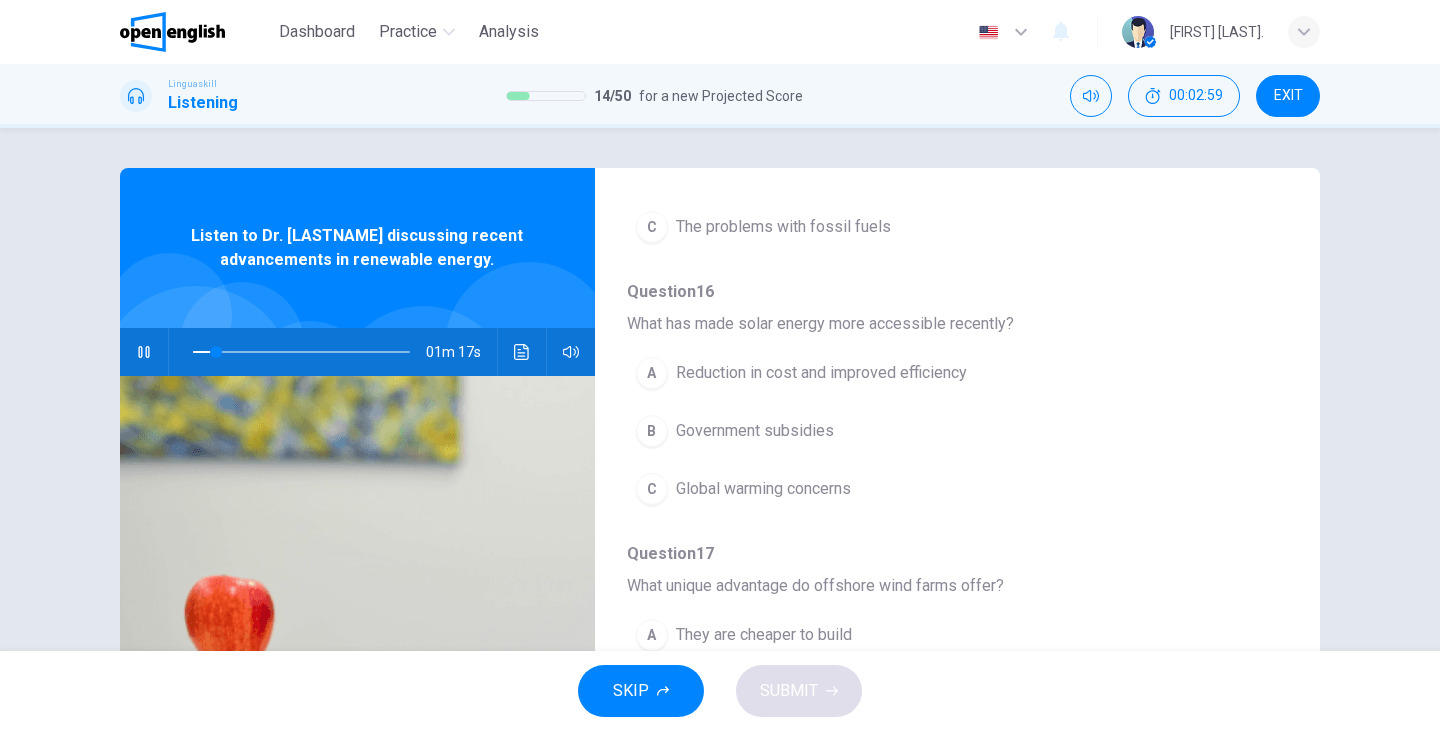 scroll, scrollTop: 399, scrollLeft: 0, axis: vertical 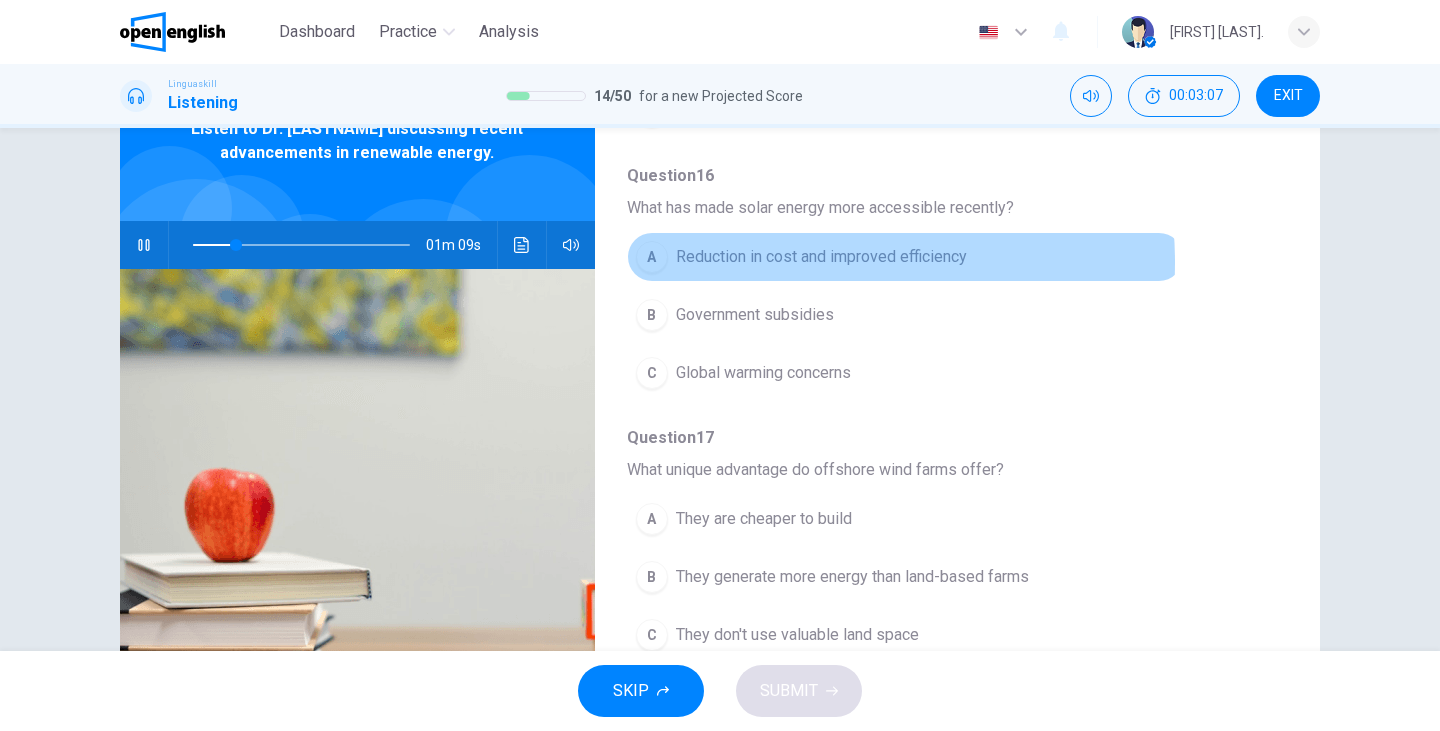 click on "Reduction in cost and improved efficiency" at bounding box center (821, 257) 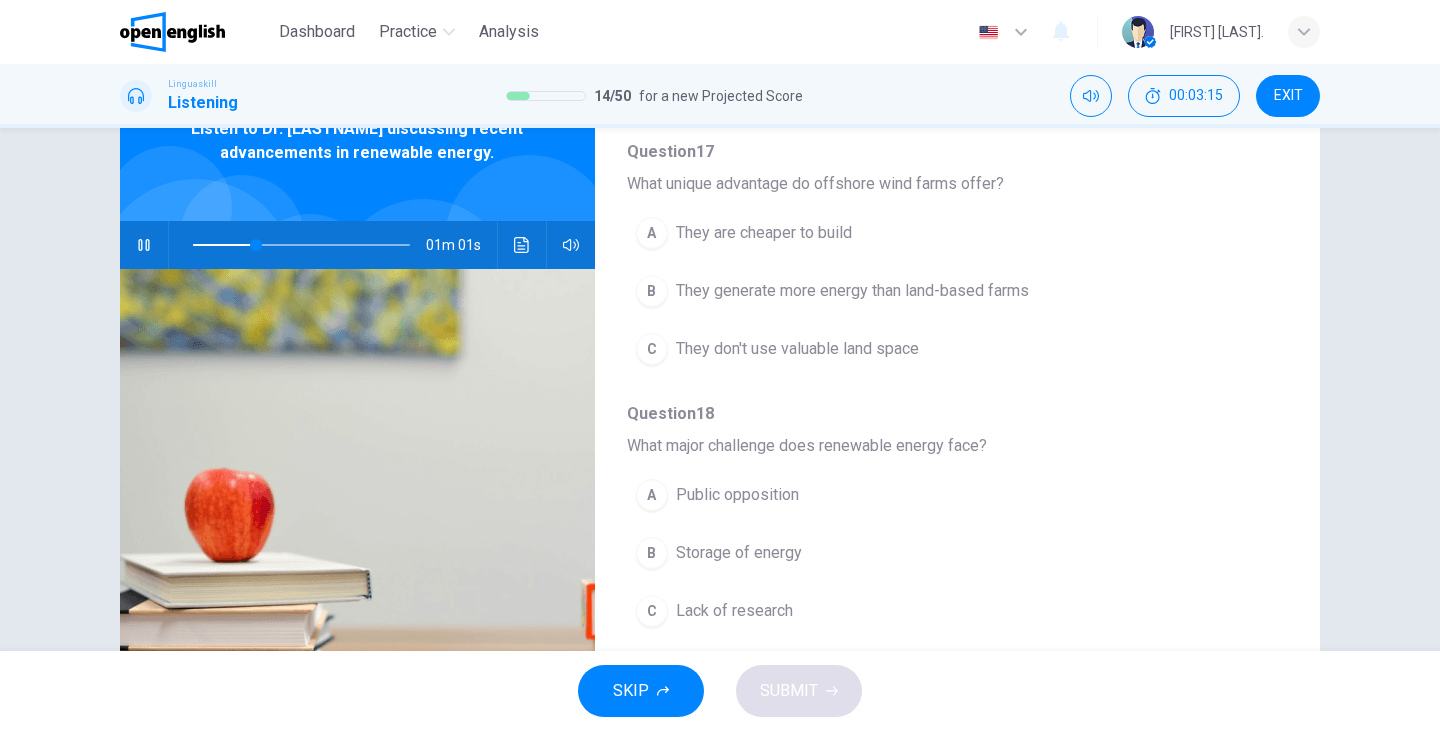 scroll, scrollTop: 690, scrollLeft: 0, axis: vertical 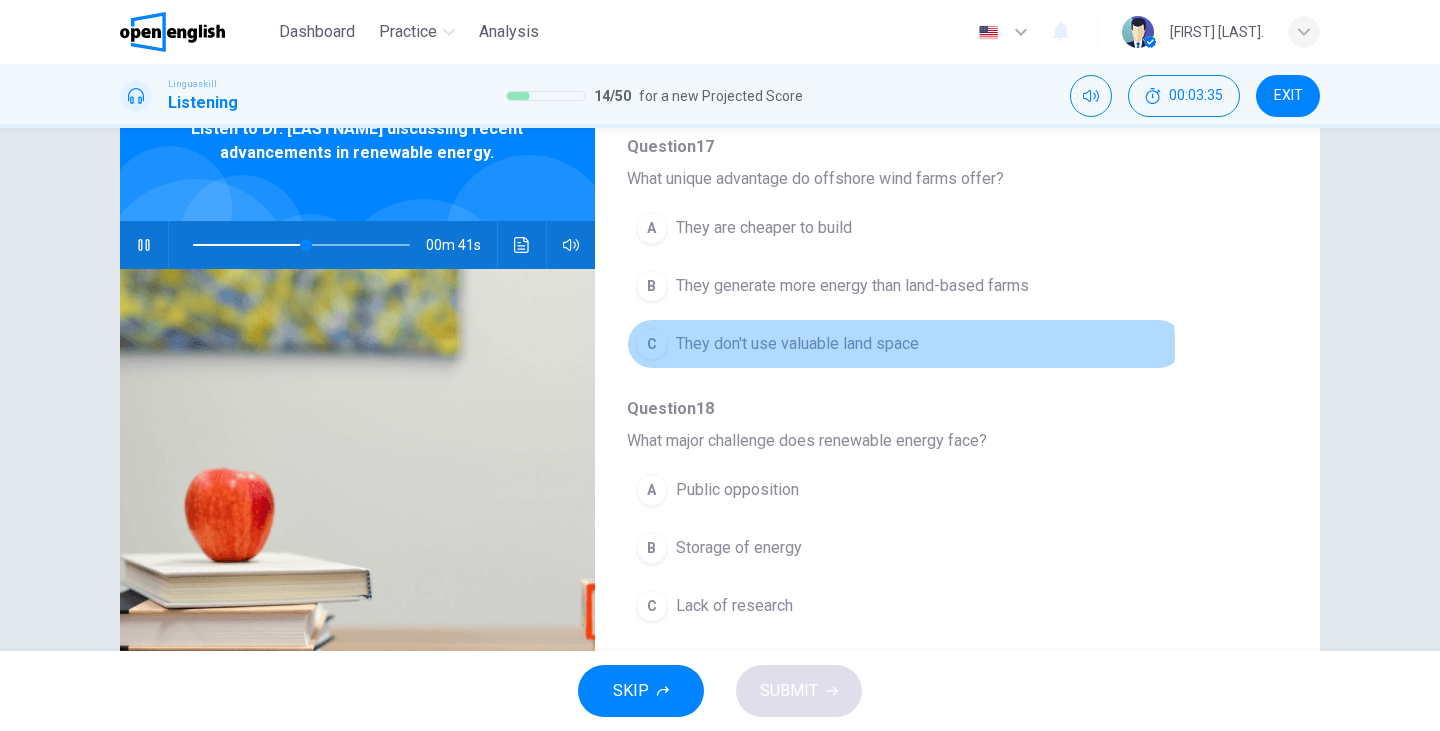 click on "They don't use valuable land space" at bounding box center [797, 344] 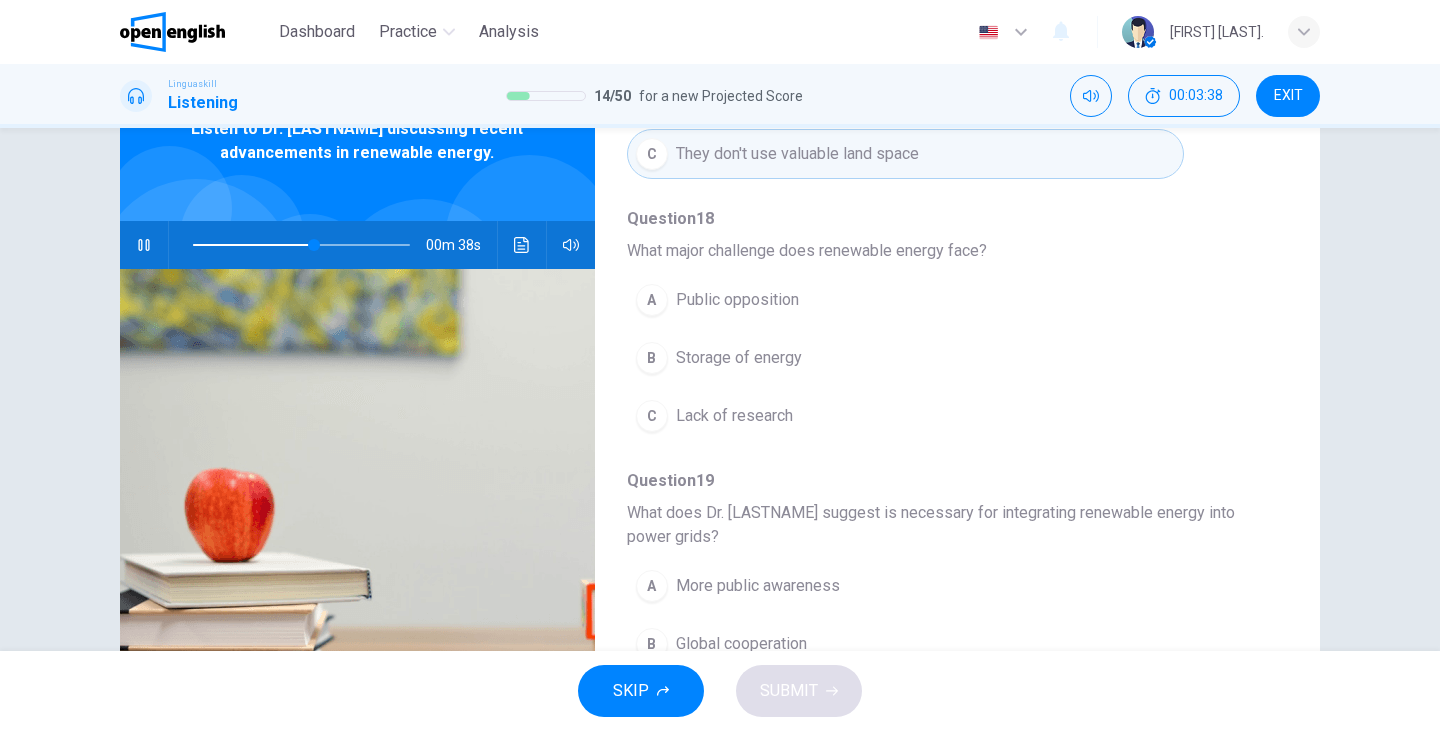 scroll, scrollTop: 887, scrollLeft: 0, axis: vertical 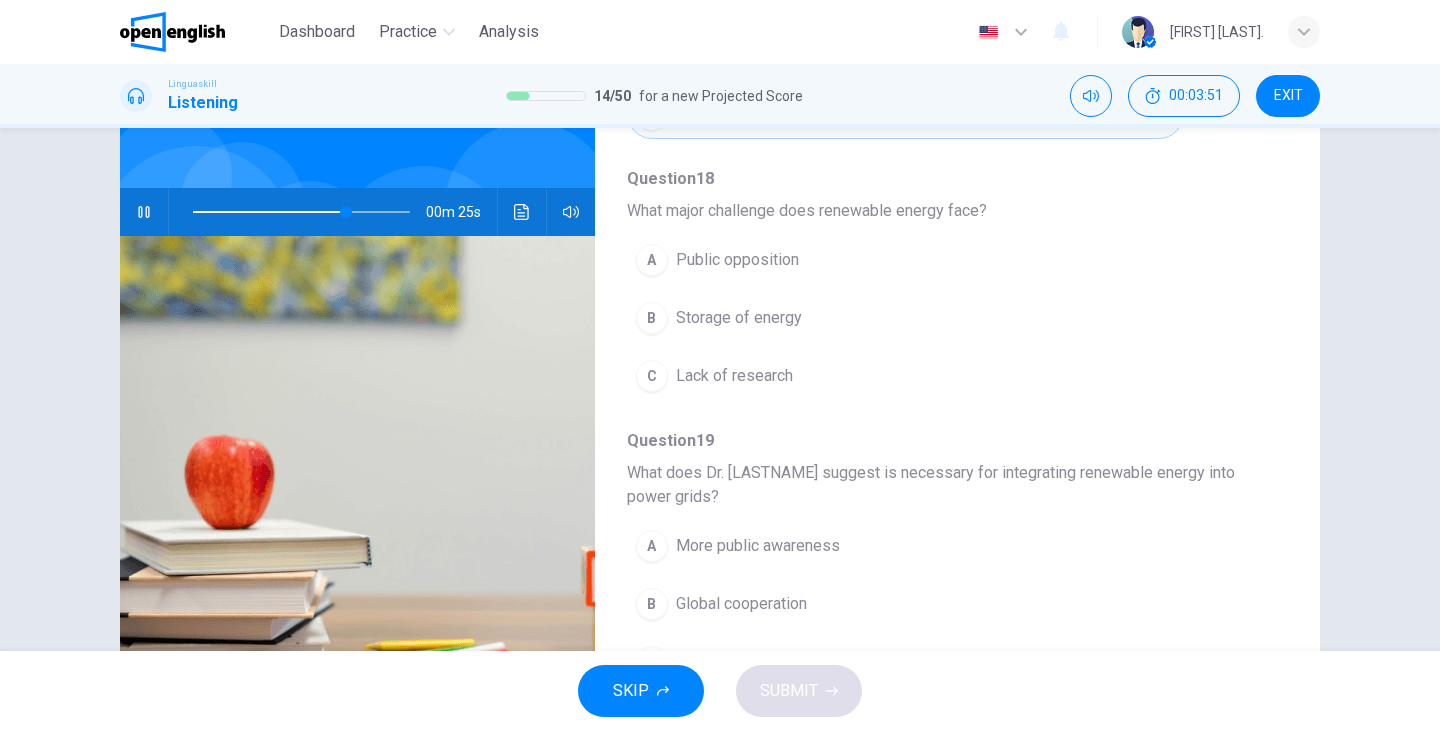 click on "Storage of energy" at bounding box center [739, 318] 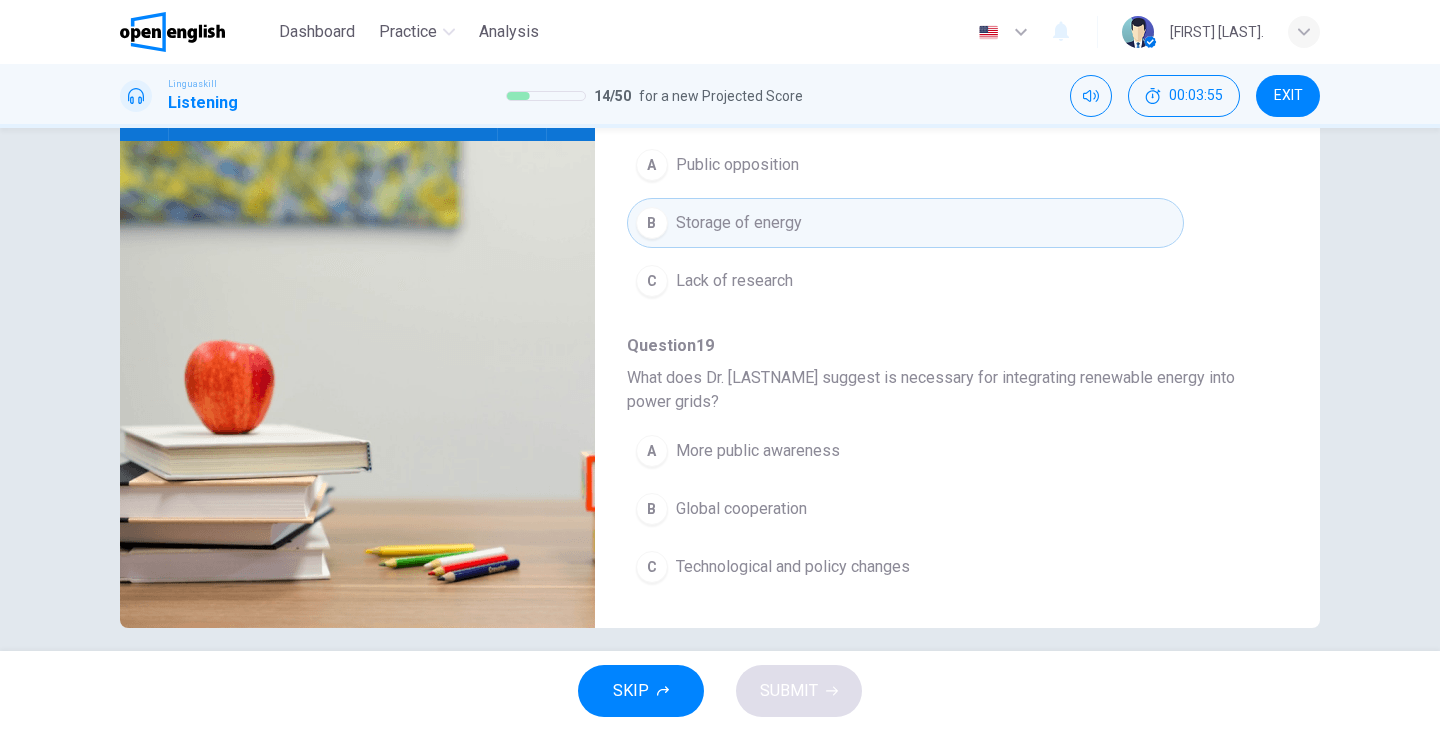 scroll, scrollTop: 252, scrollLeft: 0, axis: vertical 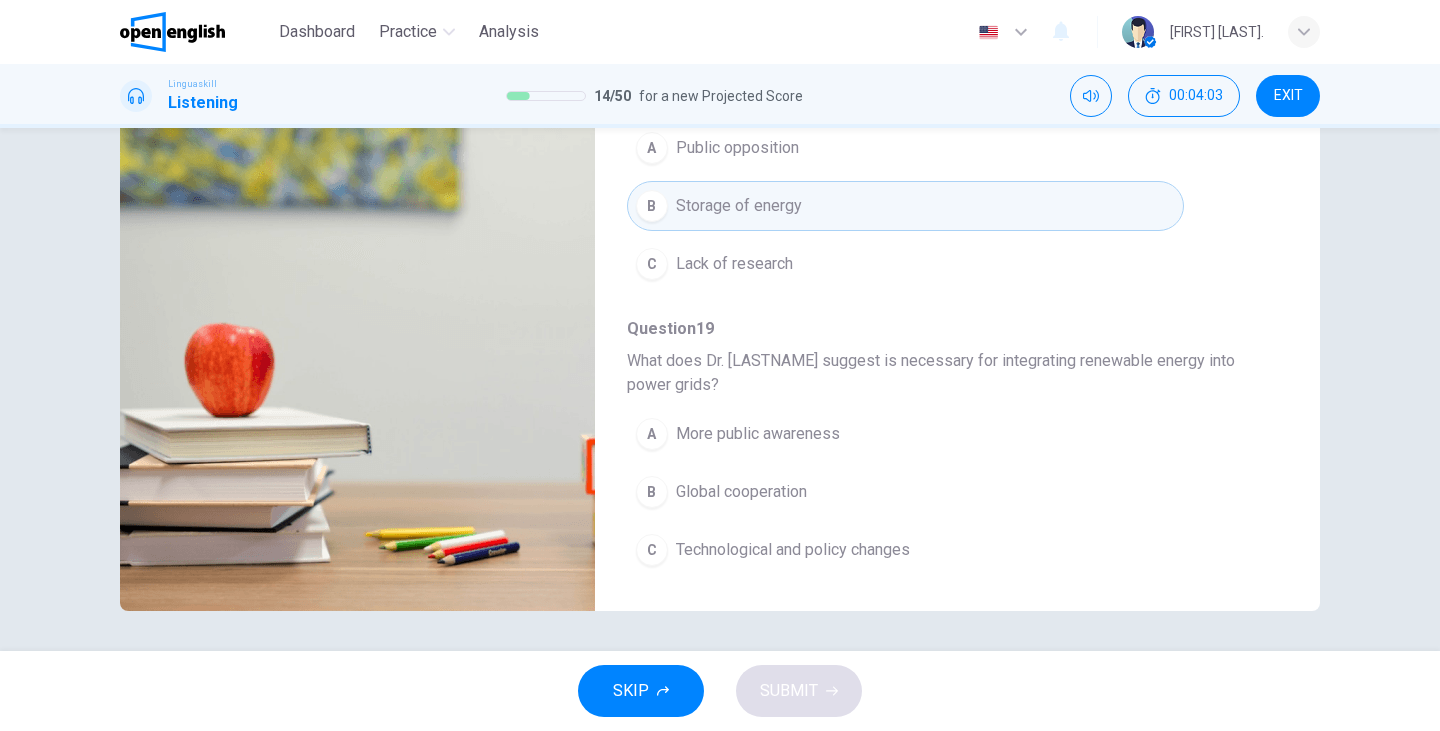 click on "Technological and policy changes" at bounding box center [793, 550] 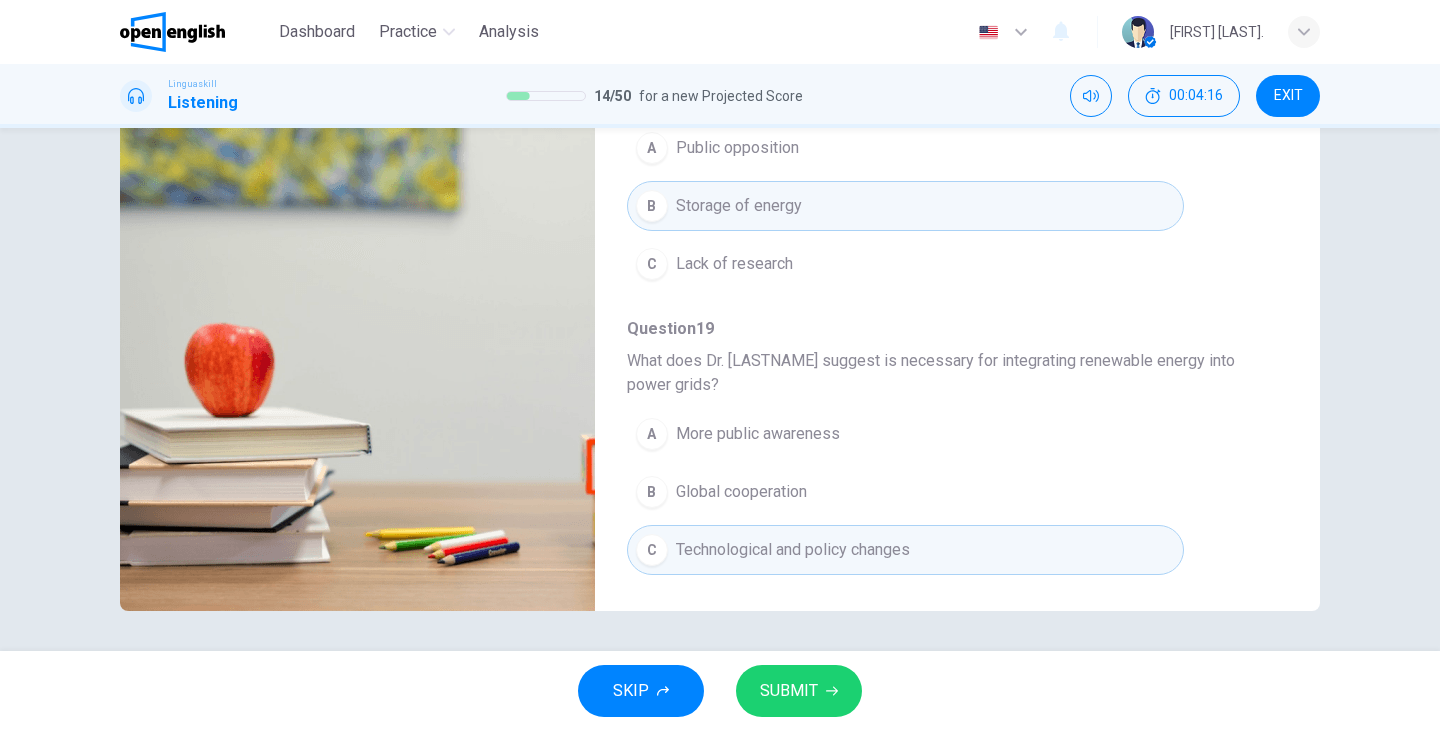 type on "*" 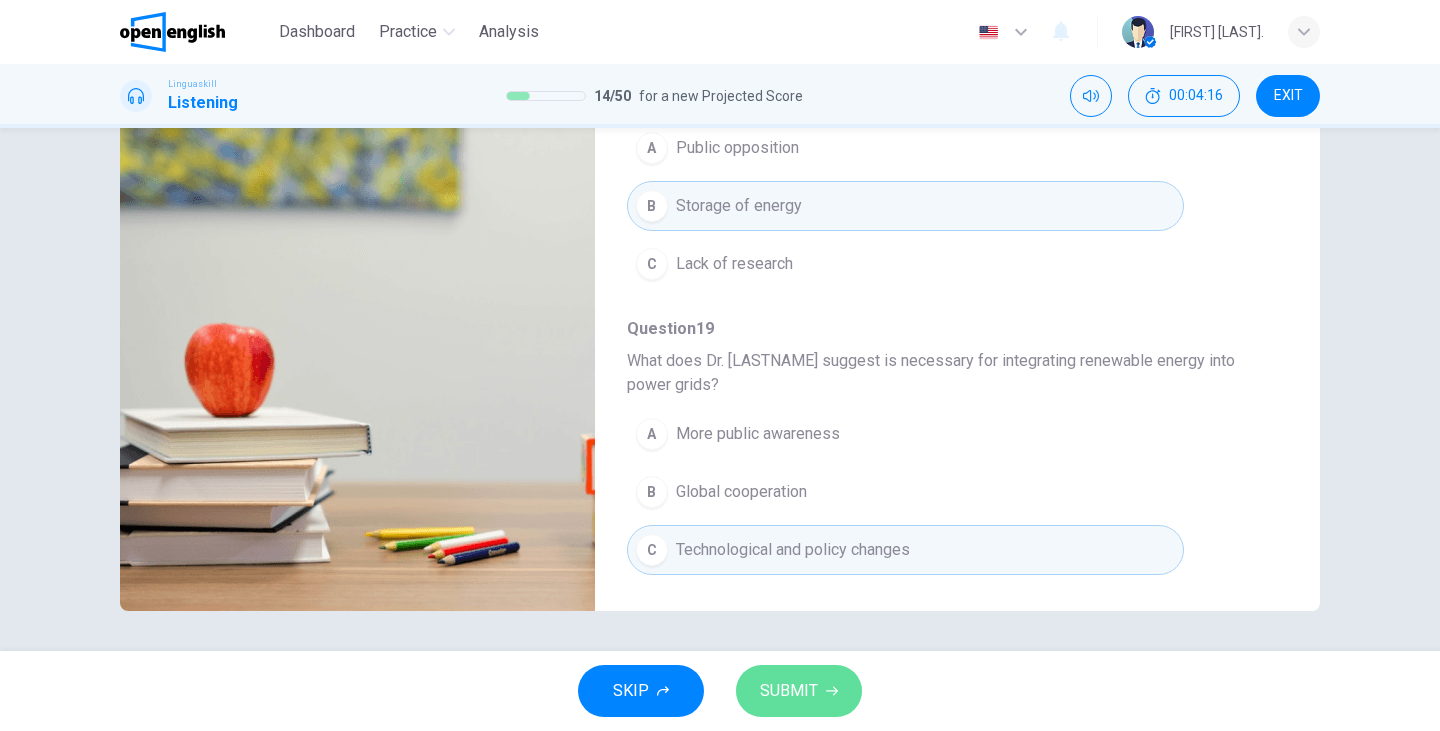 click on "SUBMIT" at bounding box center (789, 691) 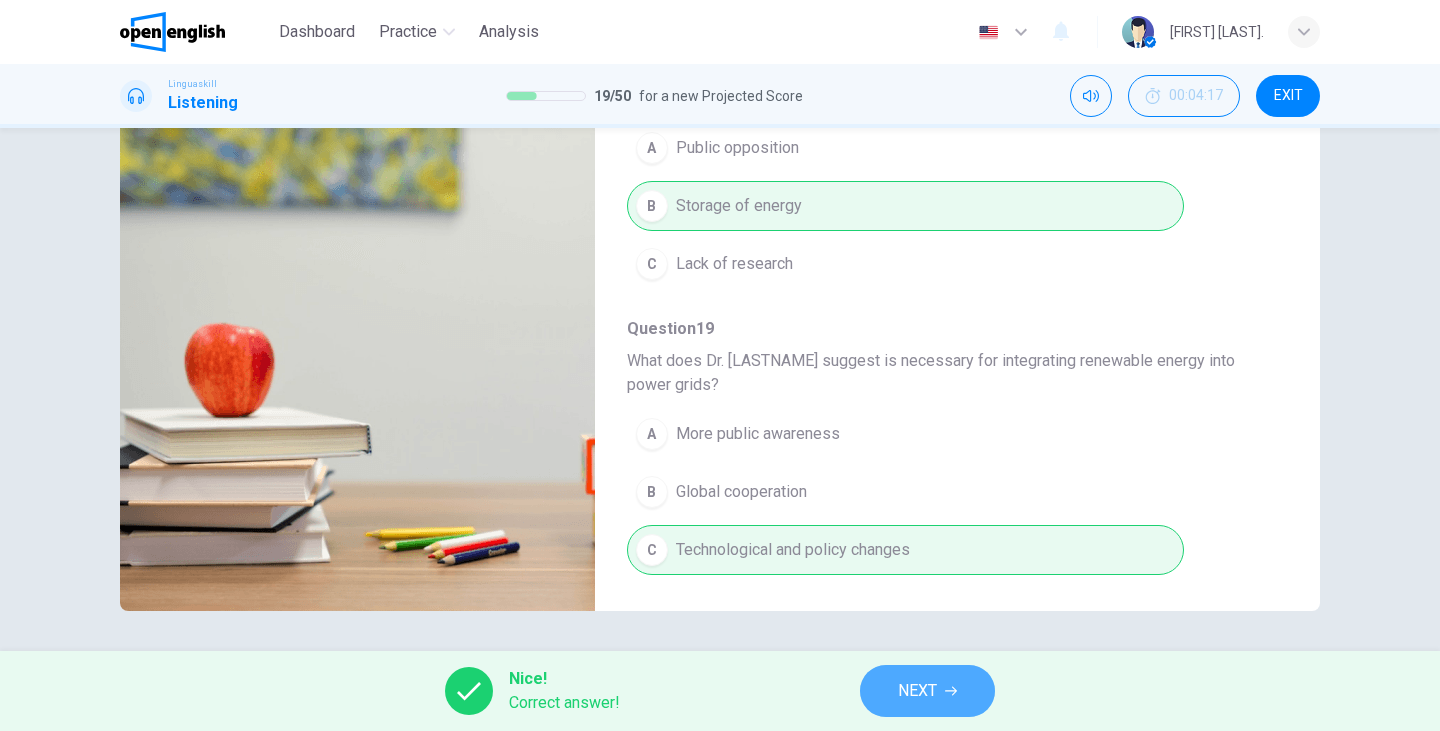 click on "NEXT" at bounding box center [927, 691] 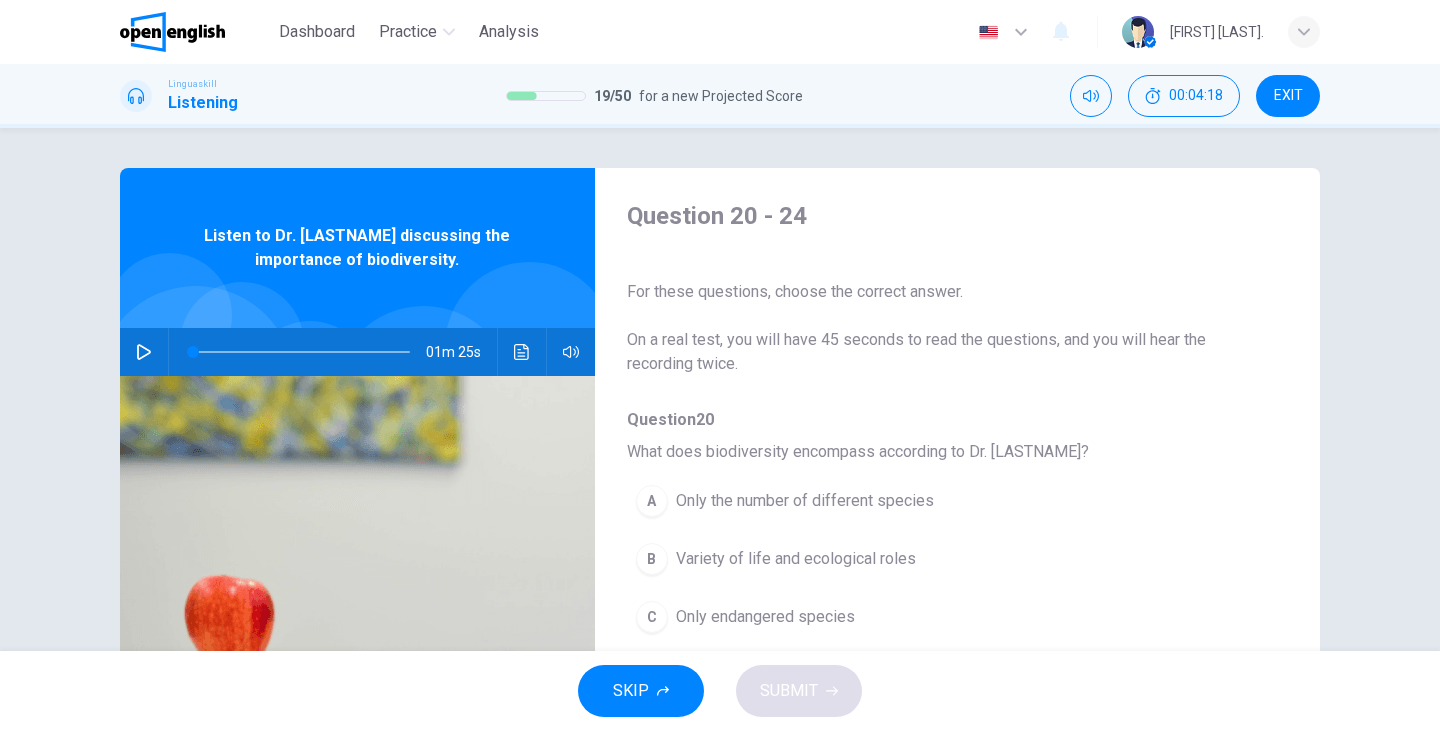 click 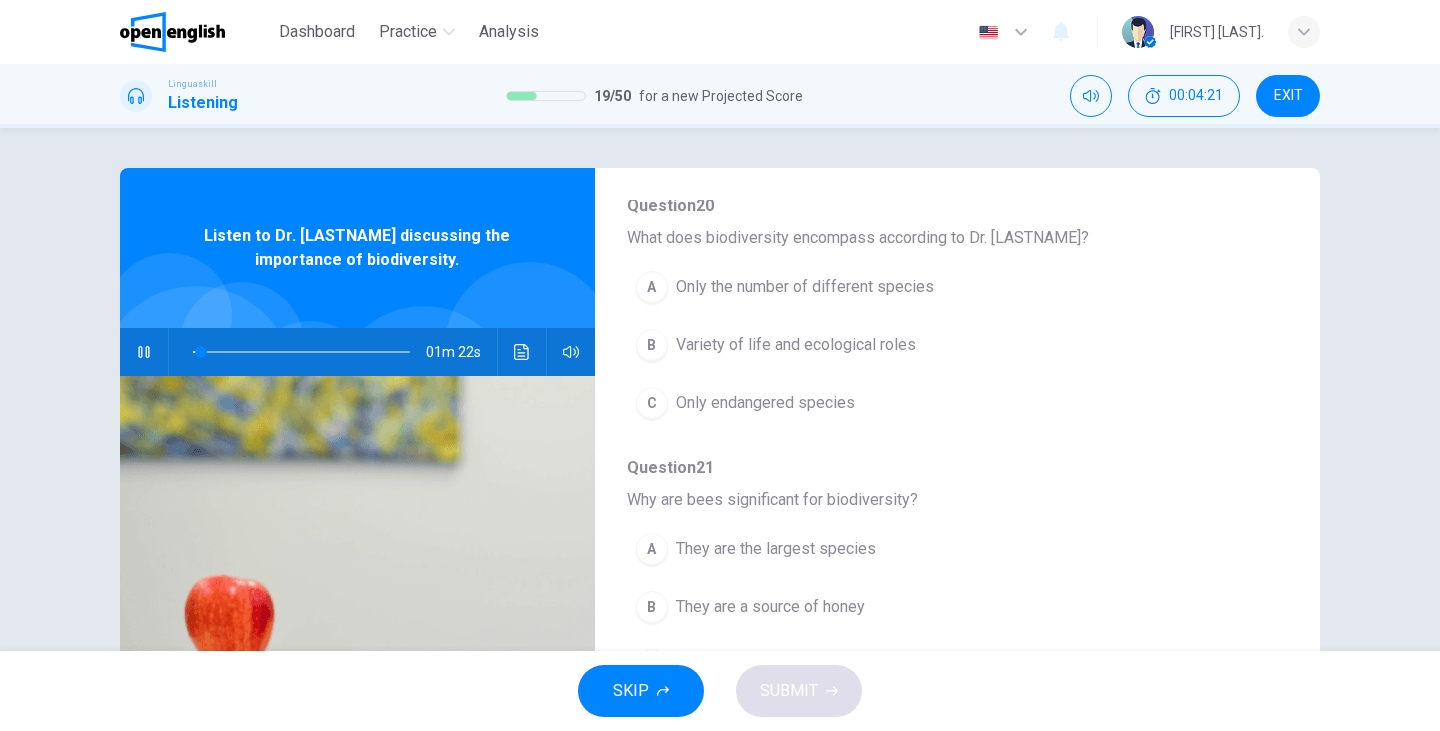 scroll, scrollTop: 221, scrollLeft: 0, axis: vertical 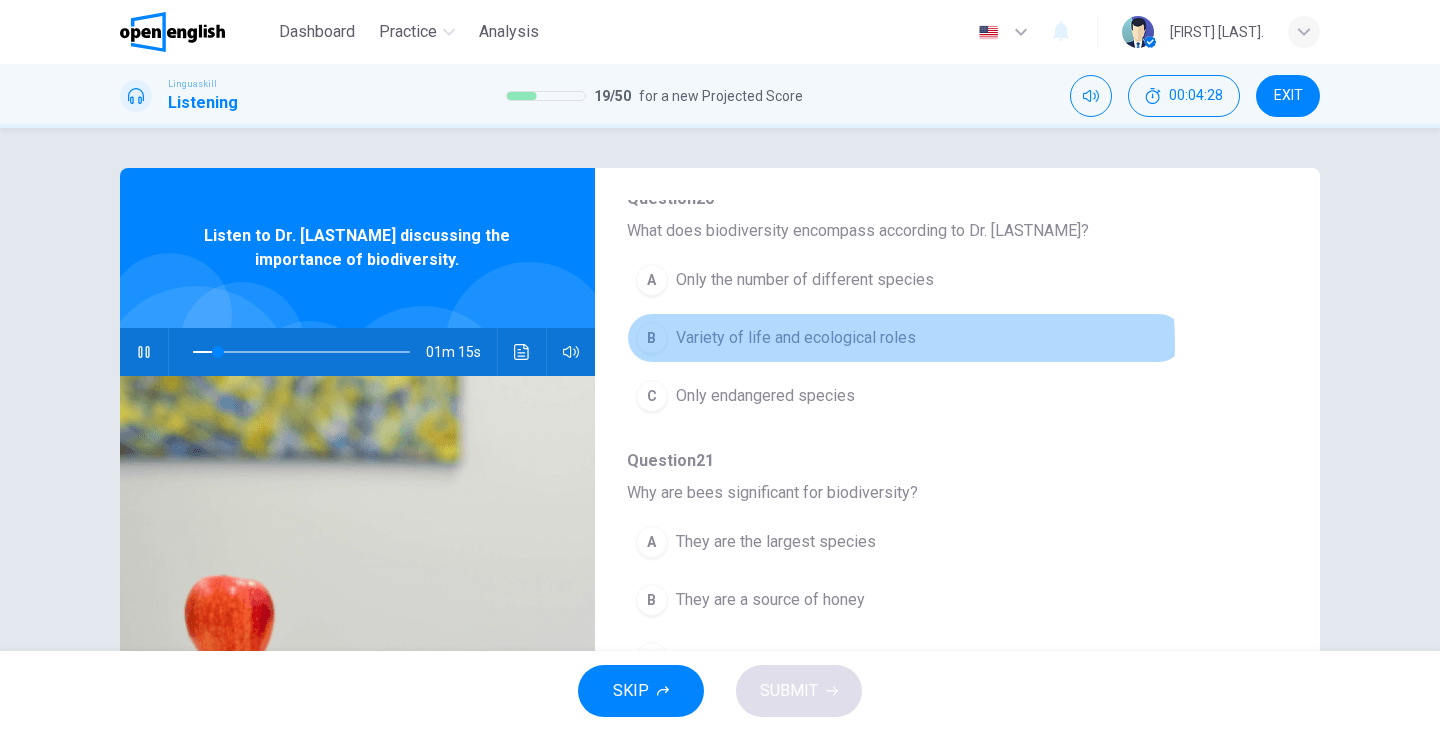 click on "Variety of life and ecological roles" at bounding box center (796, 338) 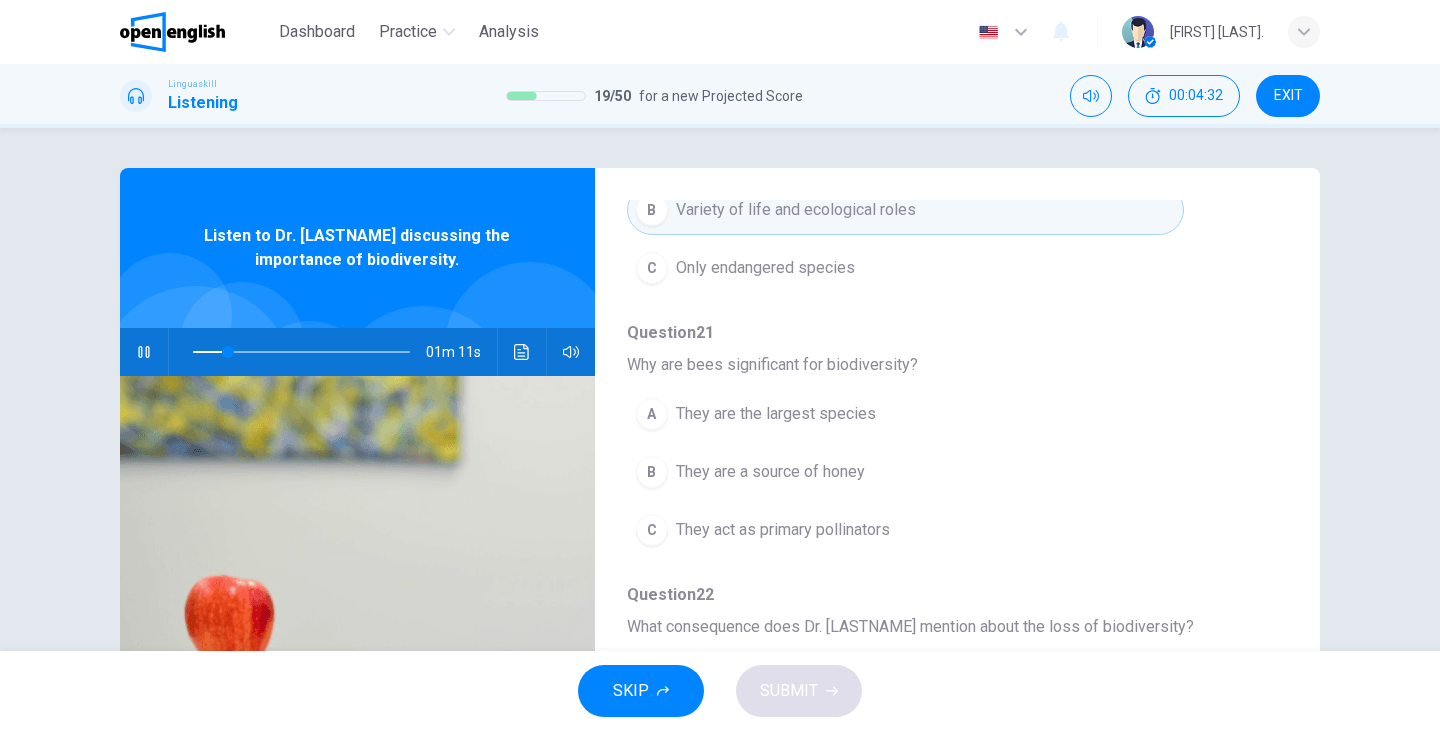 scroll, scrollTop: 351, scrollLeft: 0, axis: vertical 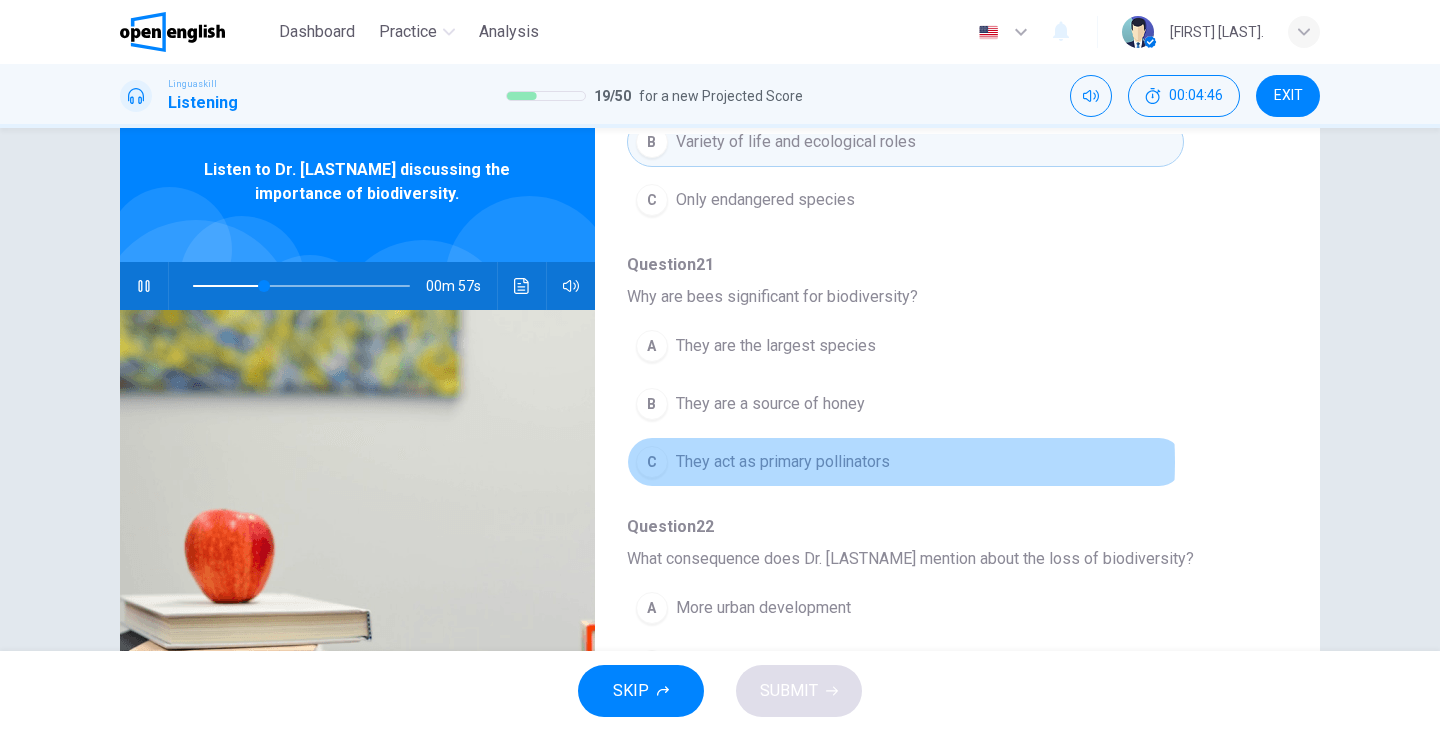 click on "They act as primary pollinators" at bounding box center (783, 462) 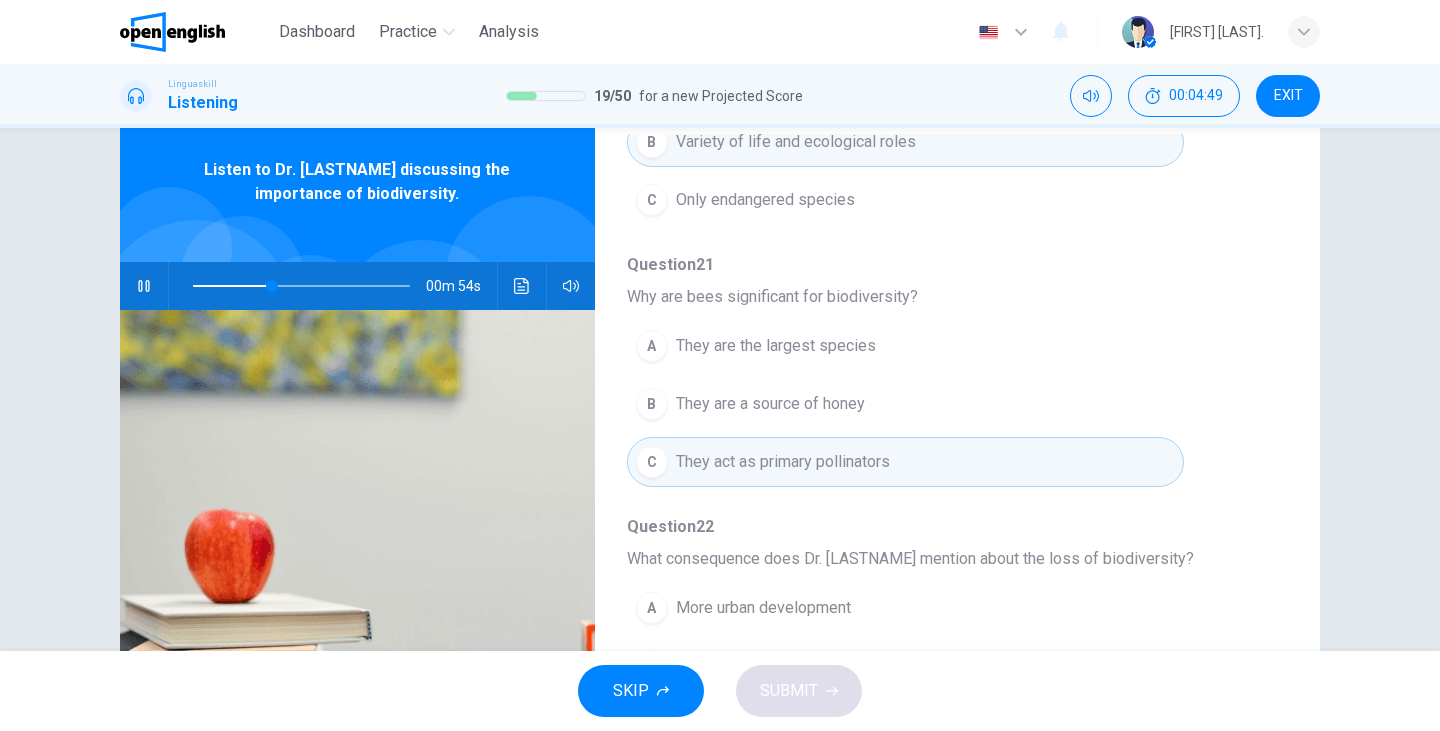 drag, startPoint x: 1272, startPoint y: 401, endPoint x: 1279, endPoint y: 438, distance: 37.65634 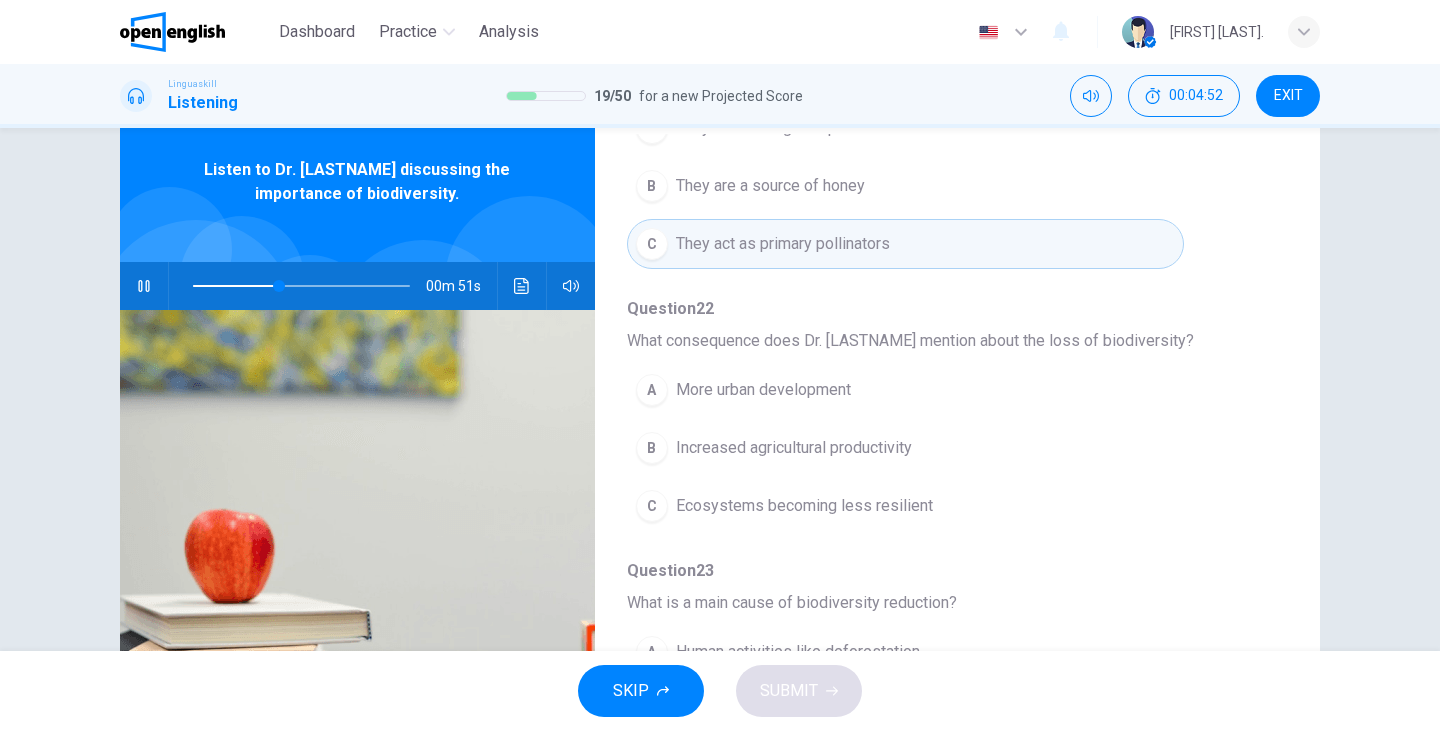 scroll, scrollTop: 572, scrollLeft: 0, axis: vertical 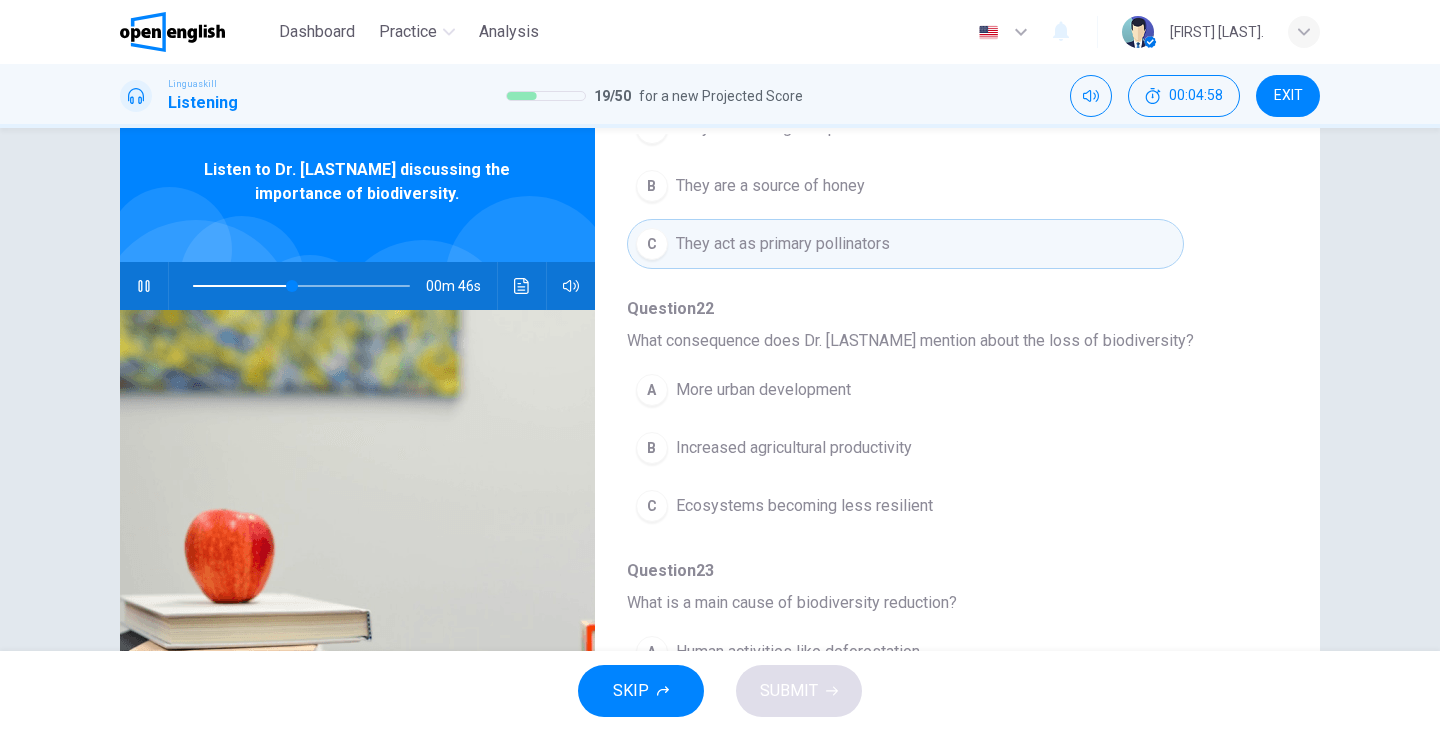 click on "Ecosystems becoming less resilient" at bounding box center [804, 506] 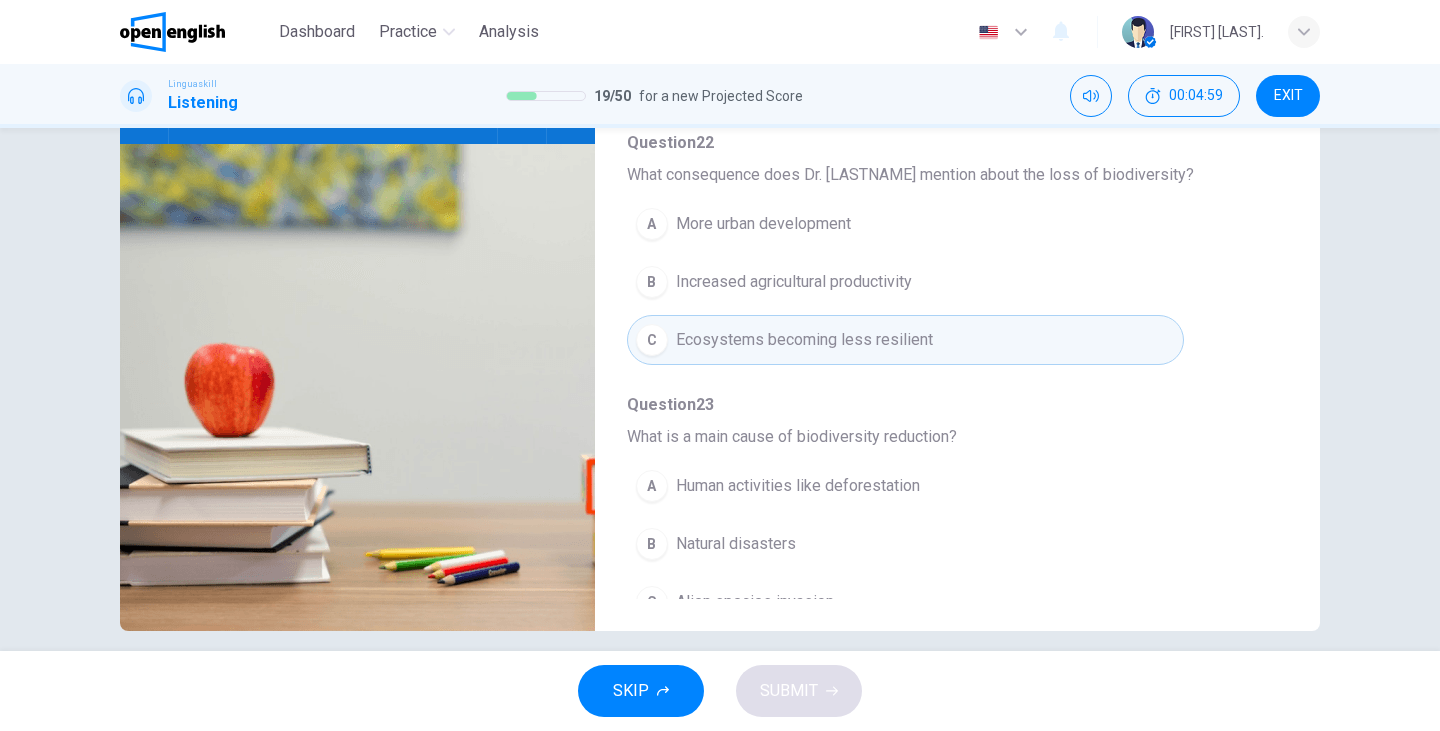 scroll, scrollTop: 252, scrollLeft: 0, axis: vertical 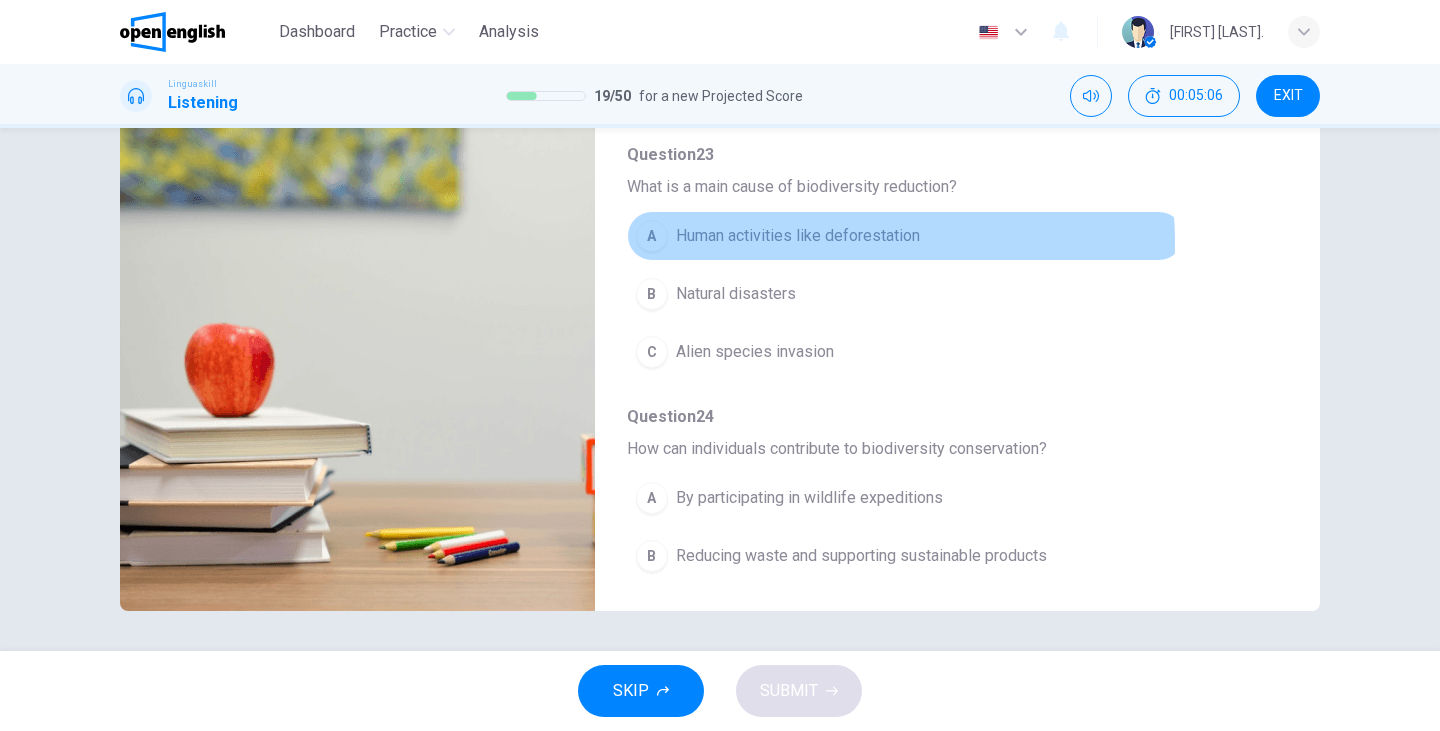 click on "Human activities like deforestation" at bounding box center [798, 236] 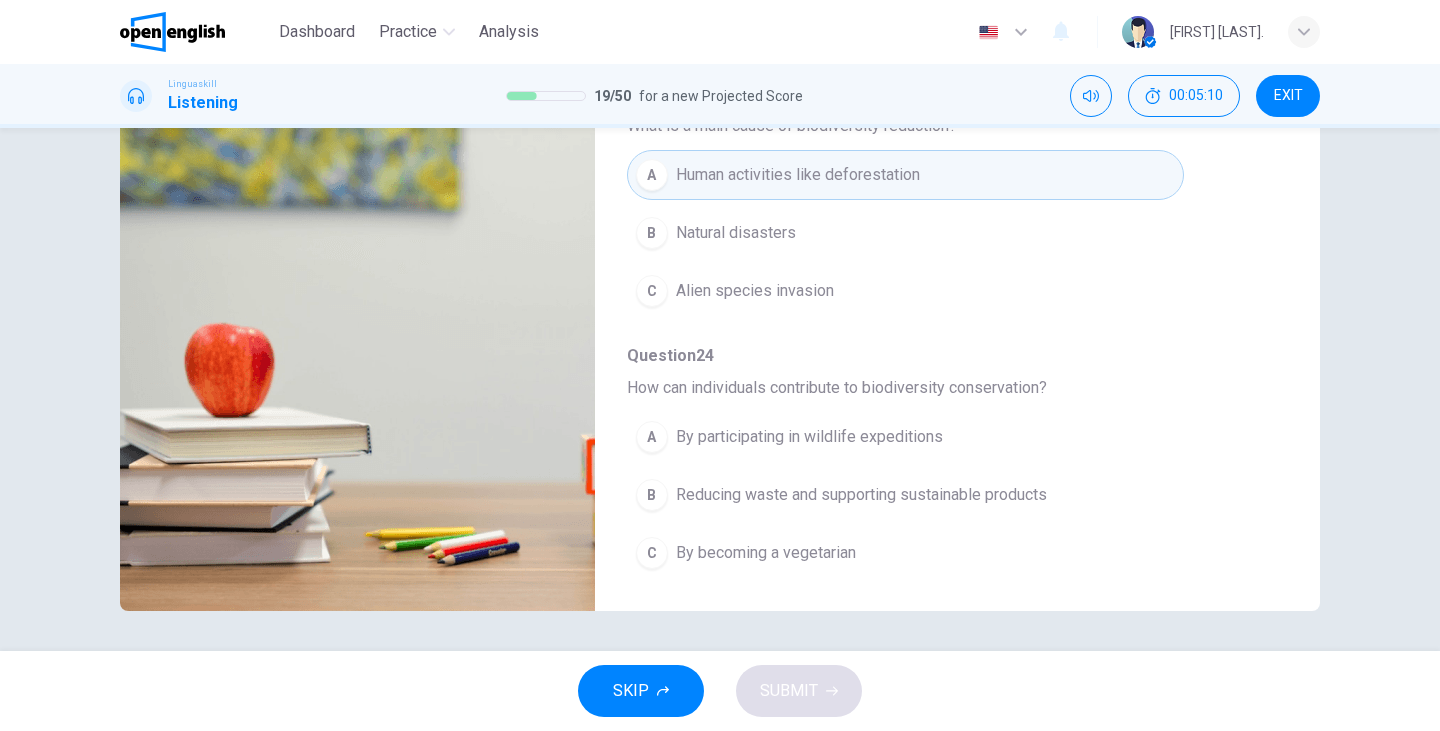 scroll, scrollTop: 863, scrollLeft: 0, axis: vertical 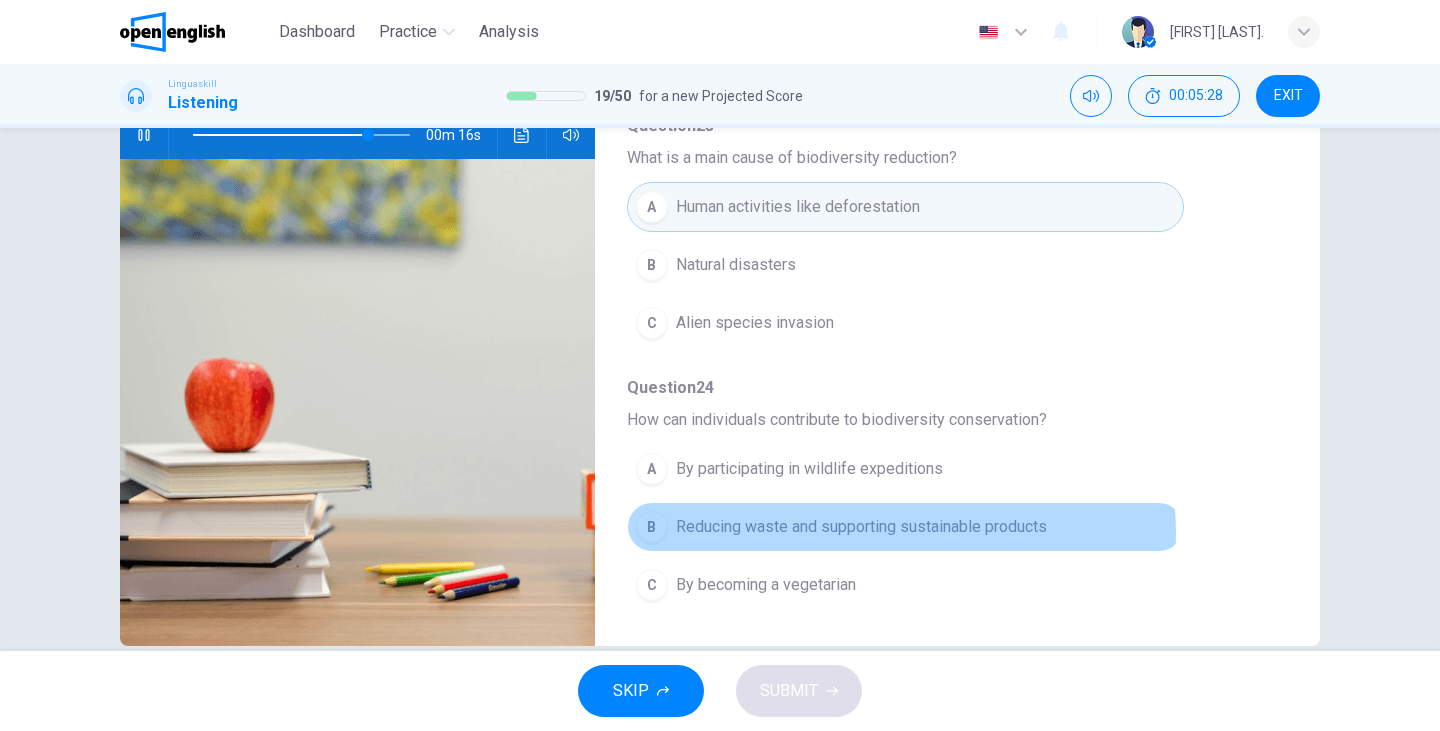 click on "Reducing waste and supporting sustainable products" at bounding box center [861, 527] 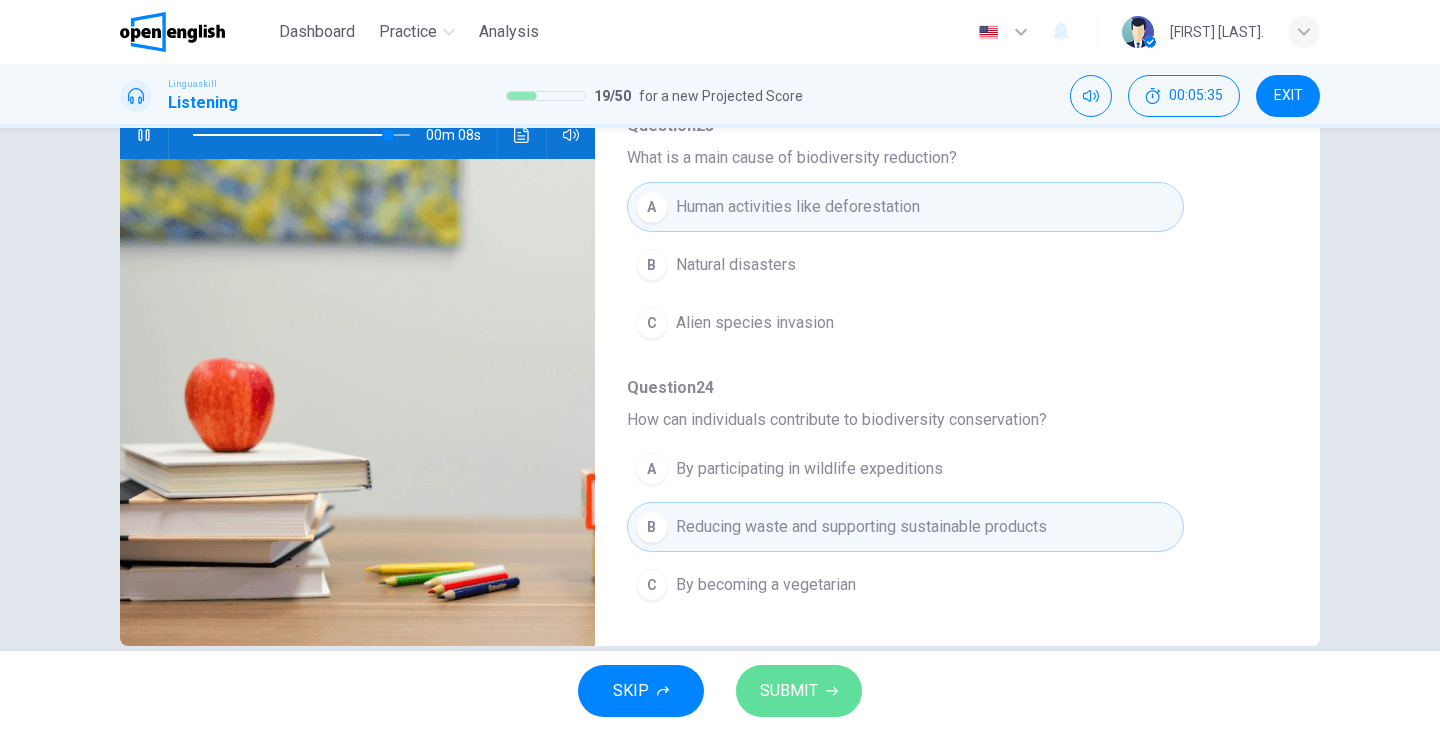 click on "SUBMIT" at bounding box center (799, 691) 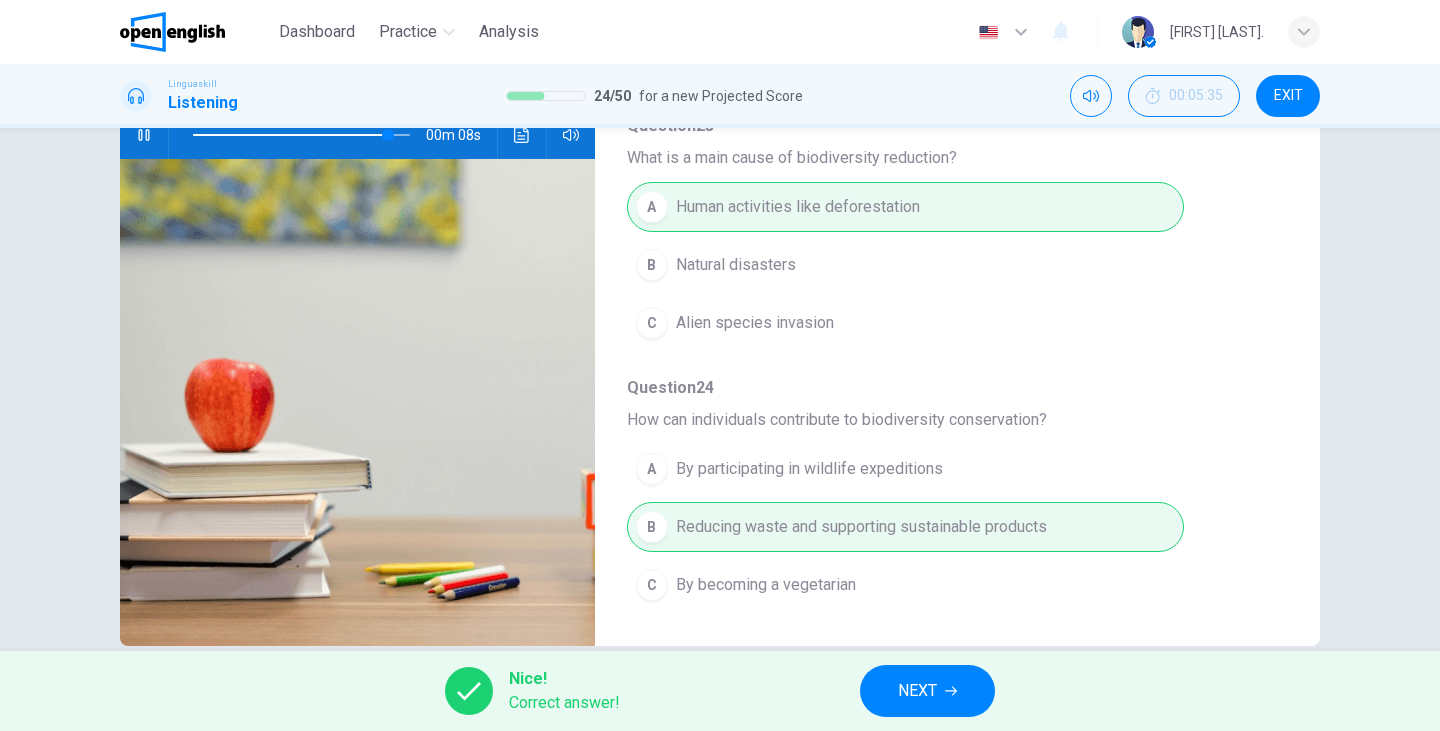 type on "**" 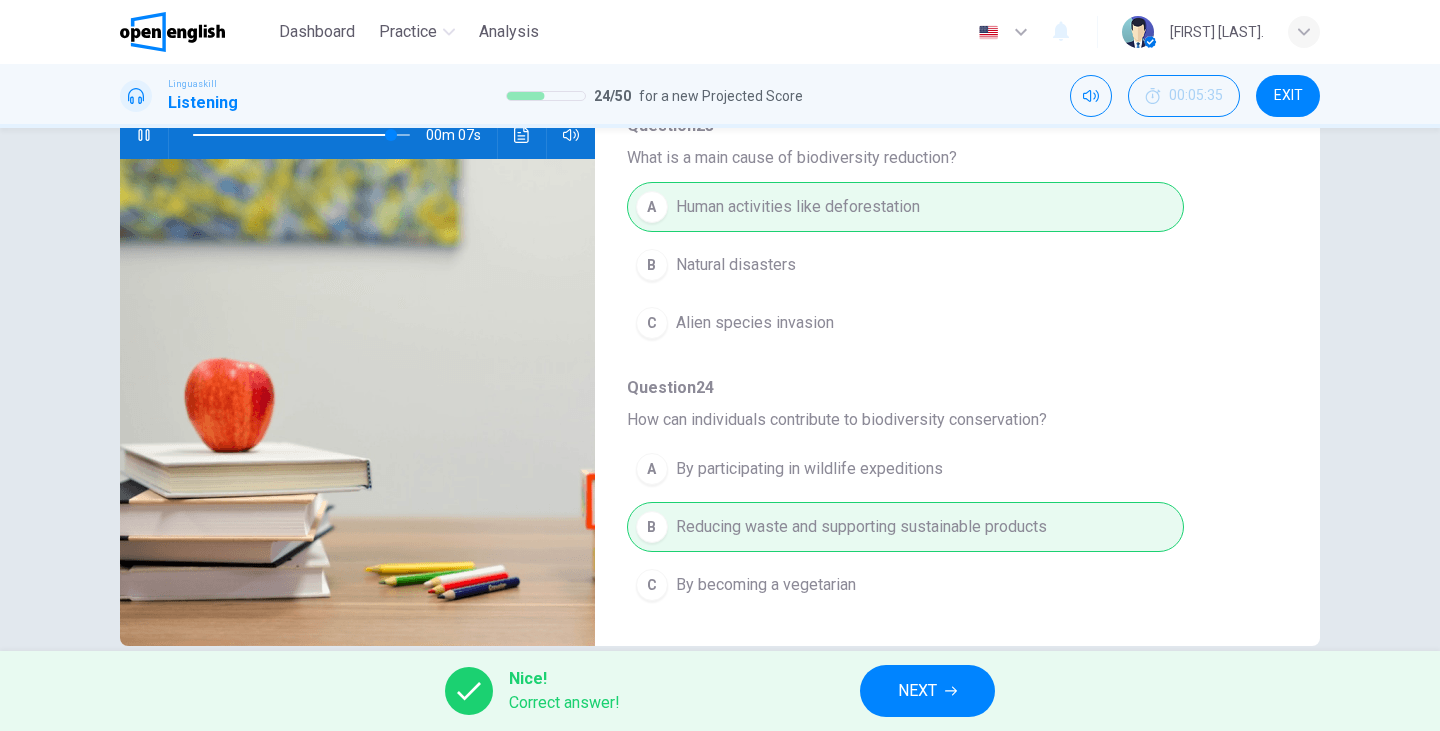 click on "NEXT" at bounding box center [927, 691] 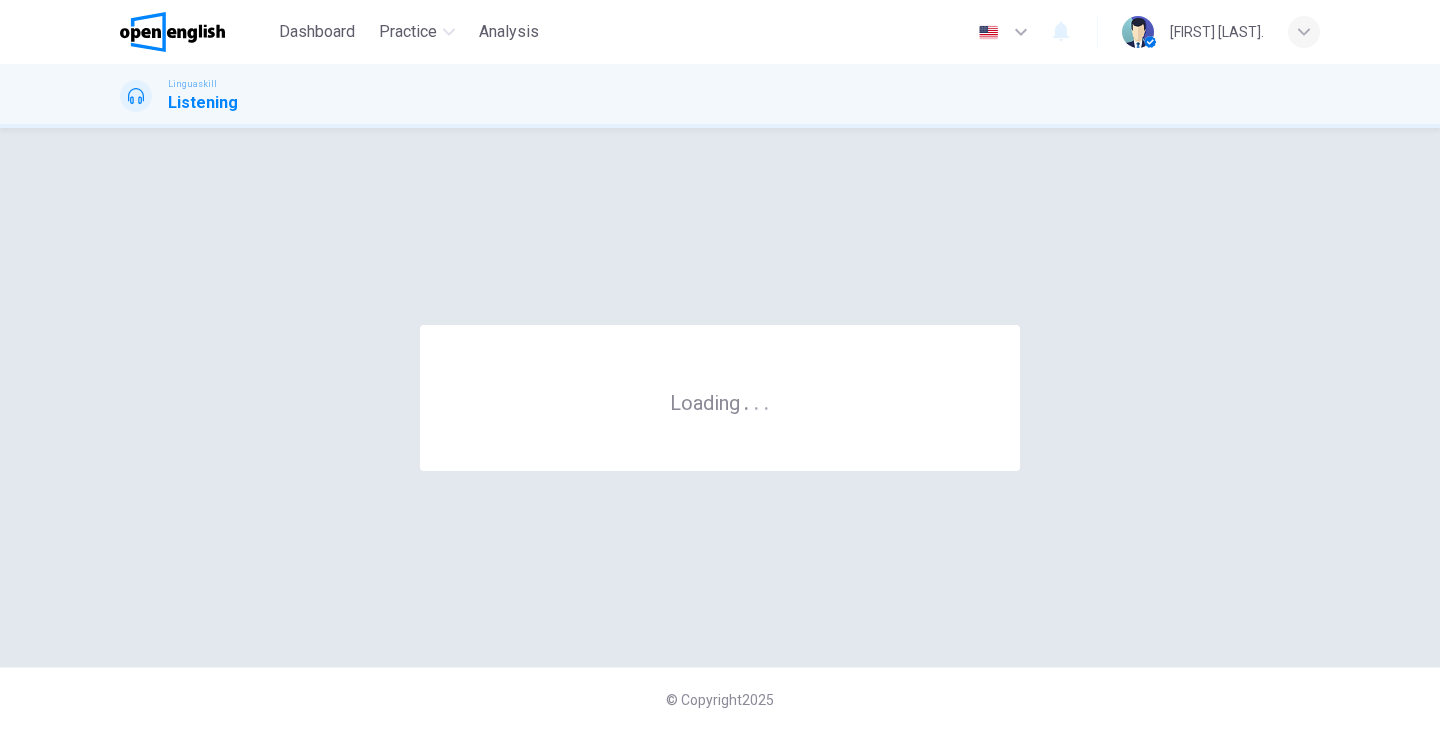 scroll, scrollTop: 0, scrollLeft: 0, axis: both 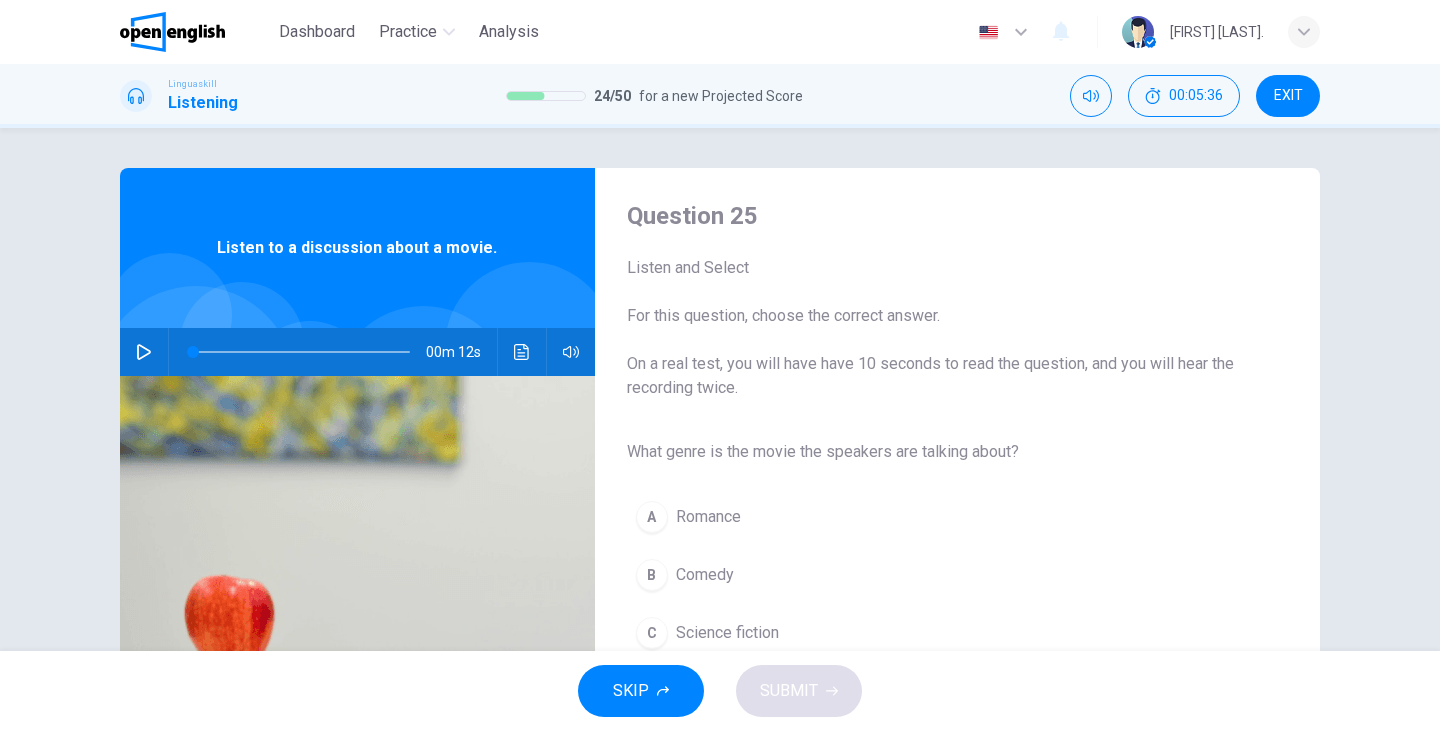 click 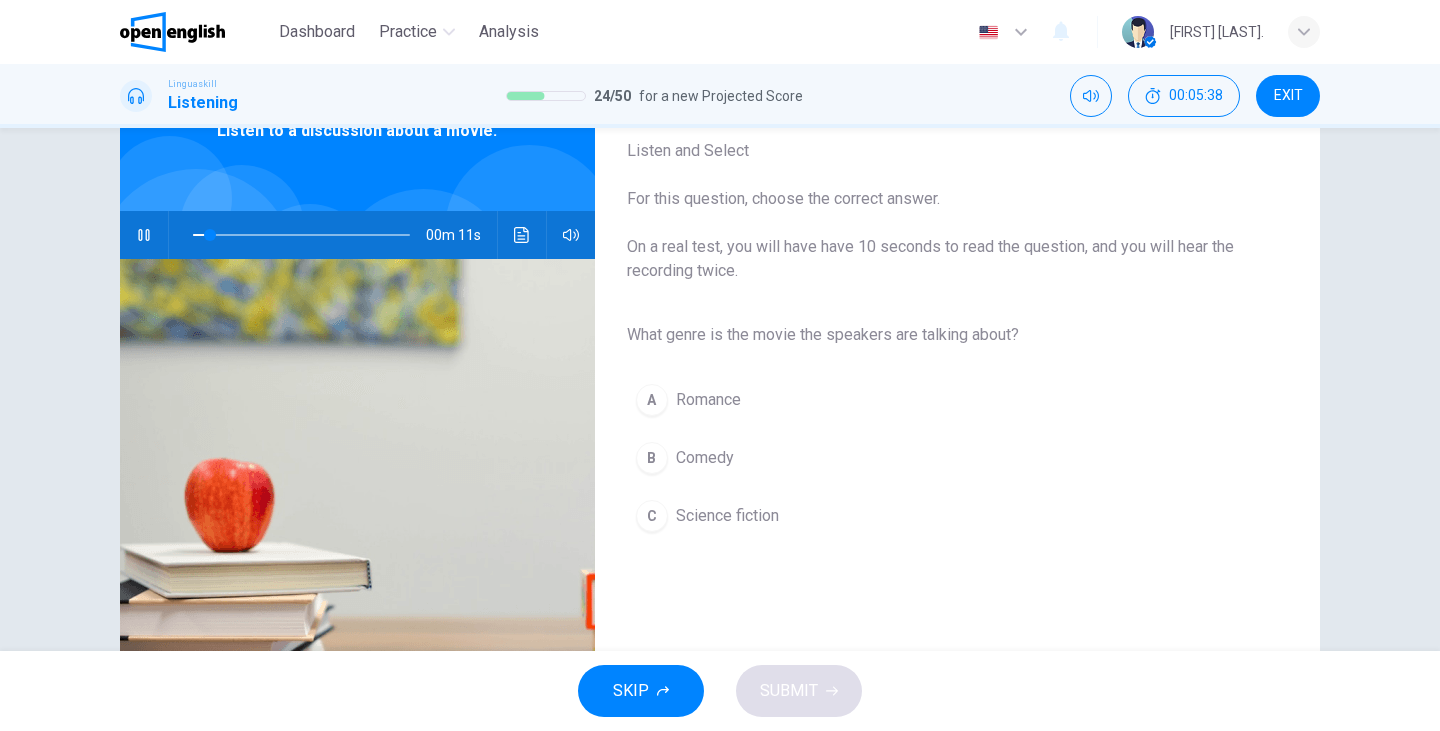 scroll, scrollTop: 118, scrollLeft: 0, axis: vertical 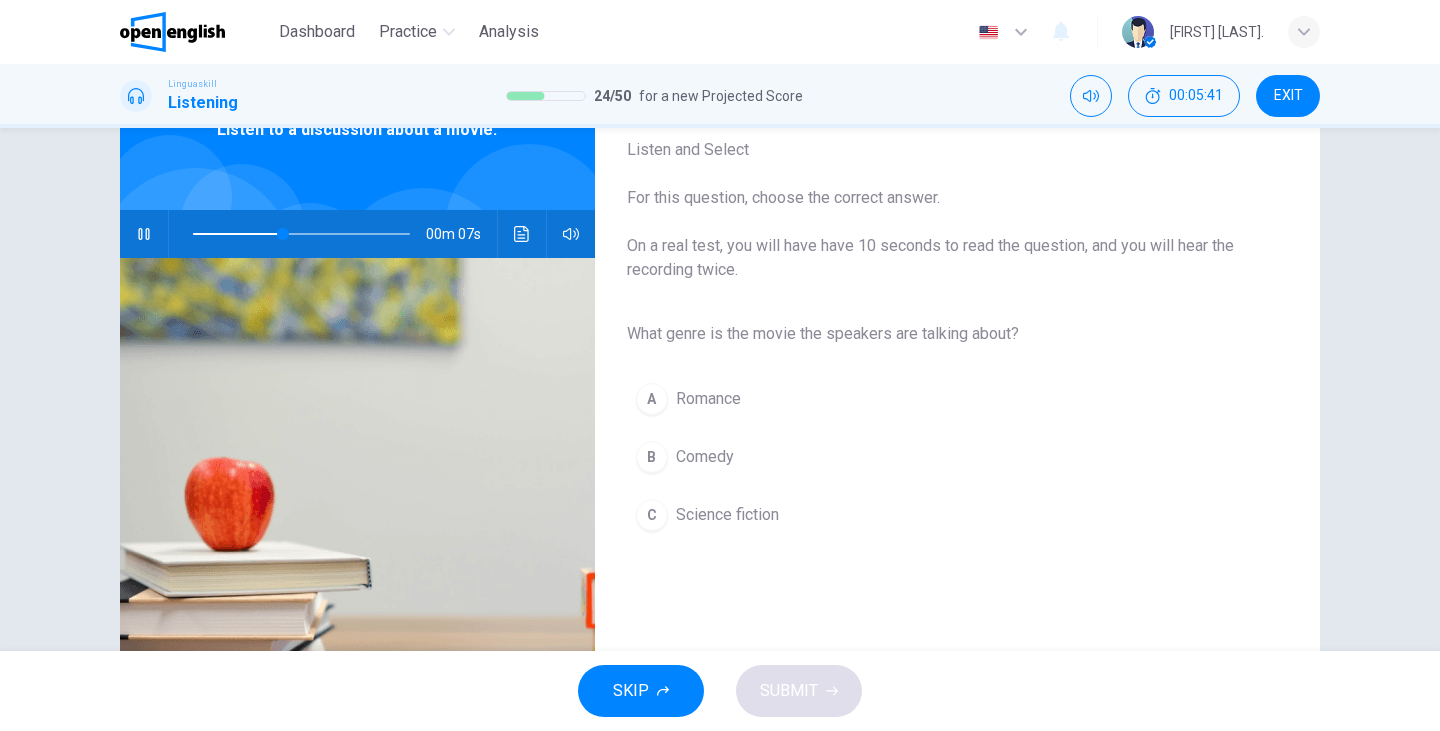 click on "Science fiction" at bounding box center [727, 515] 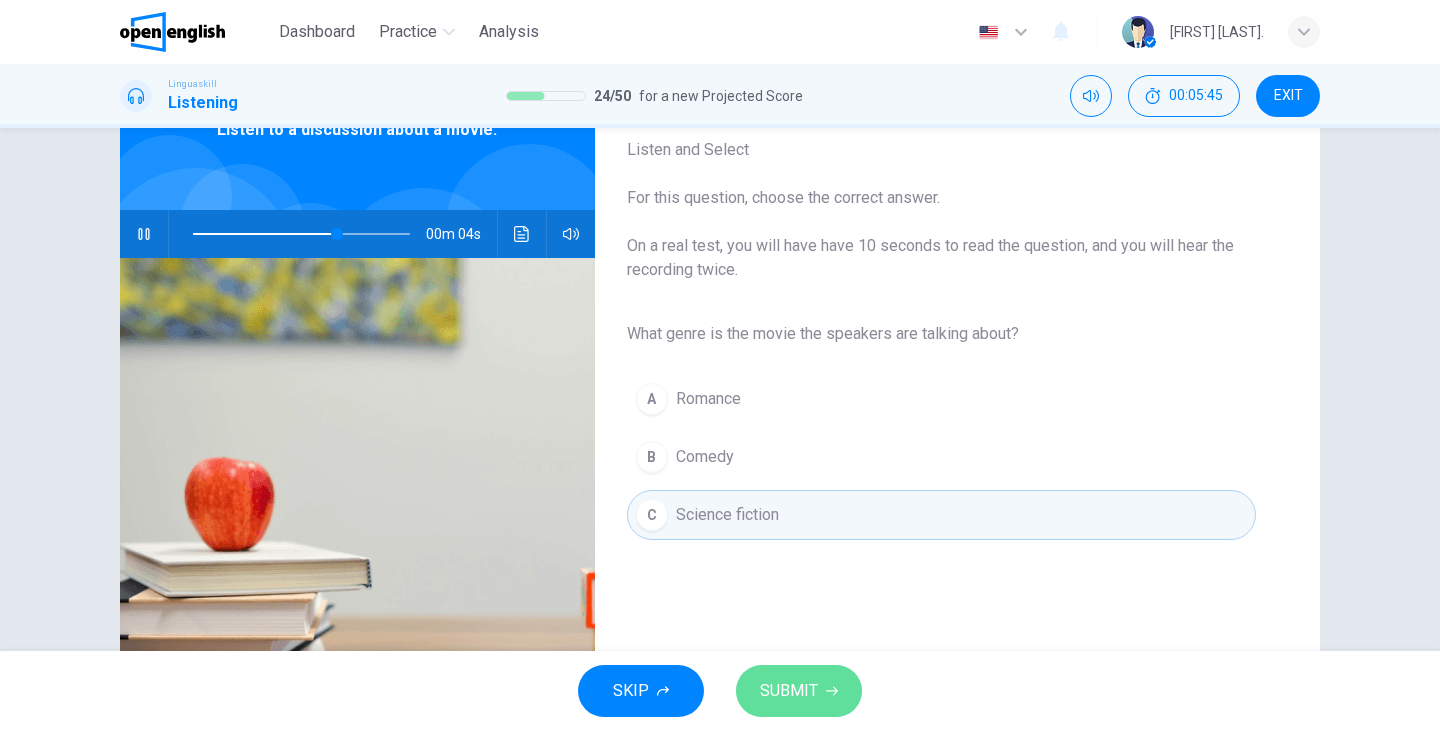 click on "SUBMIT" at bounding box center [789, 691] 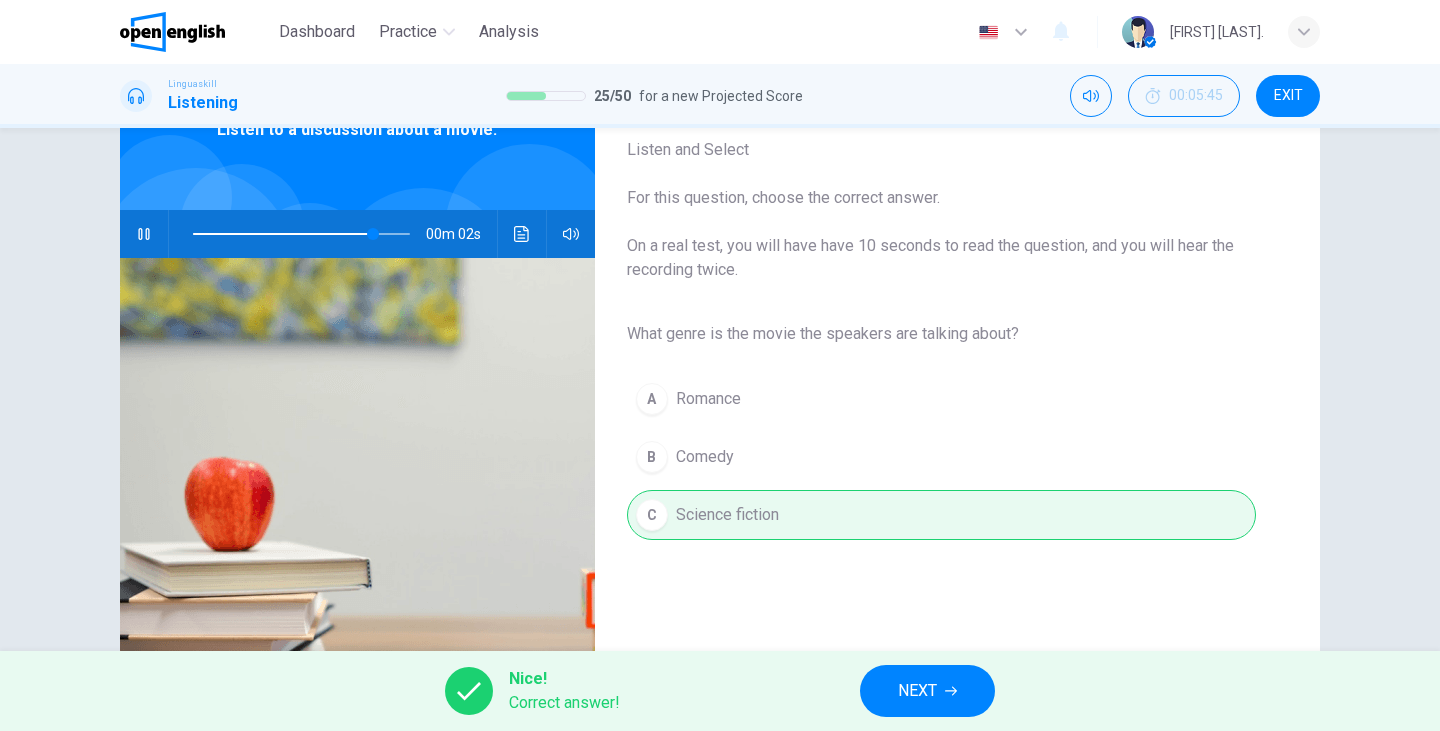 type on "**" 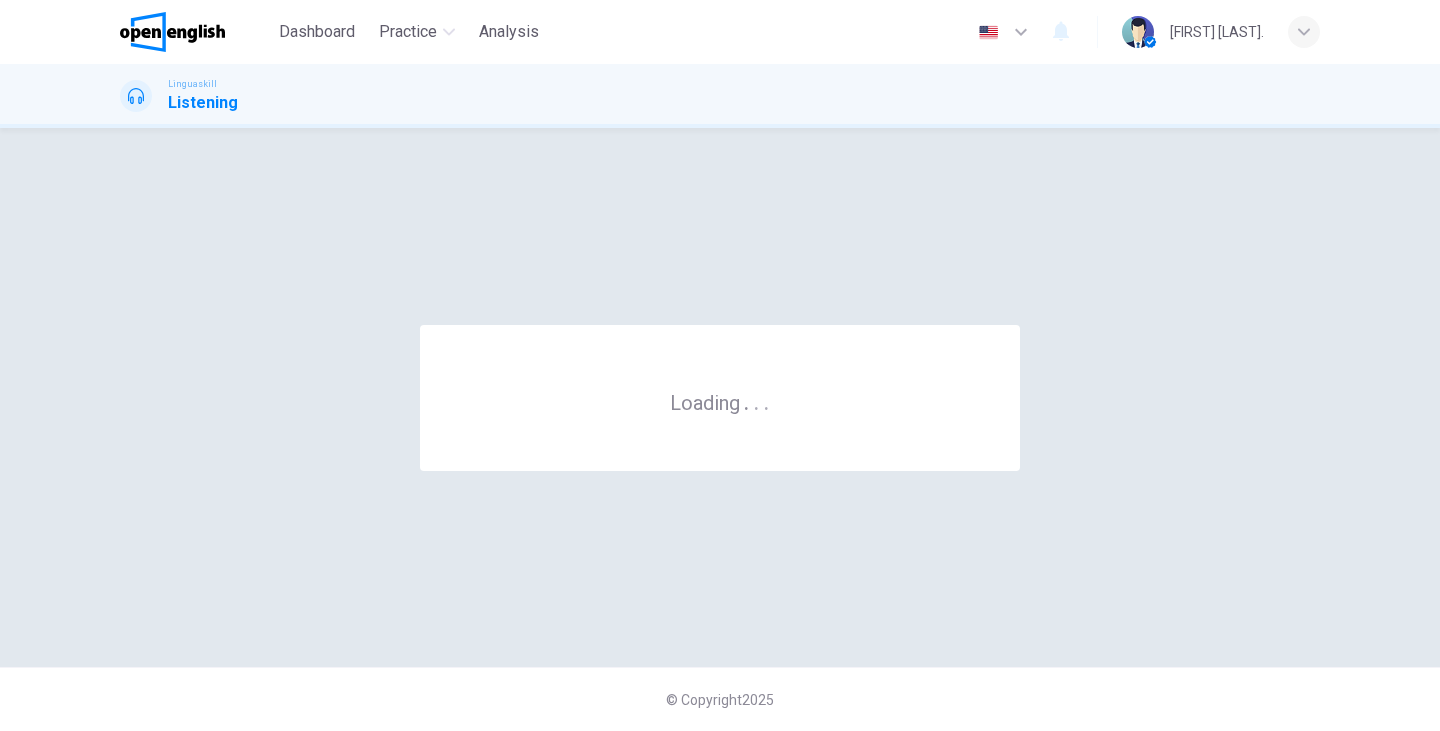 scroll, scrollTop: 0, scrollLeft: 0, axis: both 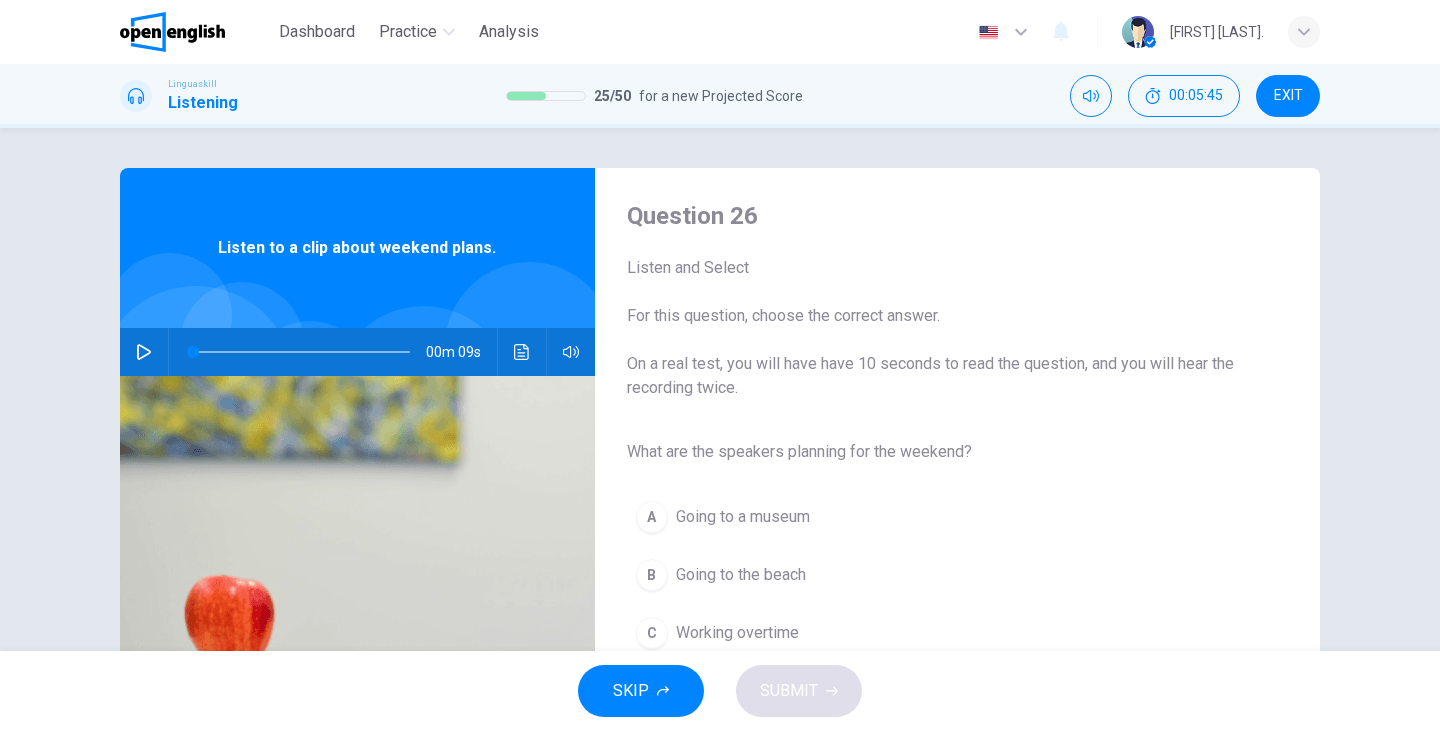 click at bounding box center [144, 352] 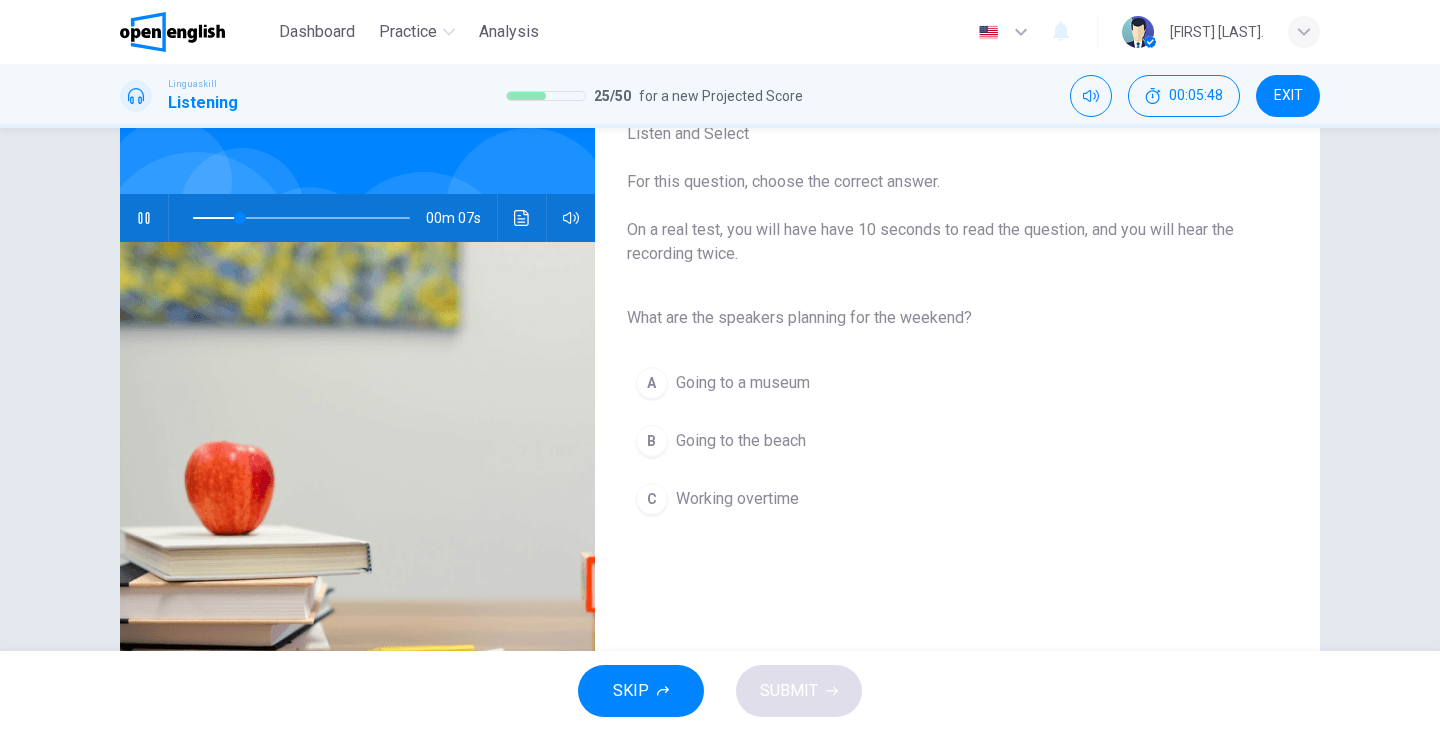 scroll, scrollTop: 135, scrollLeft: 0, axis: vertical 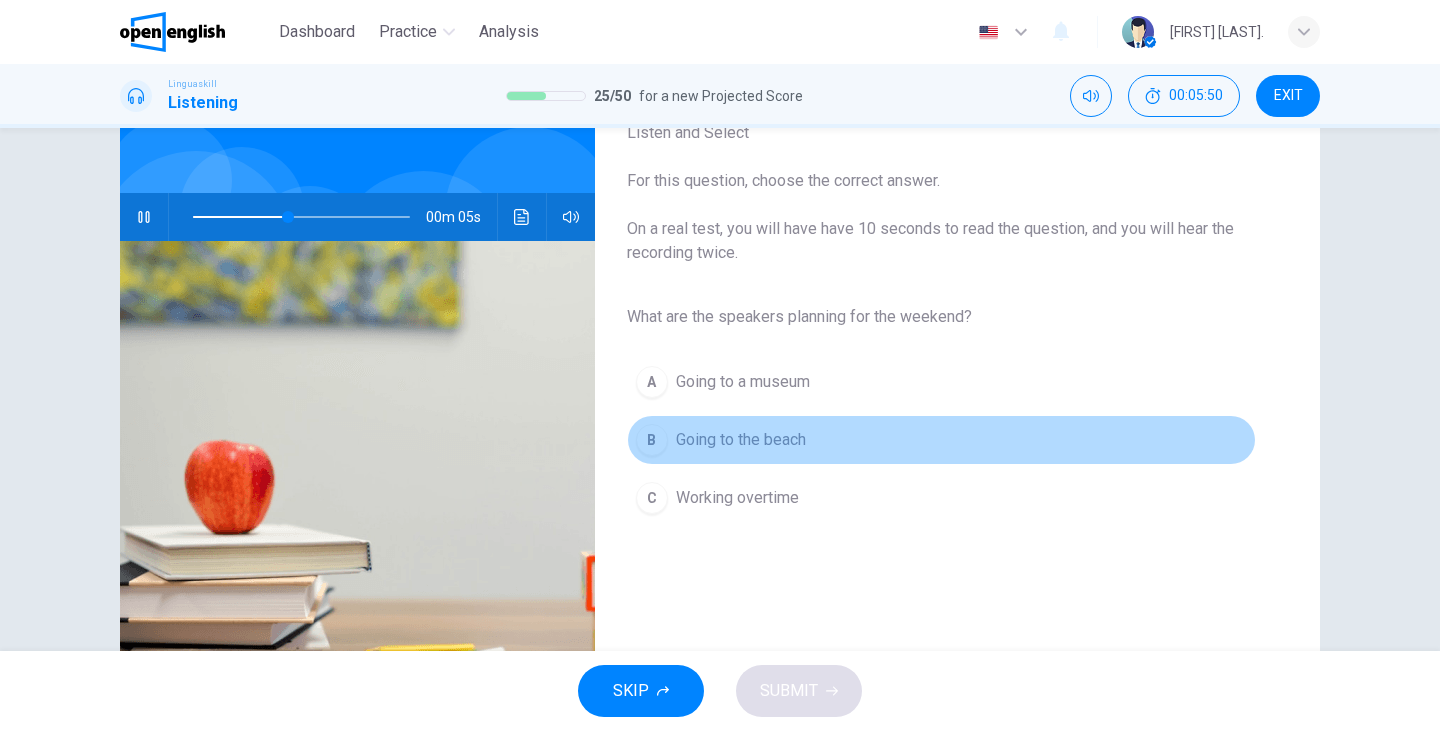 click on "Going to the beach" at bounding box center [741, 440] 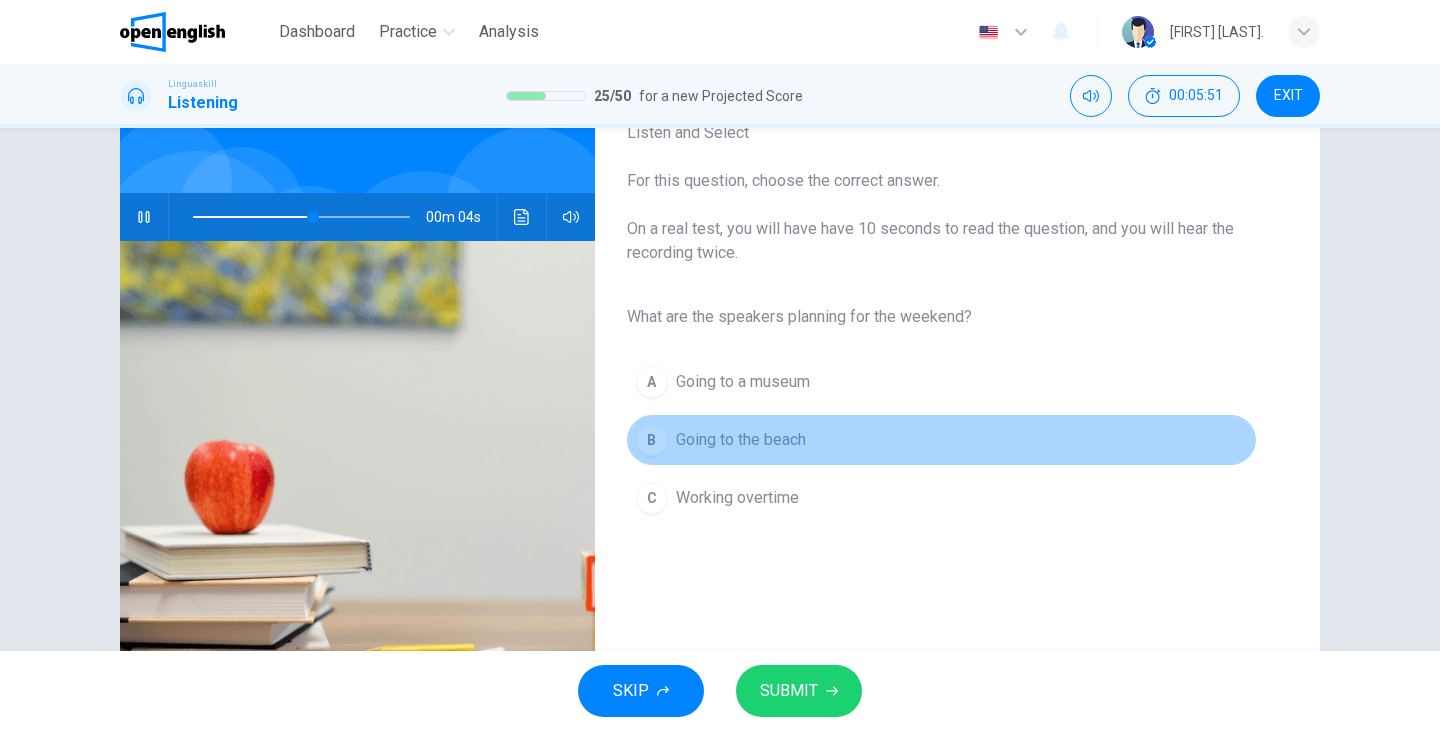 click on "Going to the beach" at bounding box center [741, 440] 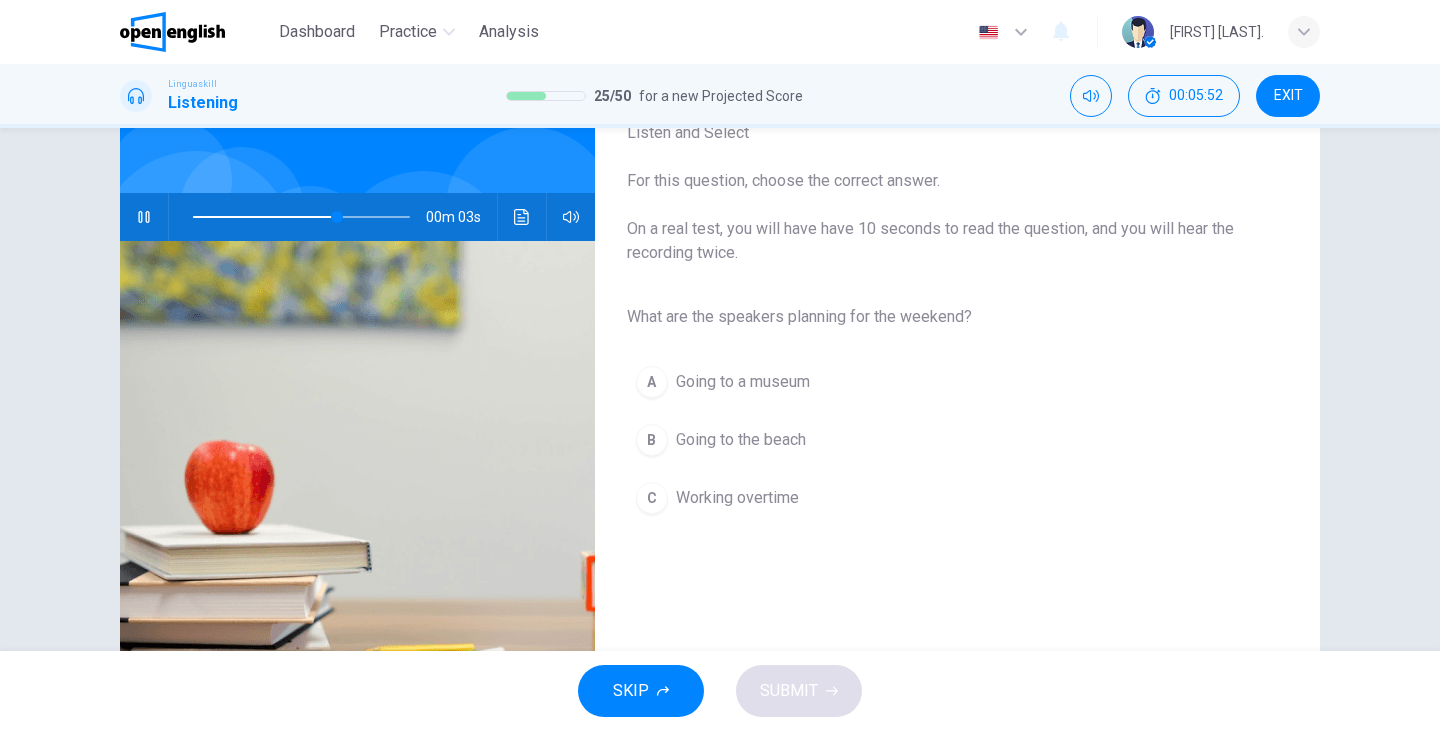 click on "Going to the beach" at bounding box center [741, 440] 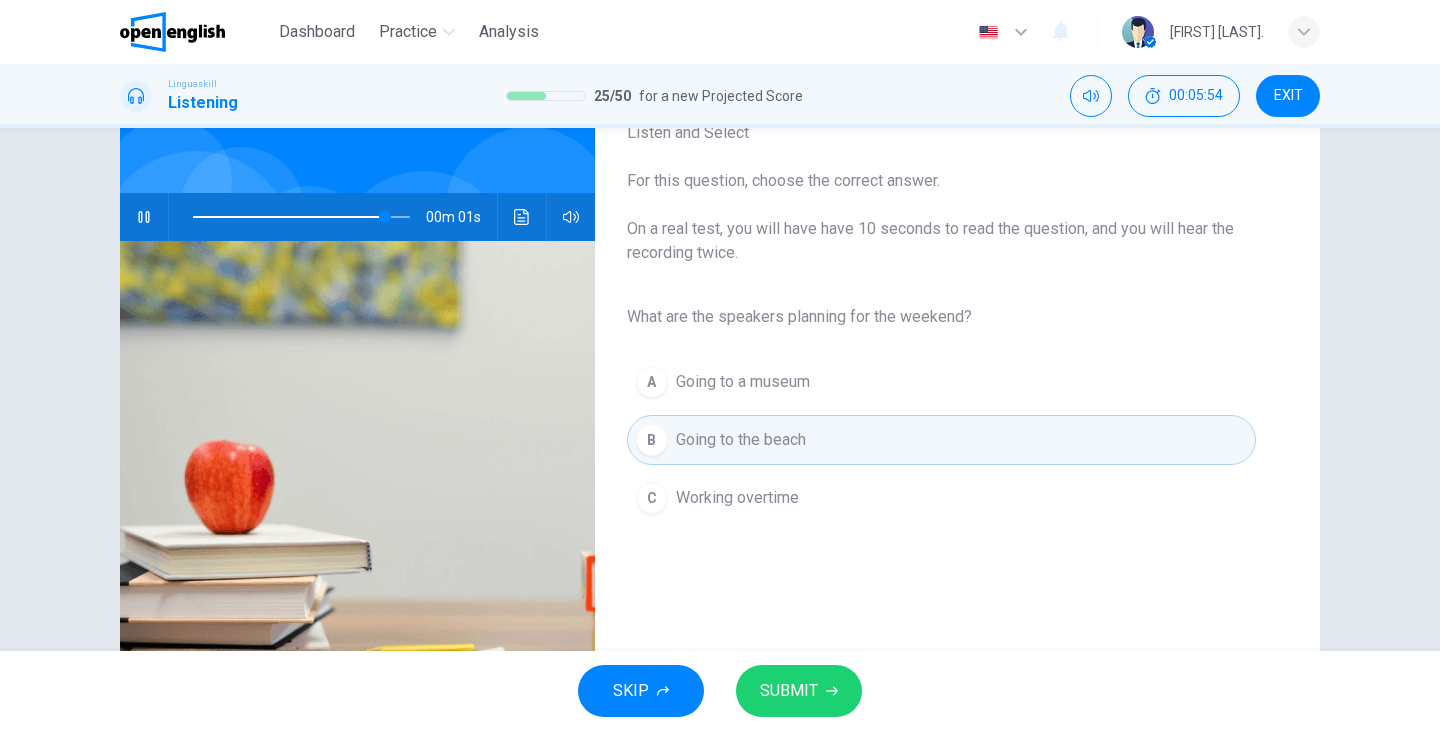 click on "SUBMIT" at bounding box center (799, 691) 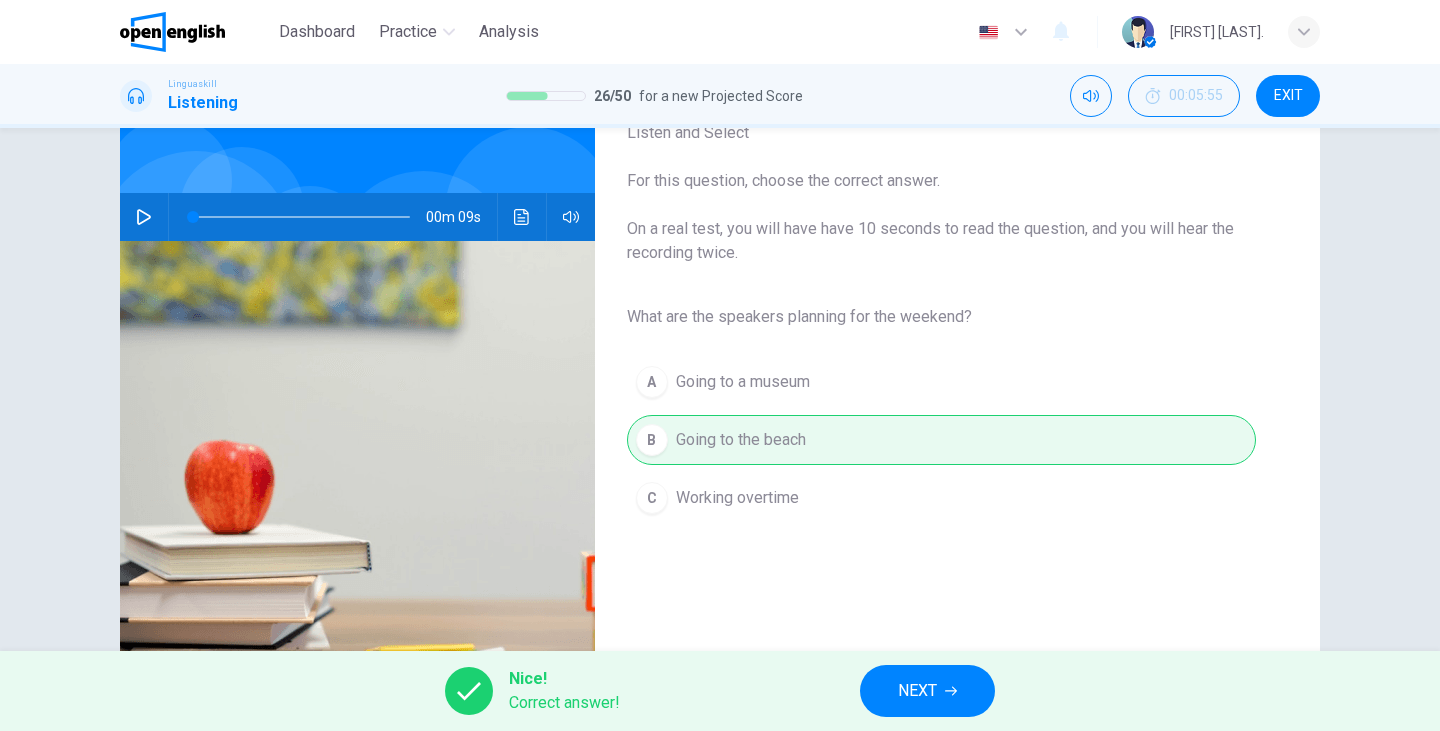 click on "NEXT" at bounding box center [917, 691] 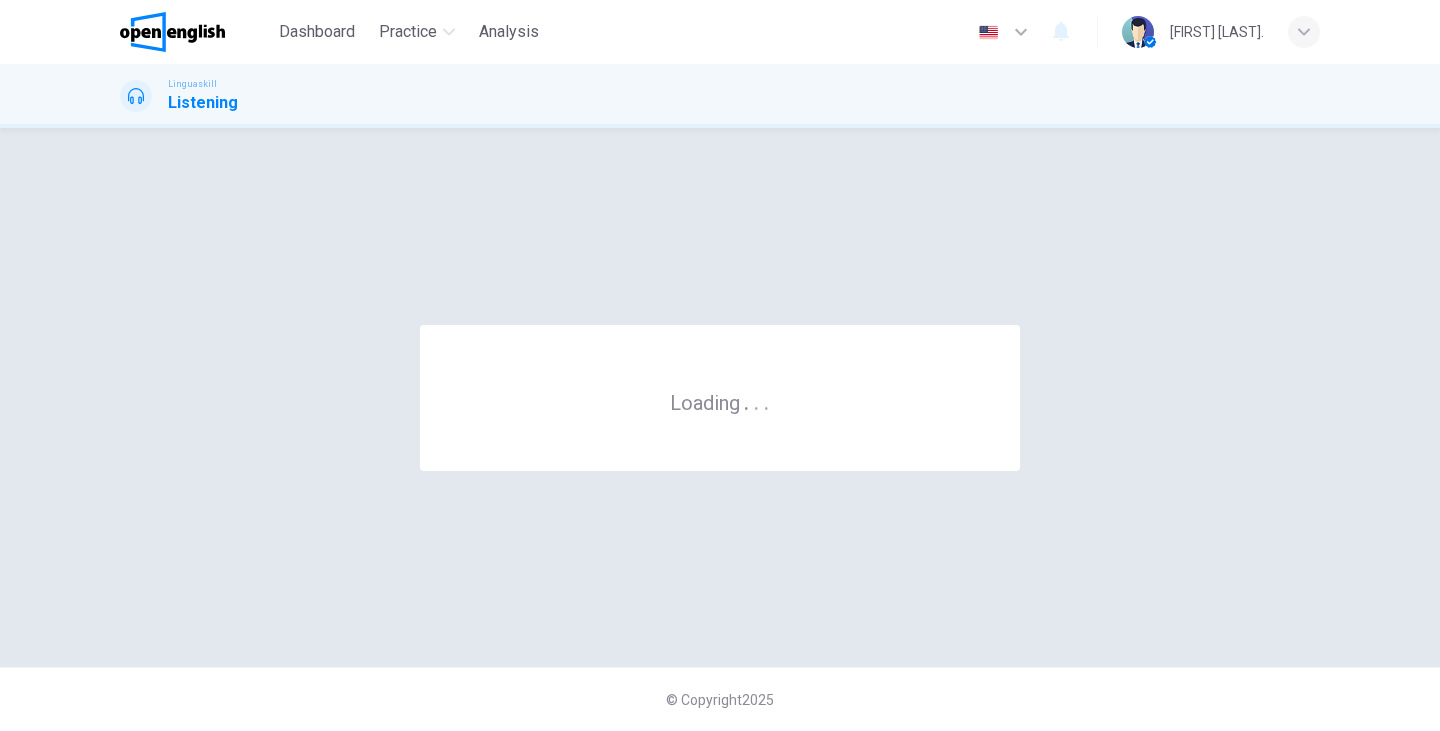 scroll, scrollTop: 0, scrollLeft: 0, axis: both 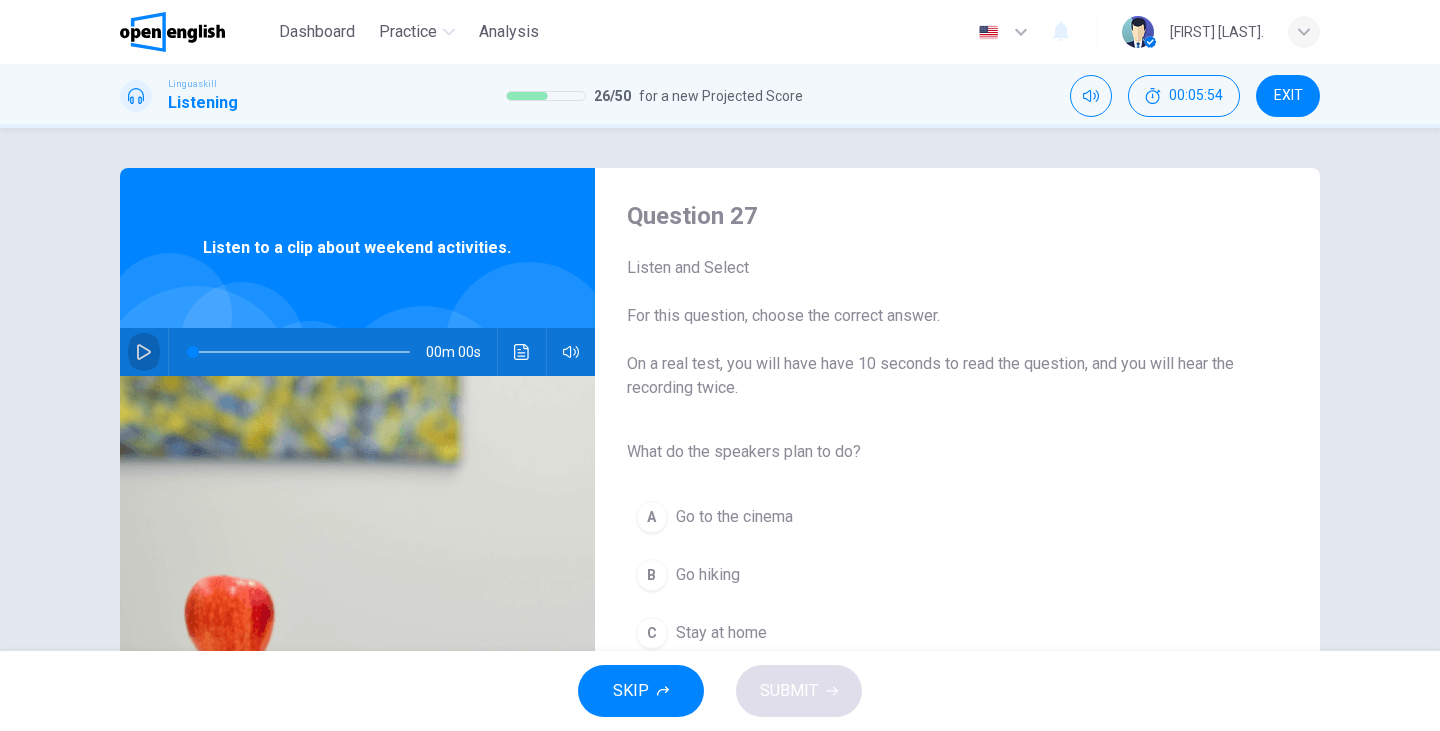click 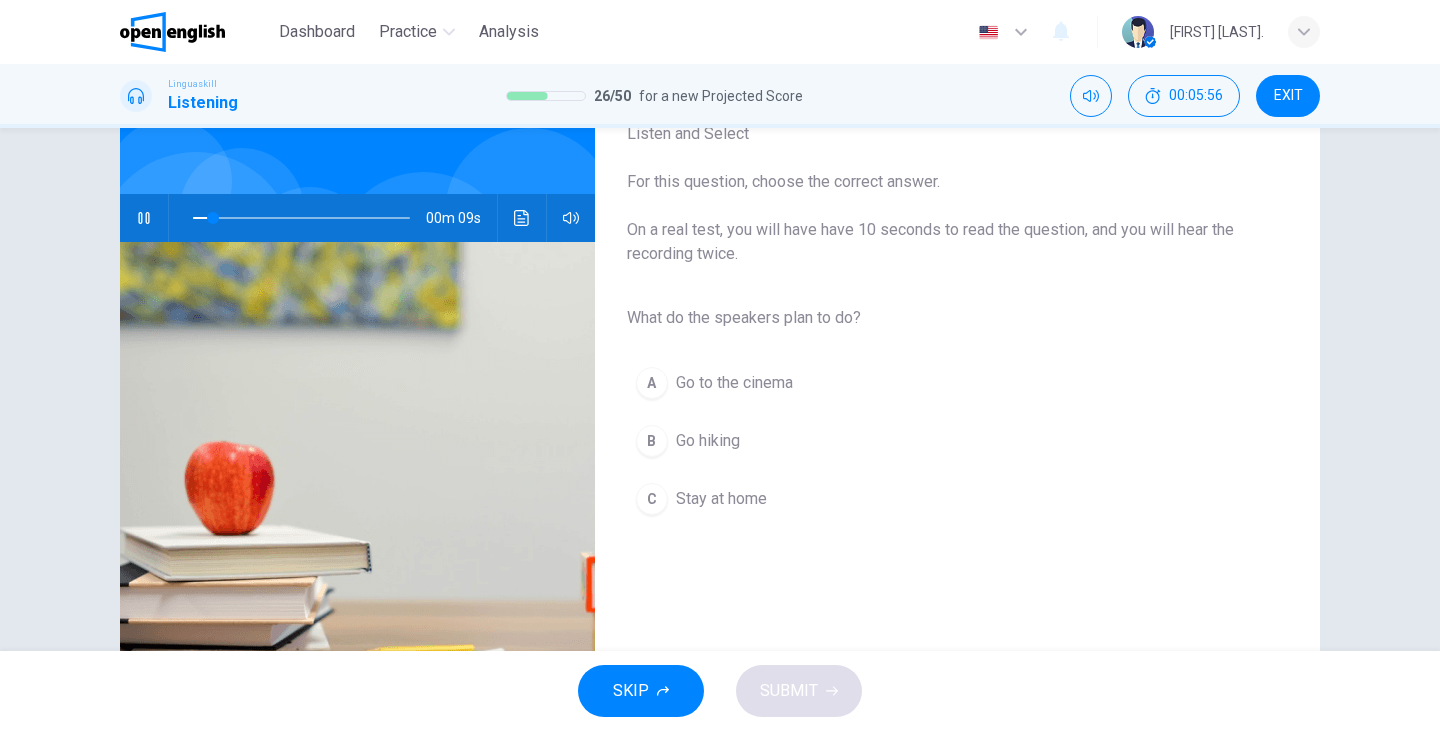 scroll, scrollTop: 132, scrollLeft: 0, axis: vertical 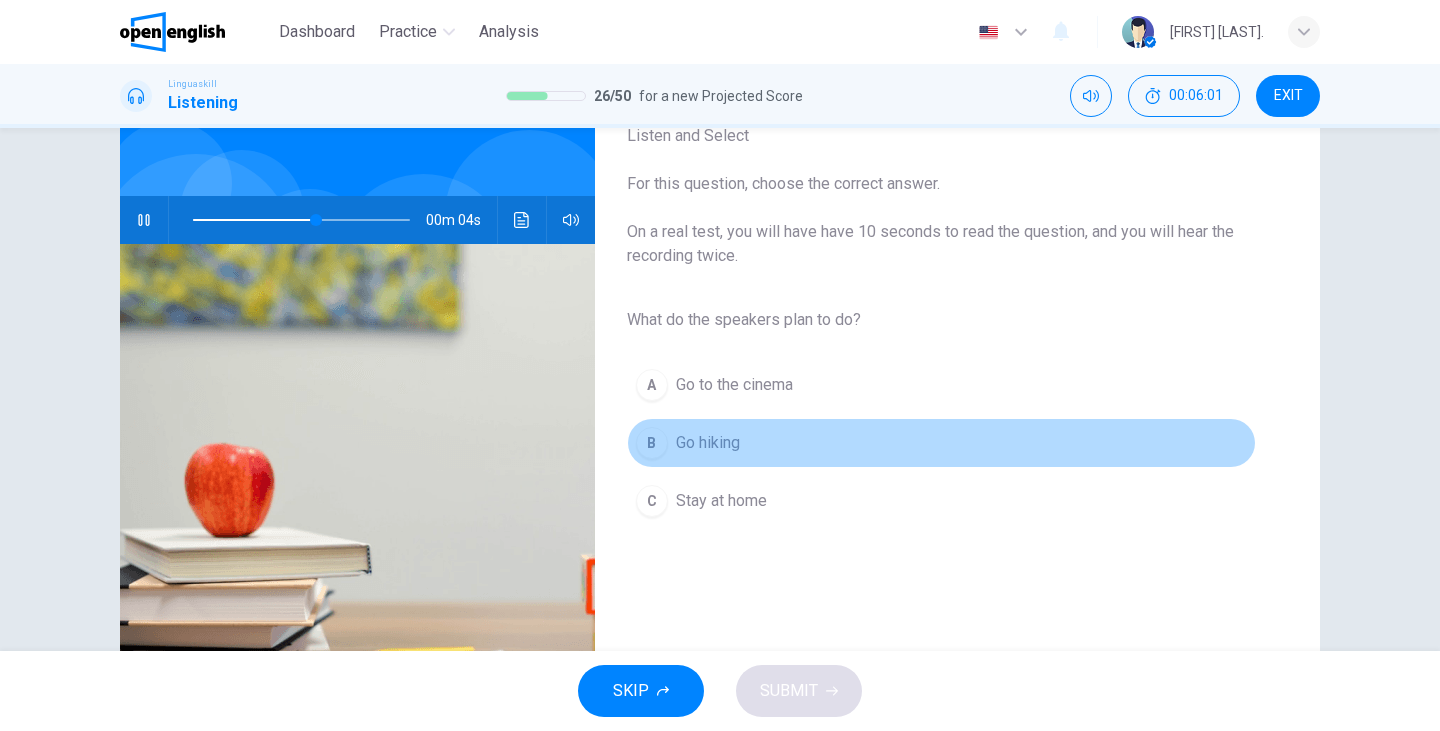 click on "Go hiking" at bounding box center (708, 443) 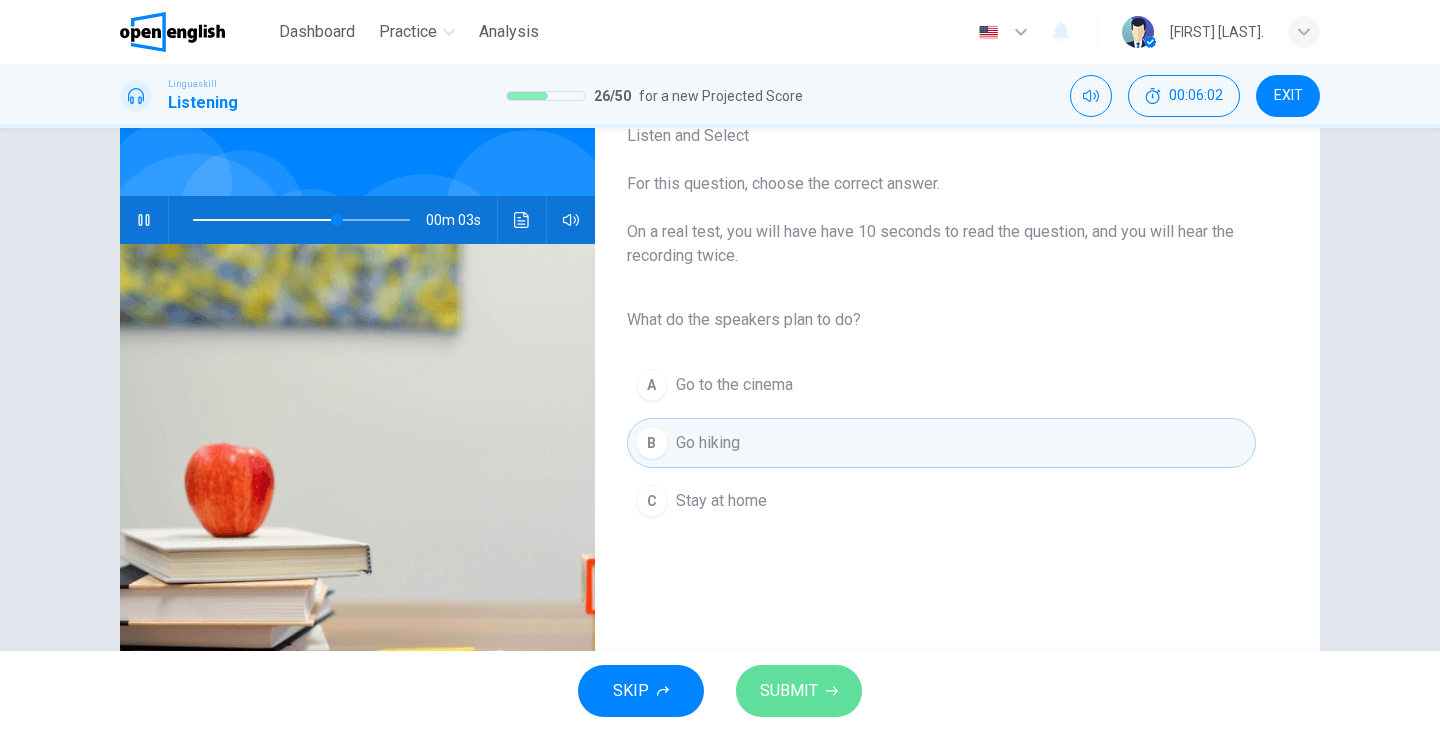 click on "SUBMIT" at bounding box center (789, 691) 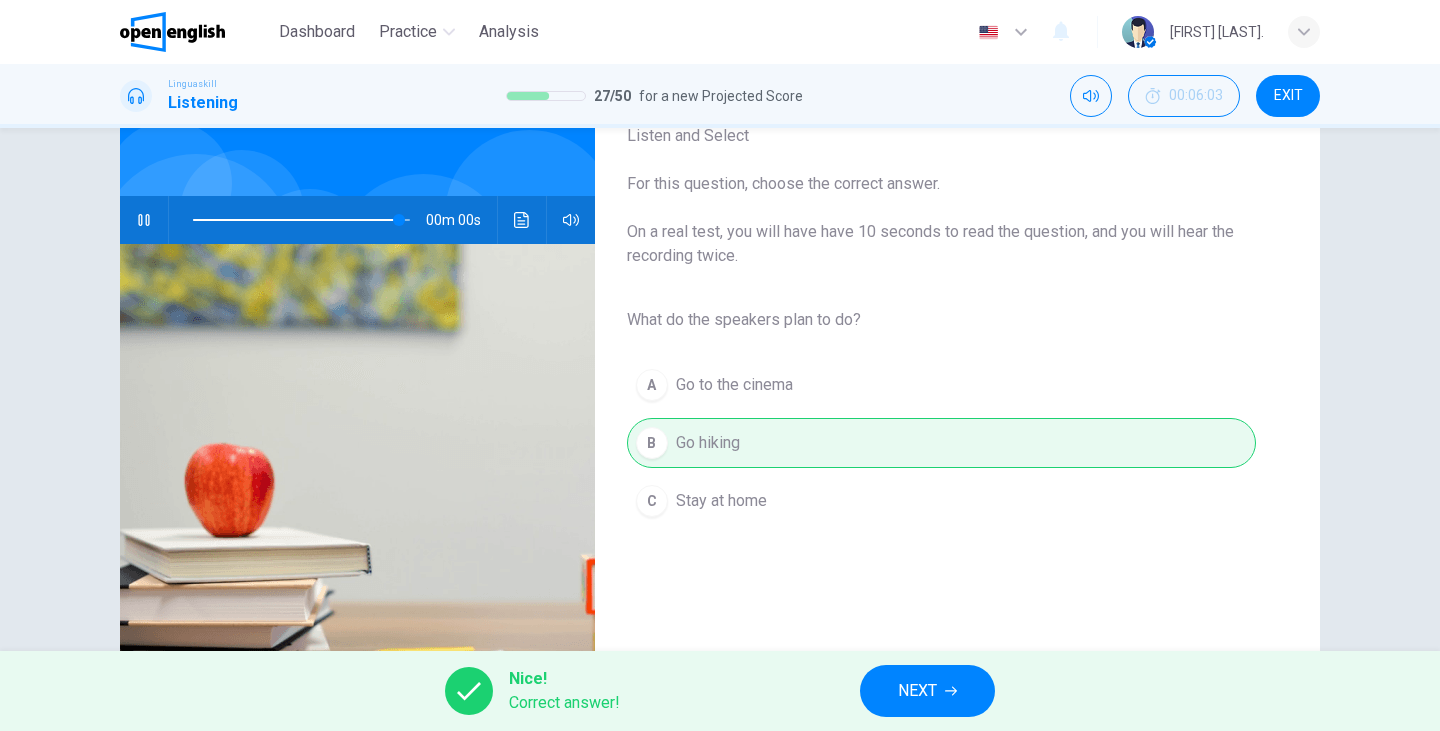 type on "*" 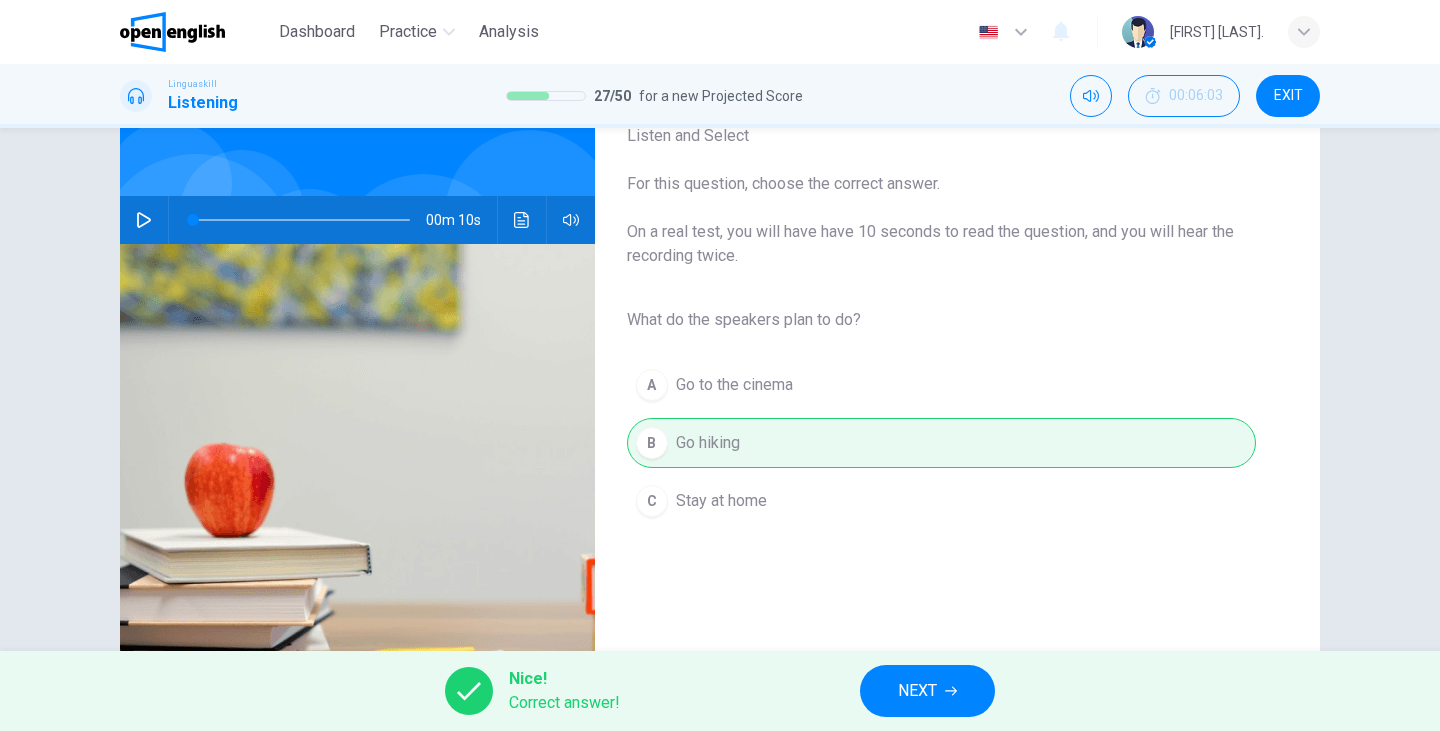 click on "NEXT" at bounding box center (927, 691) 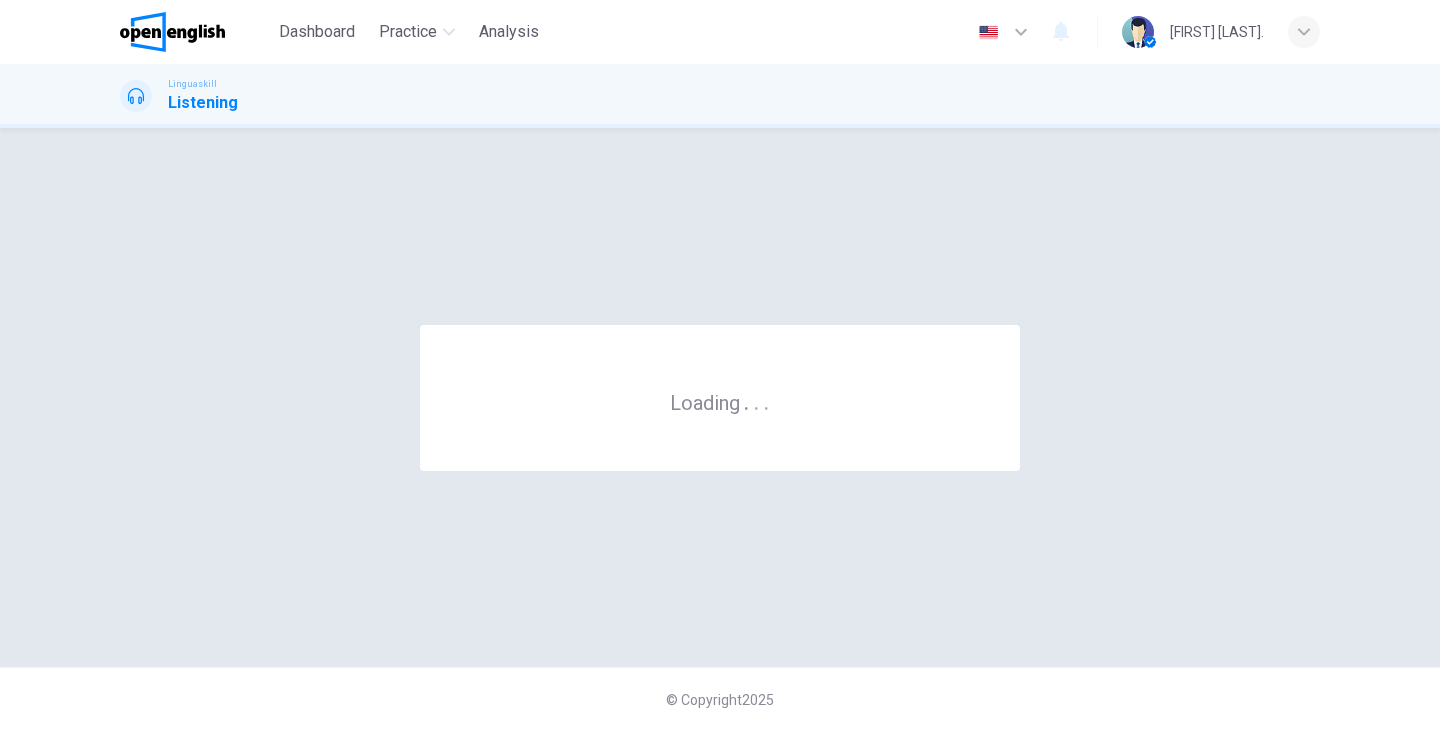 scroll, scrollTop: 0, scrollLeft: 0, axis: both 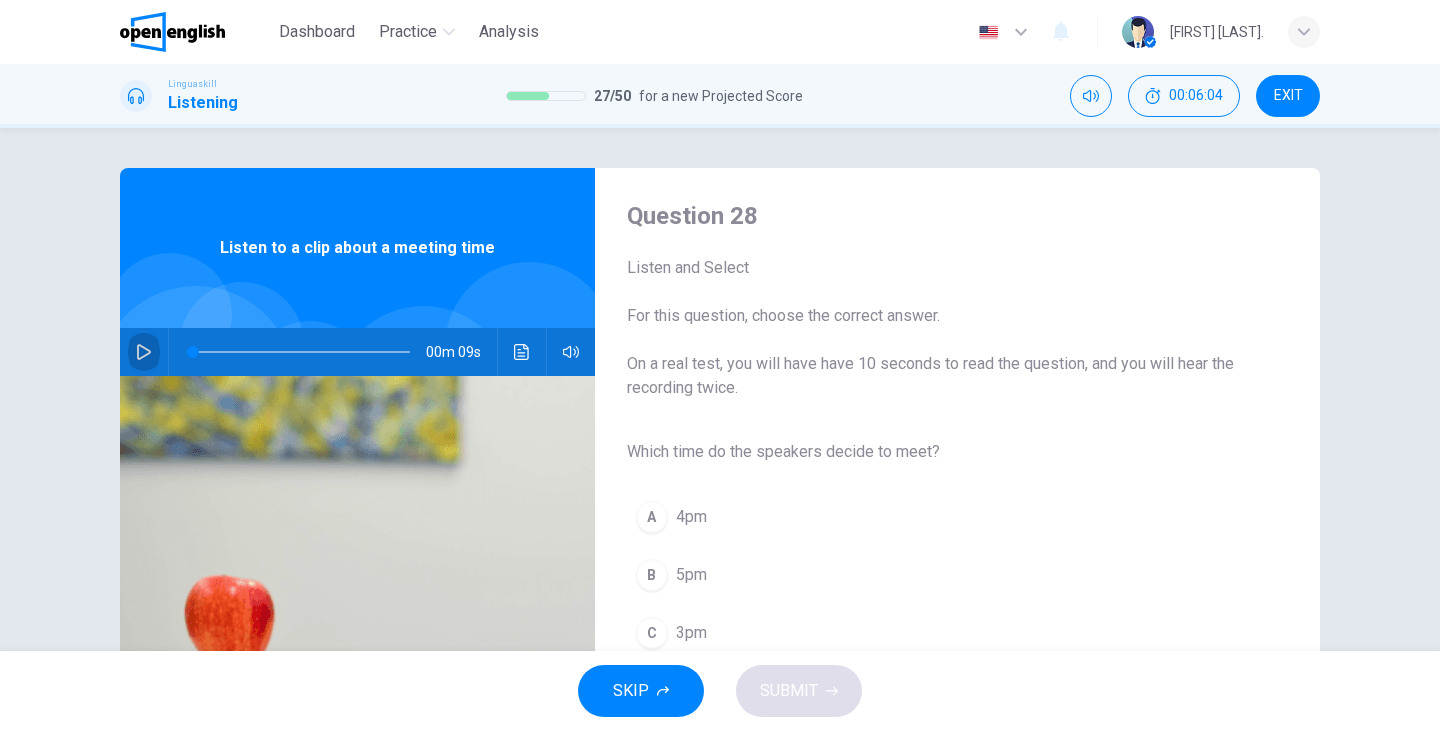 click 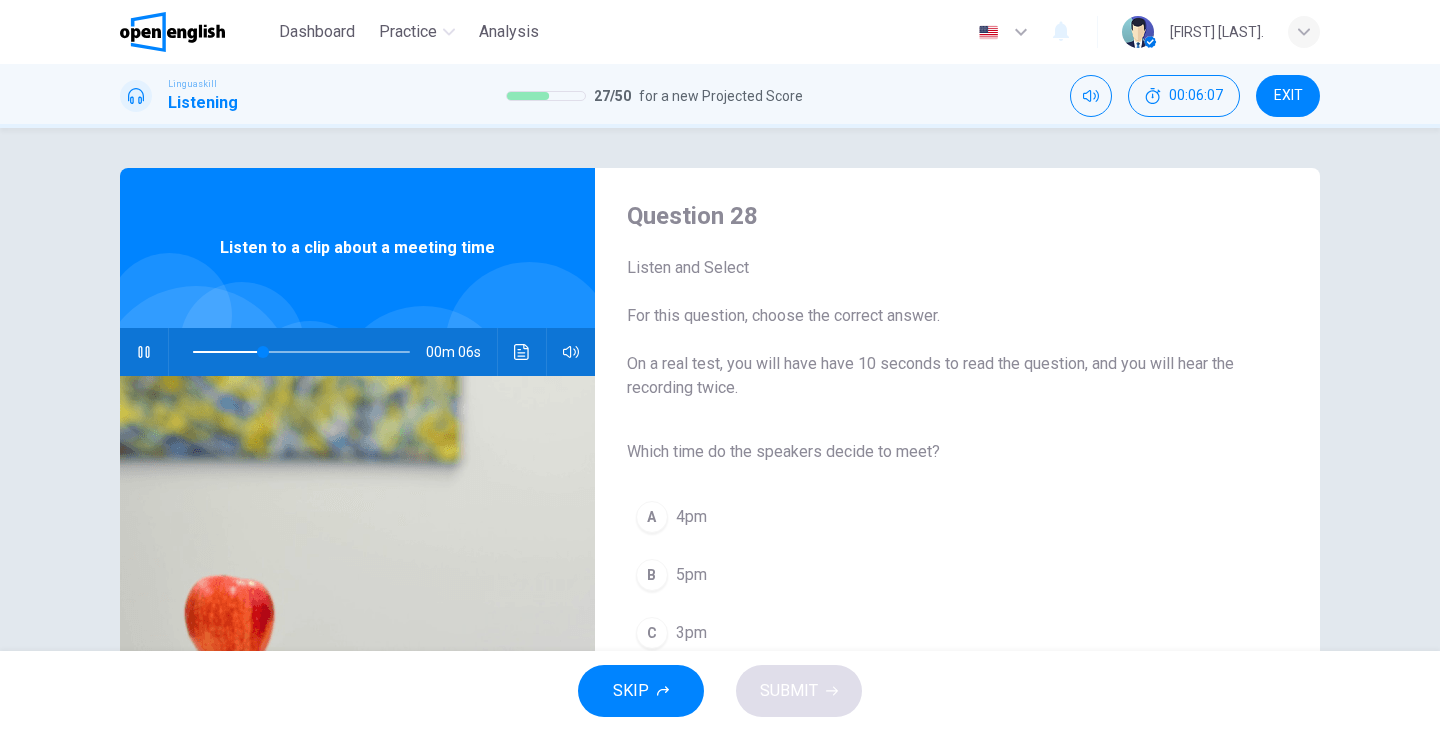 scroll, scrollTop: 81, scrollLeft: 0, axis: vertical 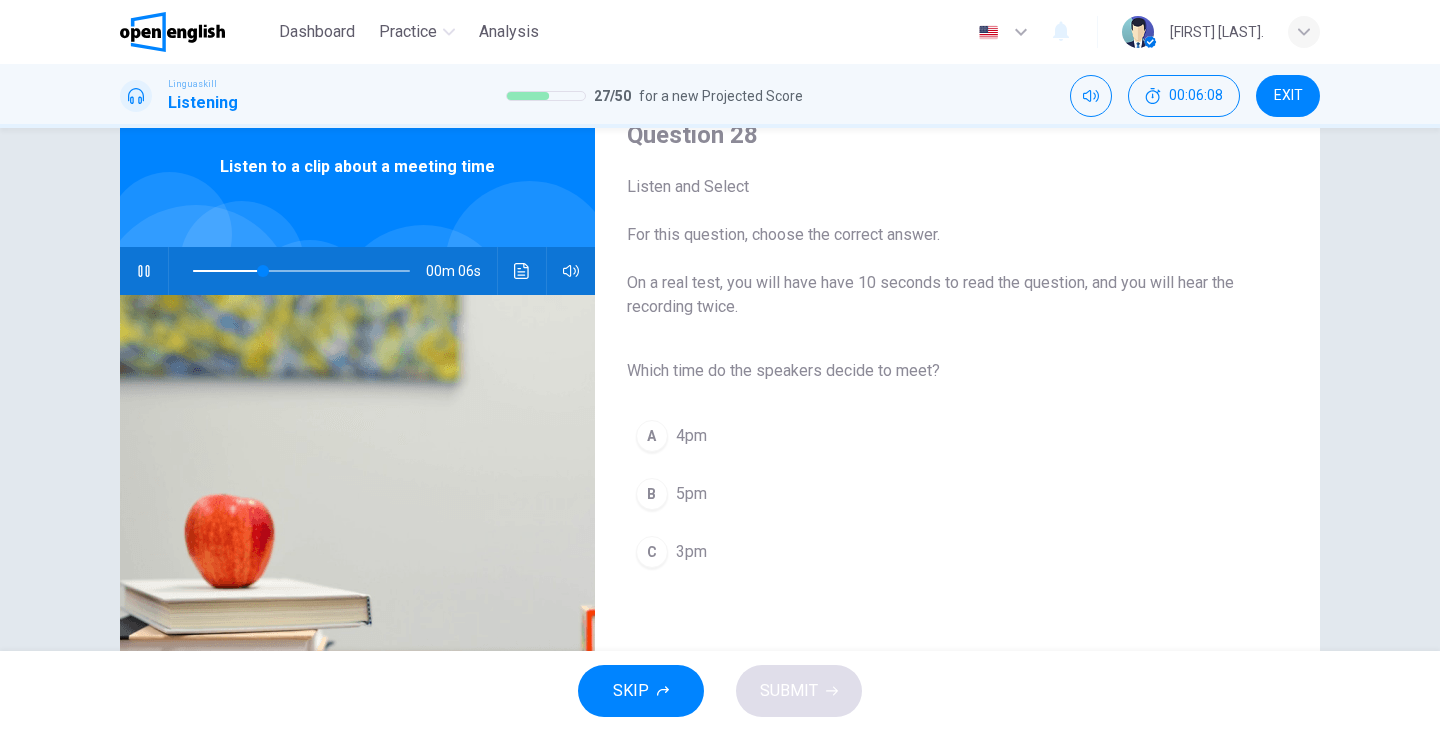click on "C 3pm" at bounding box center (941, 552) 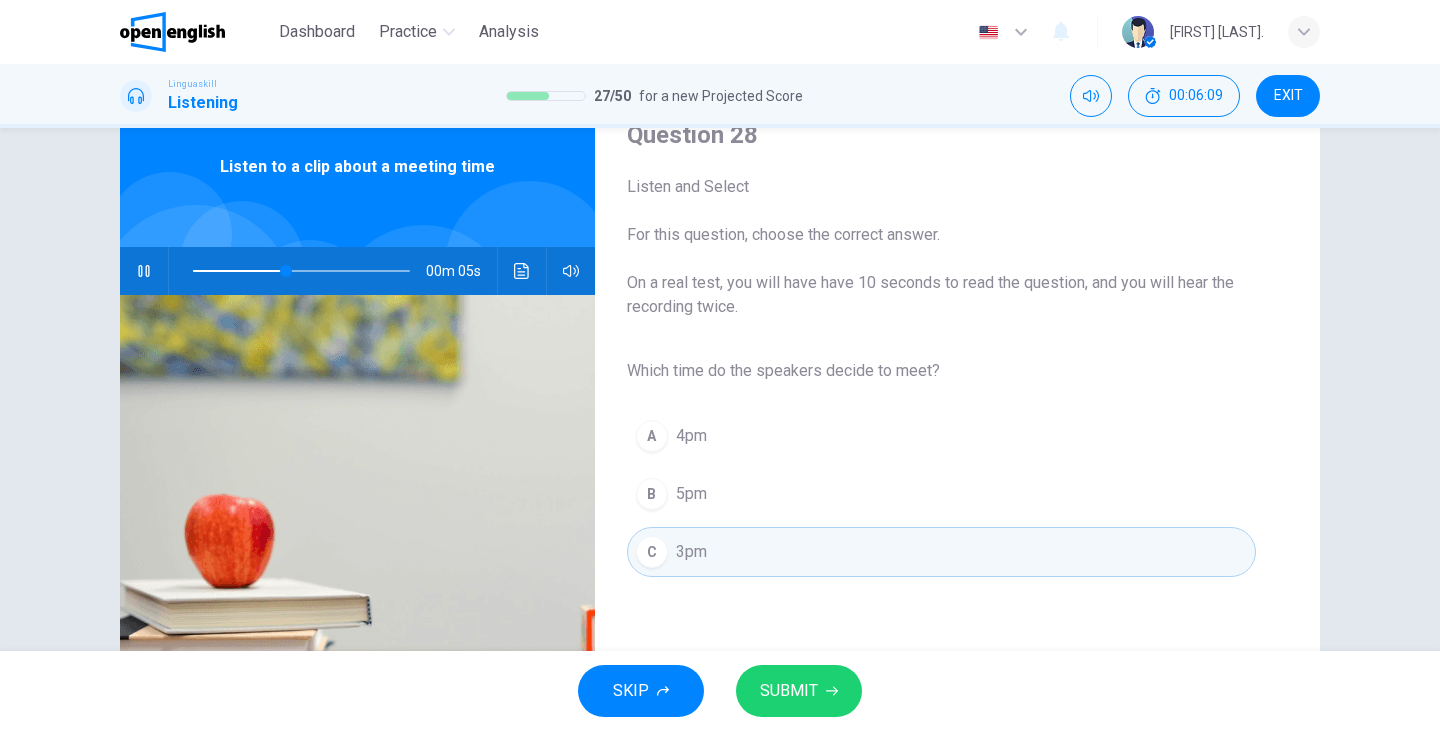 click on "SUBMIT" at bounding box center [799, 691] 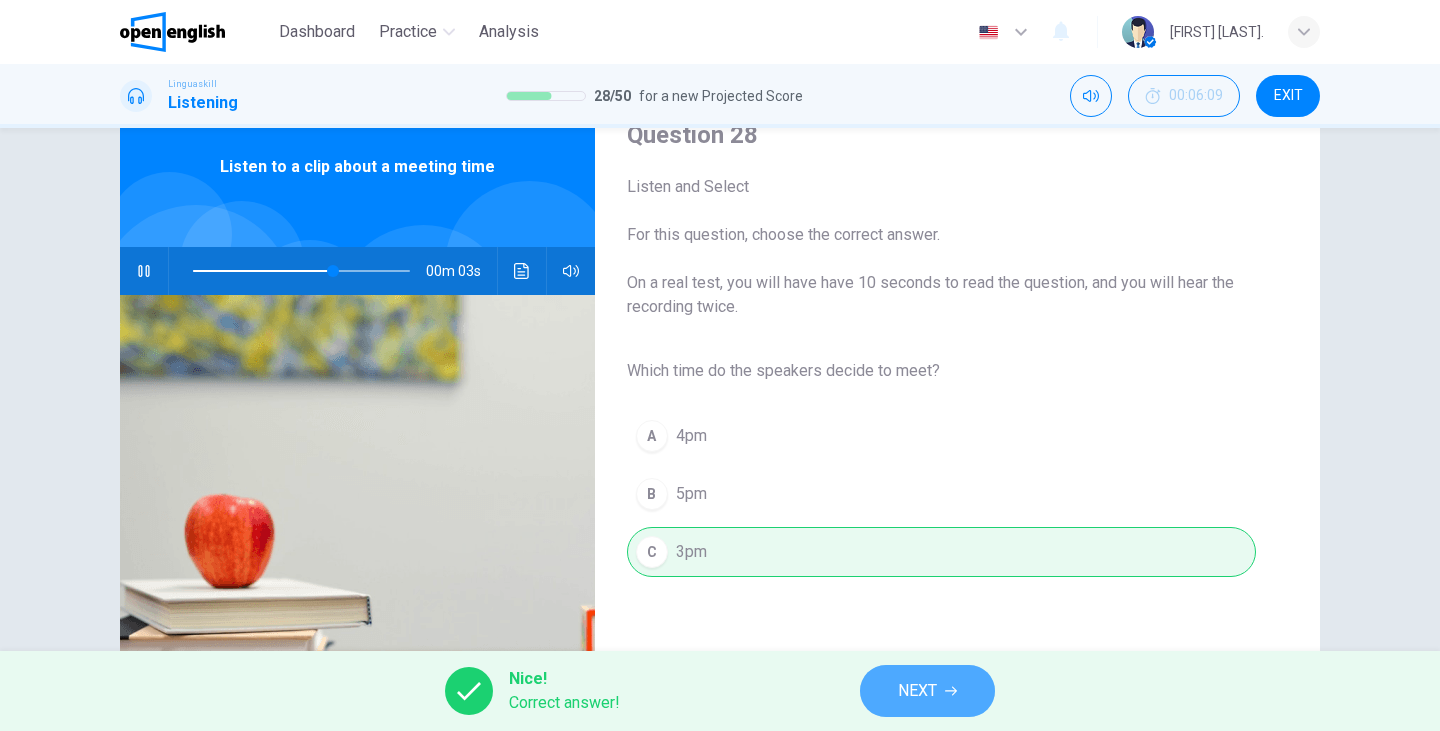 click on "NEXT" at bounding box center (927, 691) 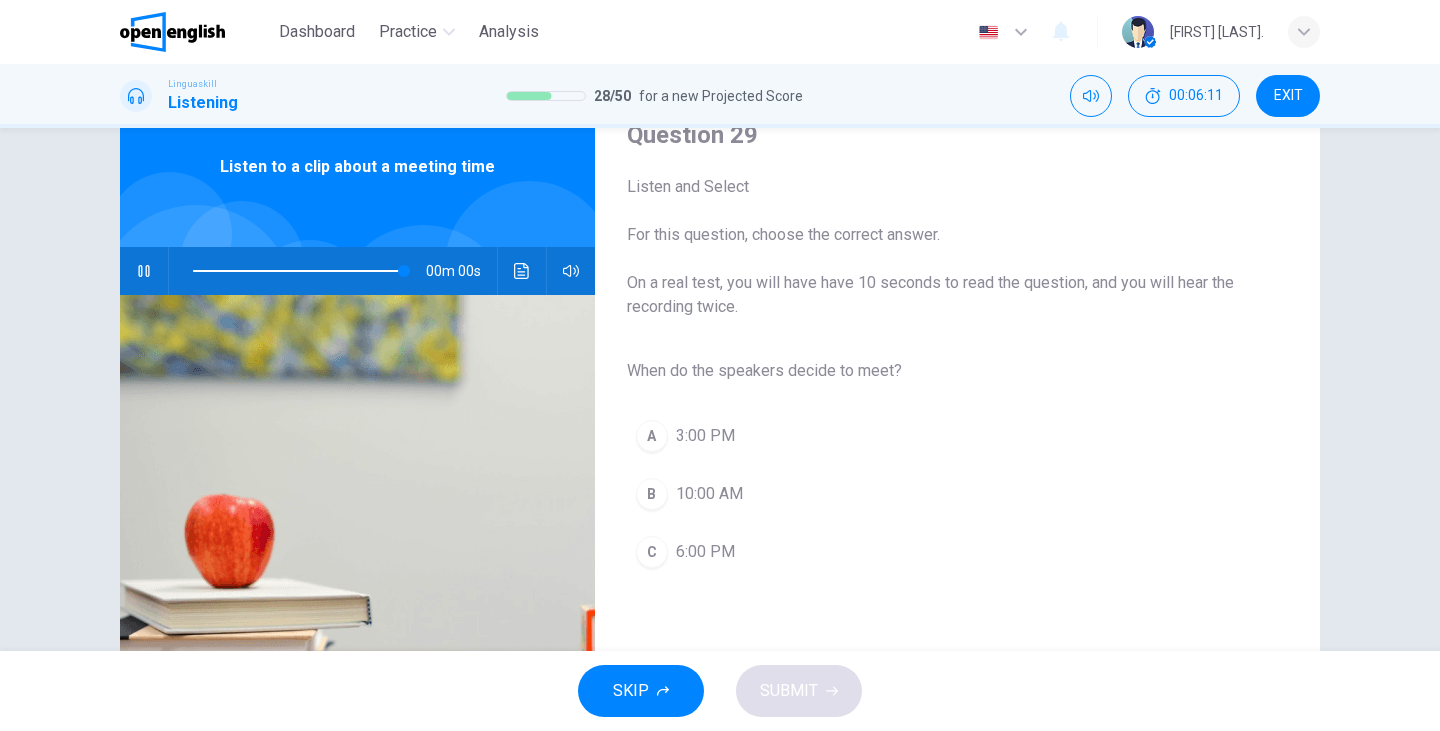 type on "*" 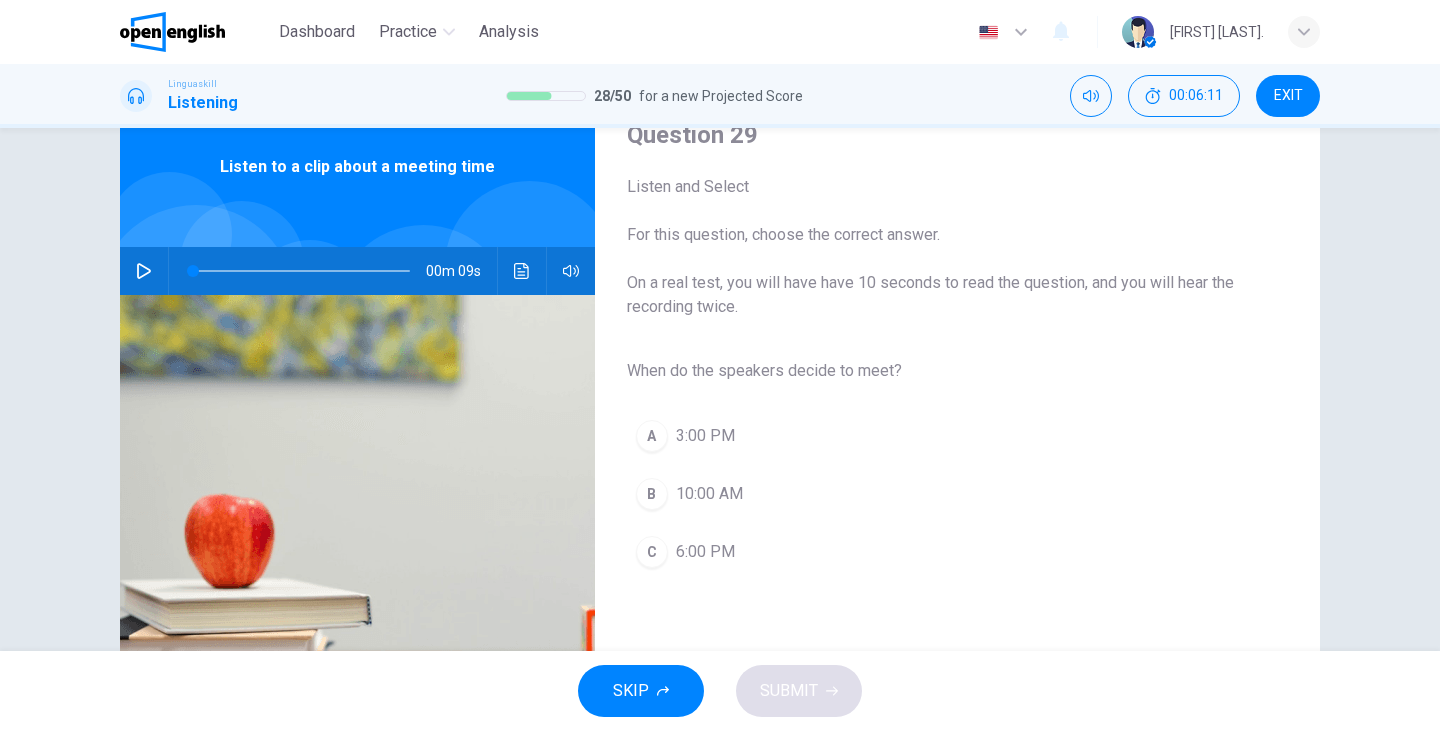 click on "3:00 PM" at bounding box center (705, 436) 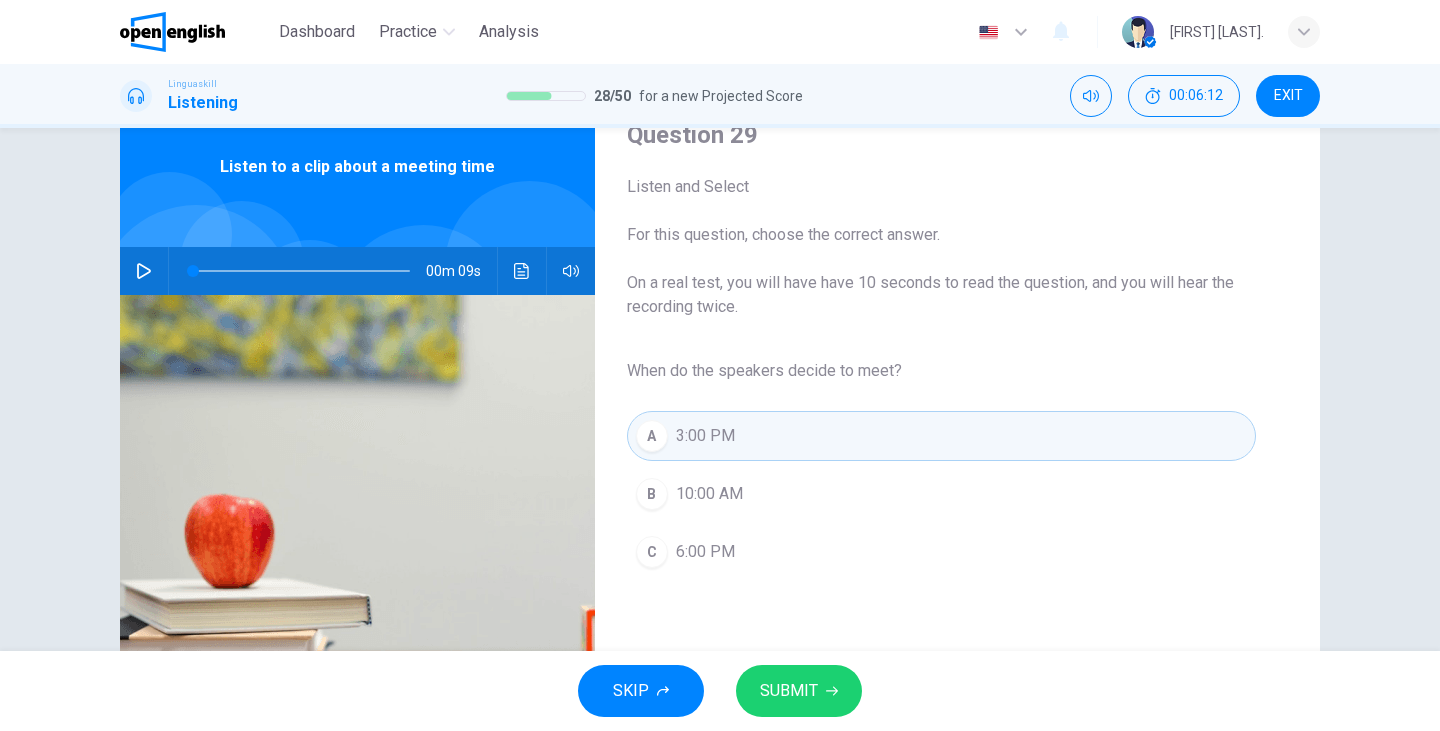 click on "SUBMIT" at bounding box center [789, 691] 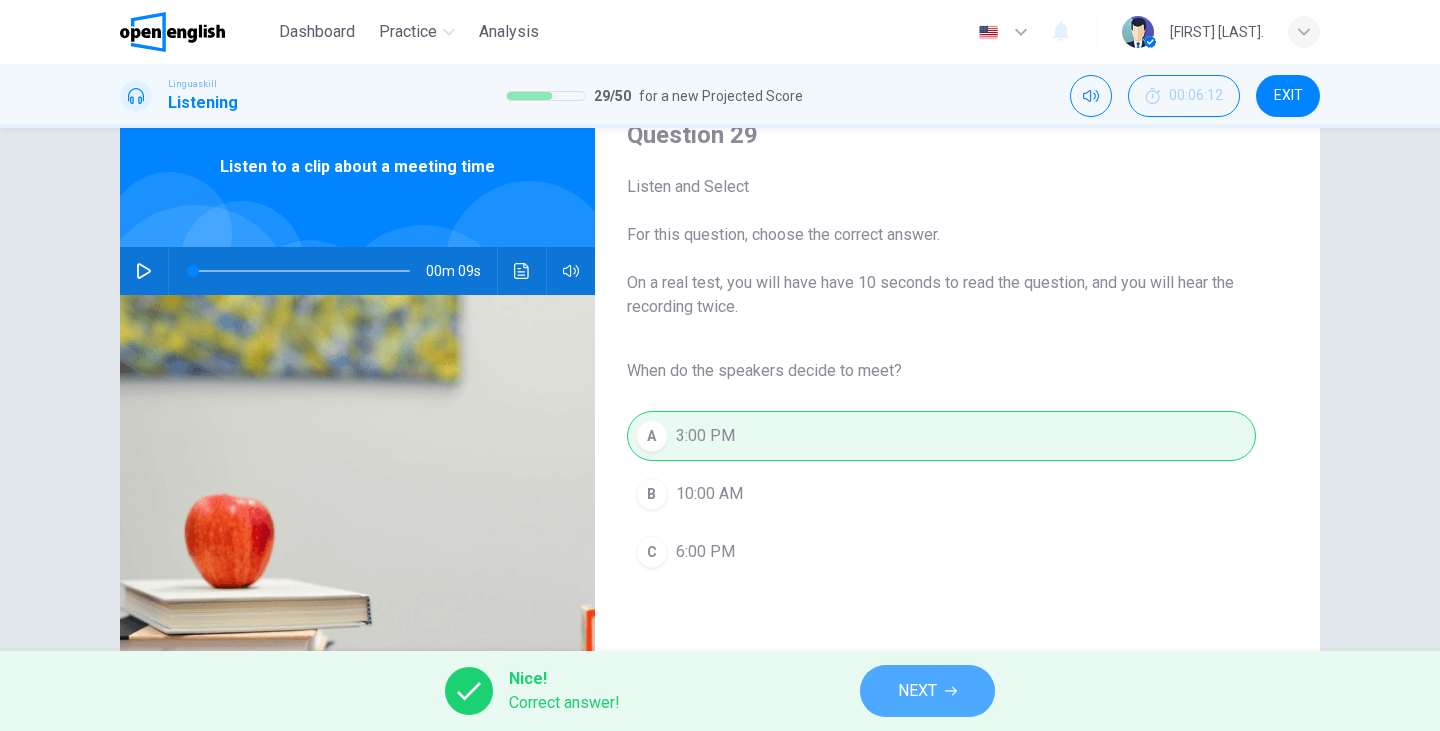 click on "NEXT" at bounding box center (927, 691) 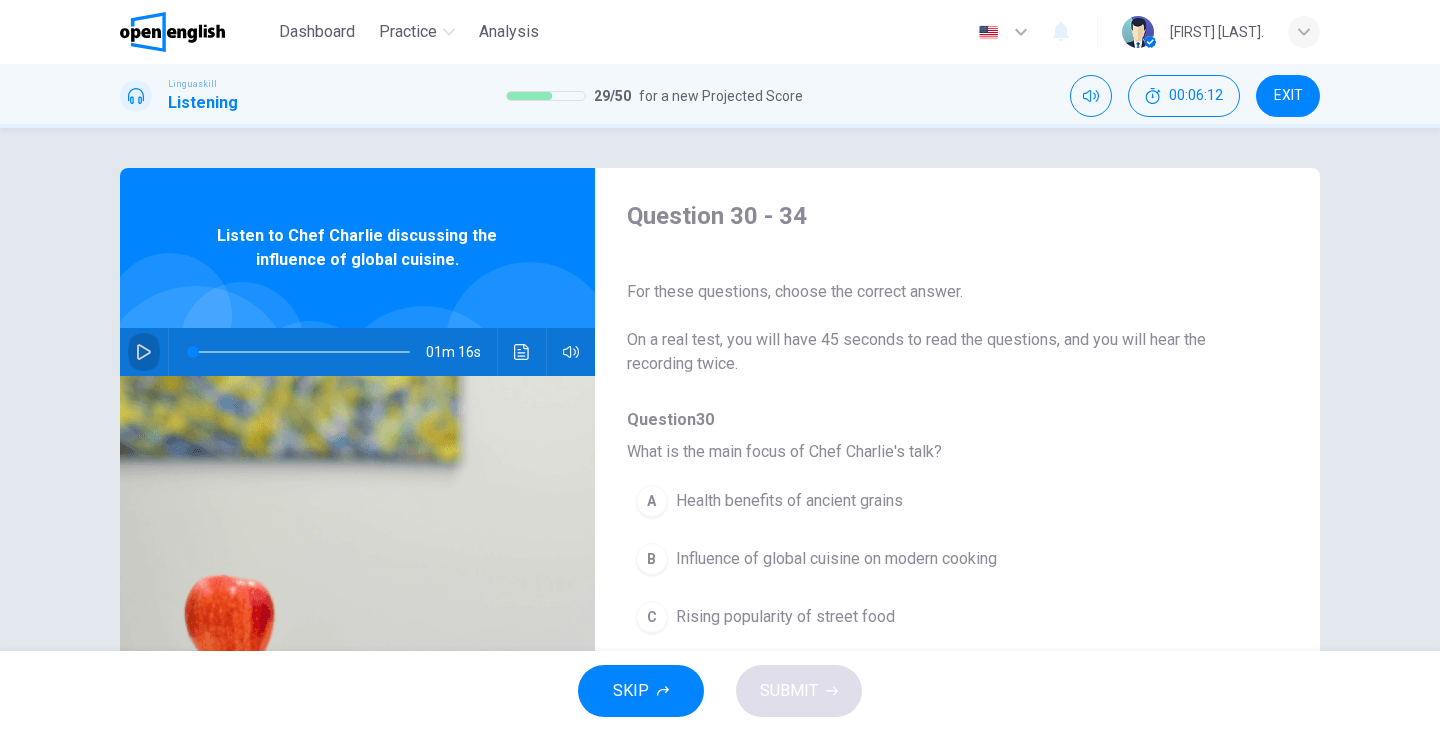 click 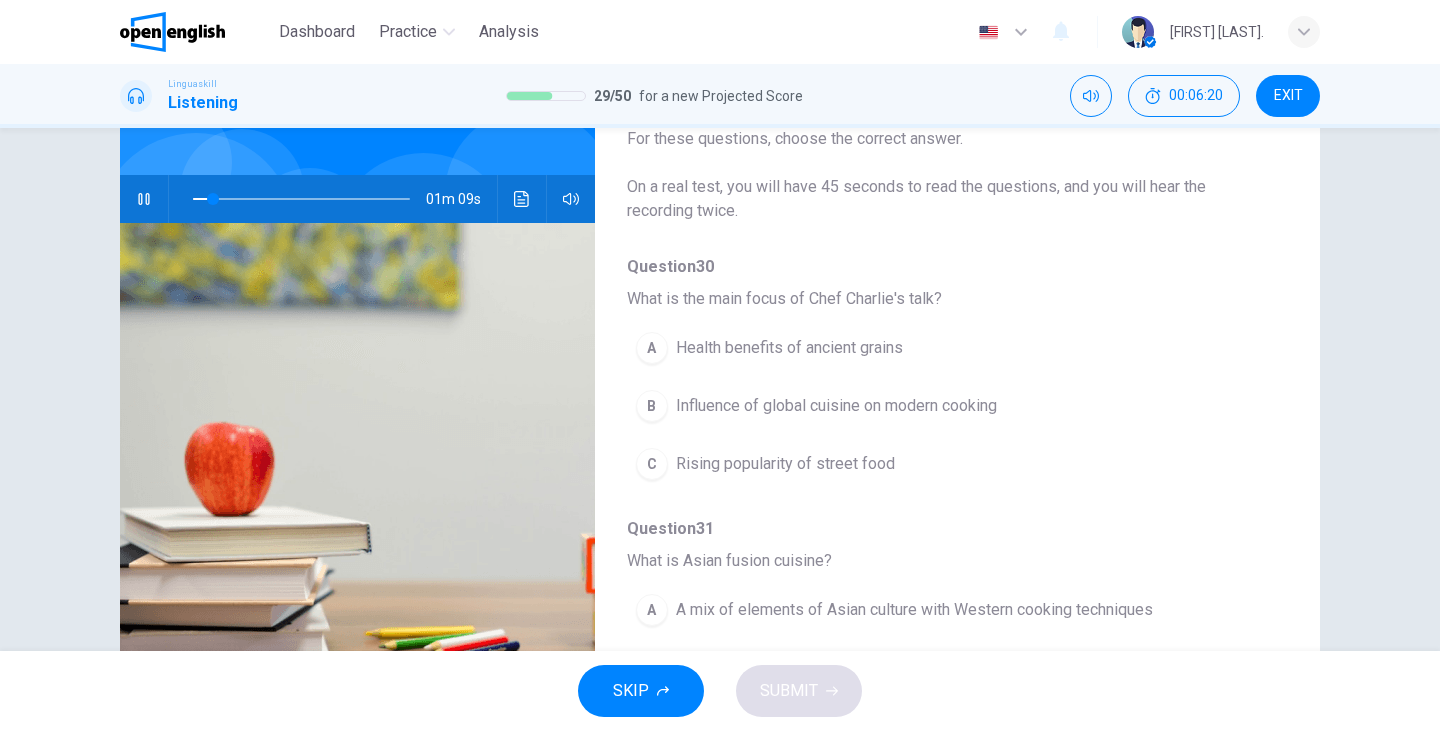scroll, scrollTop: 152, scrollLeft: 0, axis: vertical 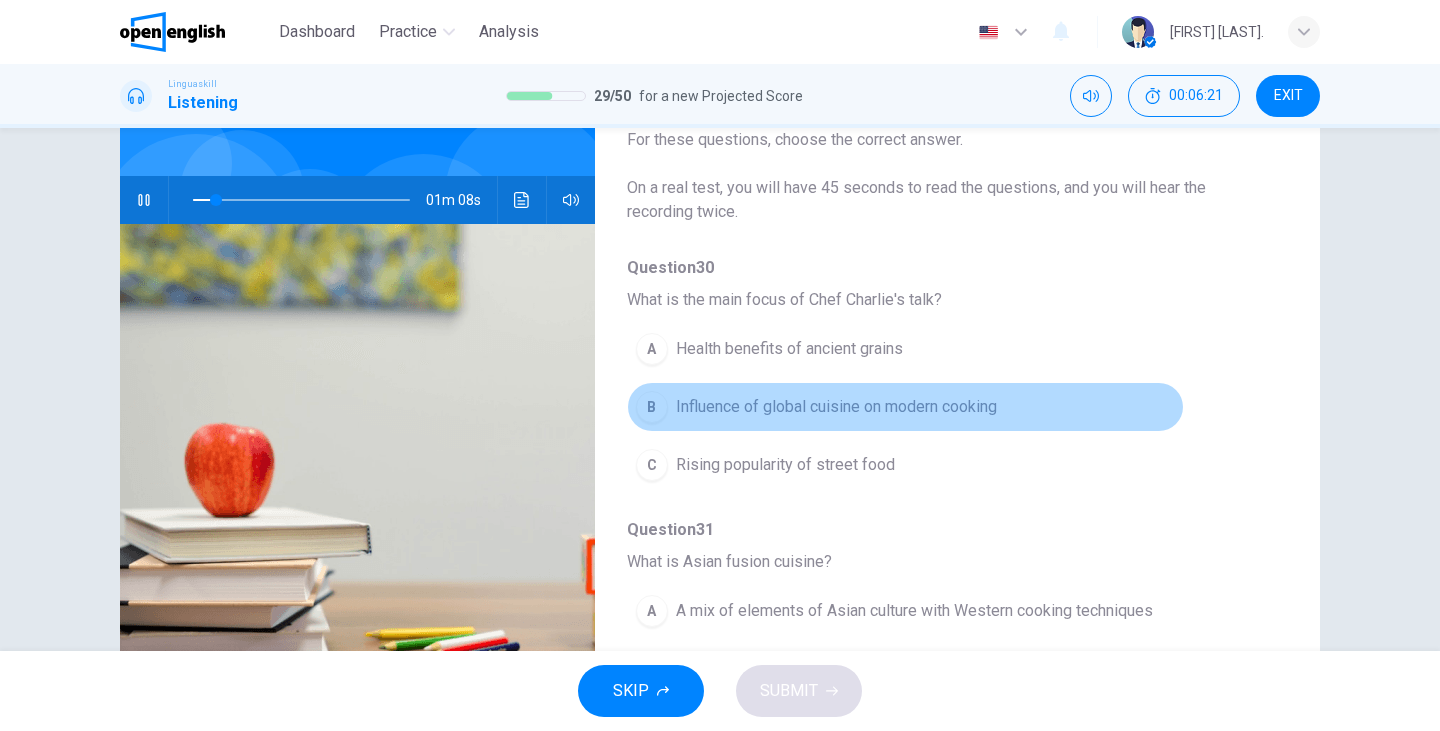 click on "Influence of global cuisine on modern cooking" at bounding box center [836, 407] 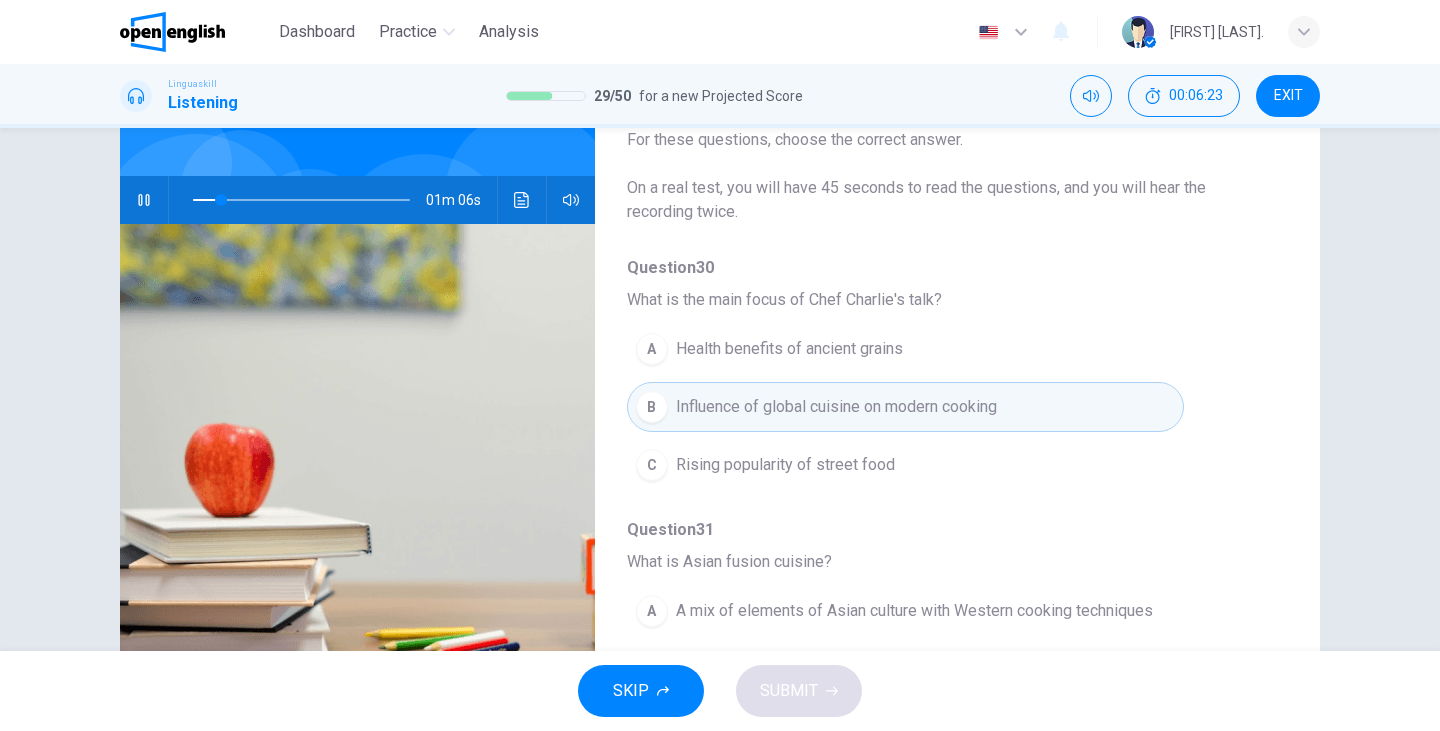 drag, startPoint x: 1283, startPoint y: 263, endPoint x: 1283, endPoint y: 306, distance: 43 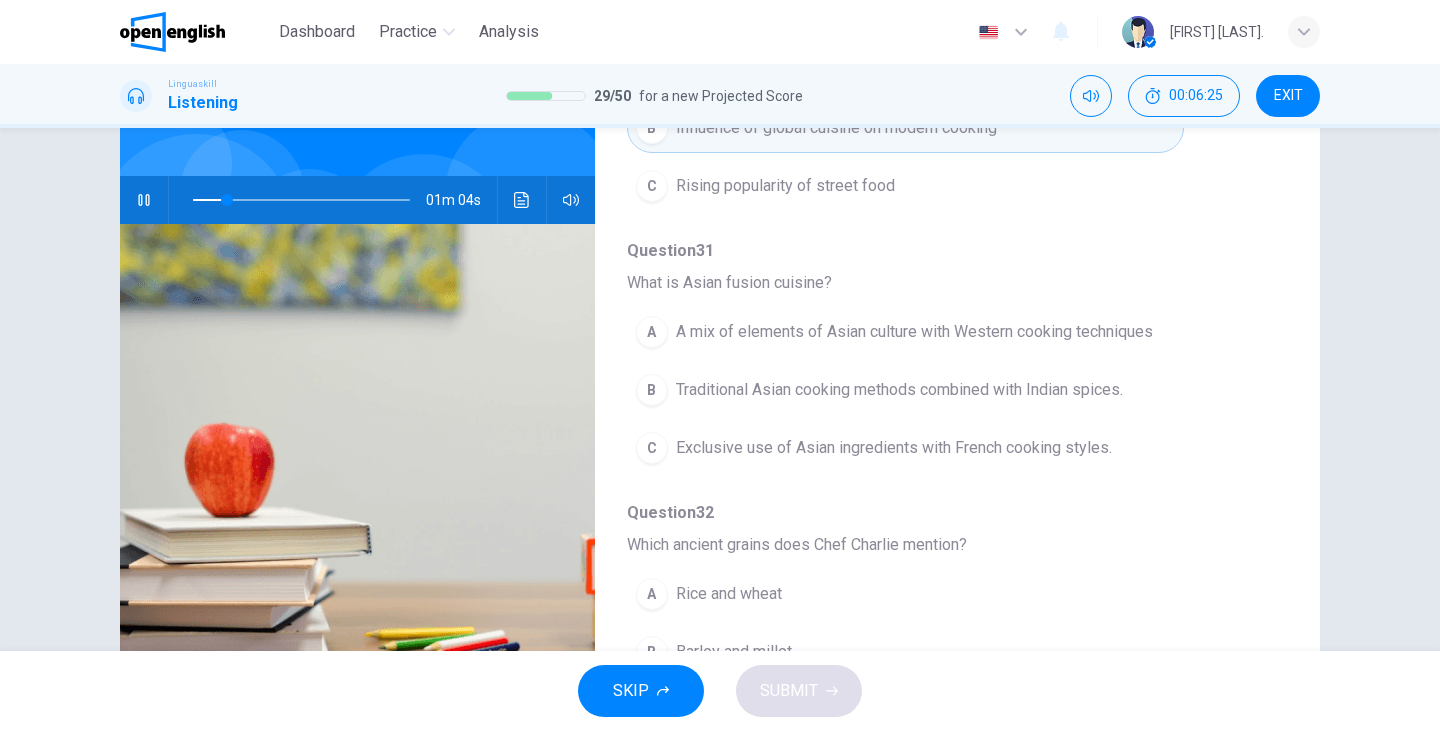 scroll, scrollTop: 277, scrollLeft: 0, axis: vertical 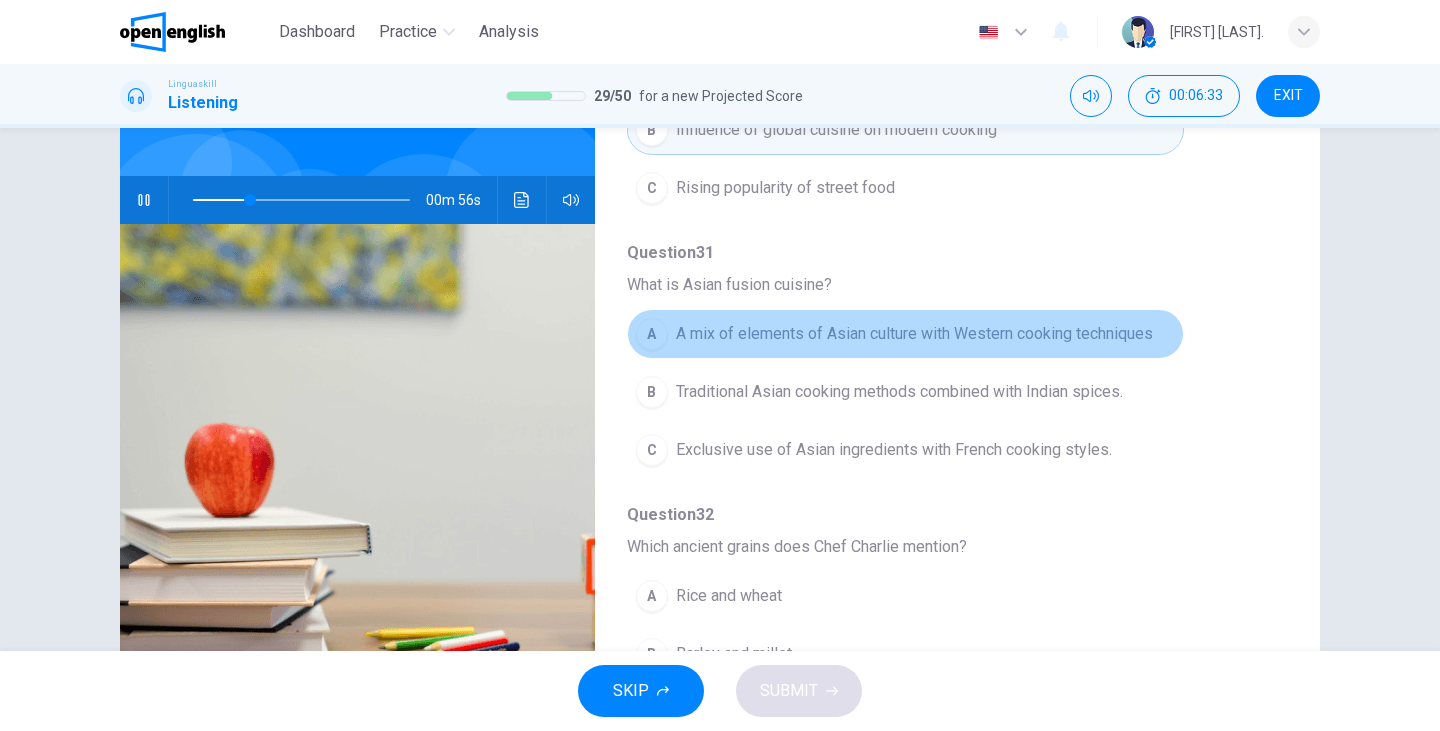 click on "A mix of elements of Asian culture with Western cooking techniques" at bounding box center [914, 334] 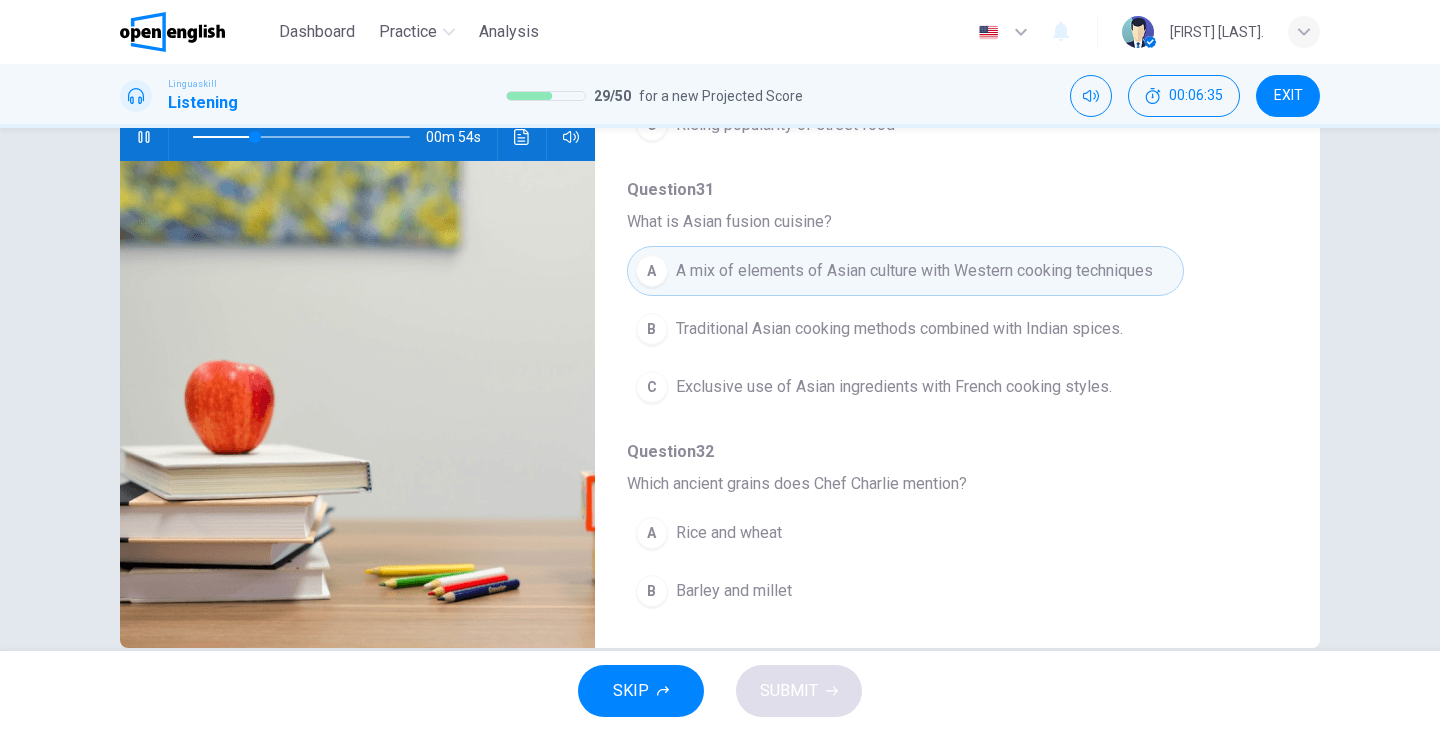 scroll, scrollTop: 252, scrollLeft: 0, axis: vertical 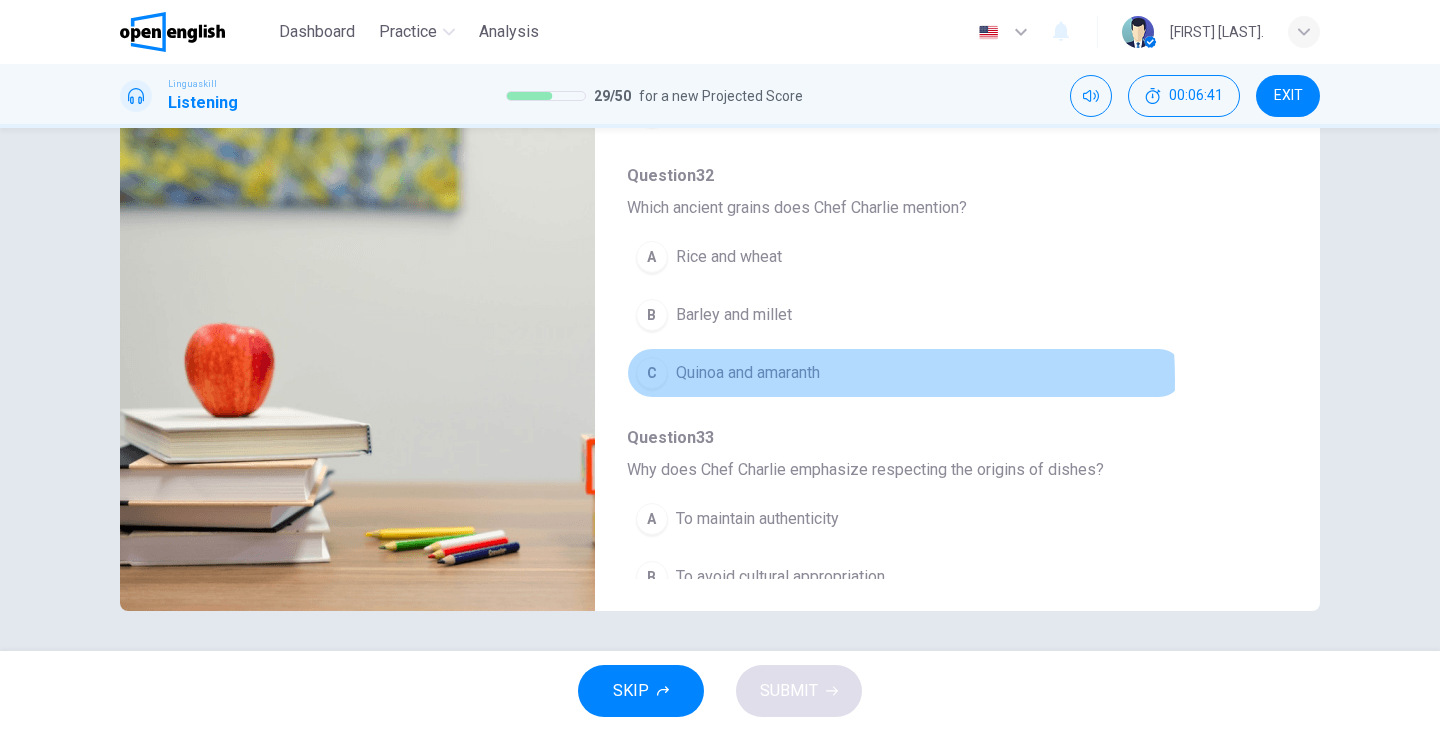 click on "Quinoa and amaranth" at bounding box center (748, 373) 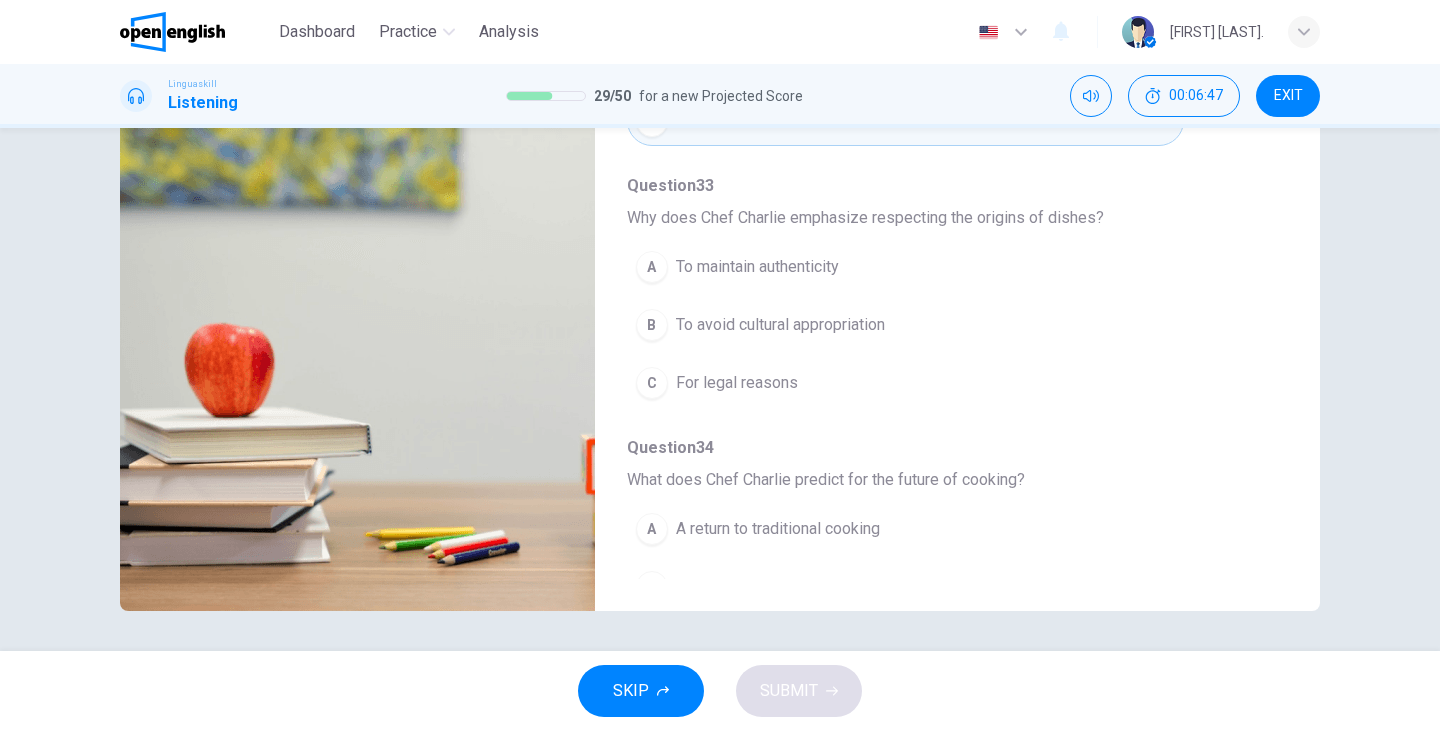 scroll, scrollTop: 769, scrollLeft: 0, axis: vertical 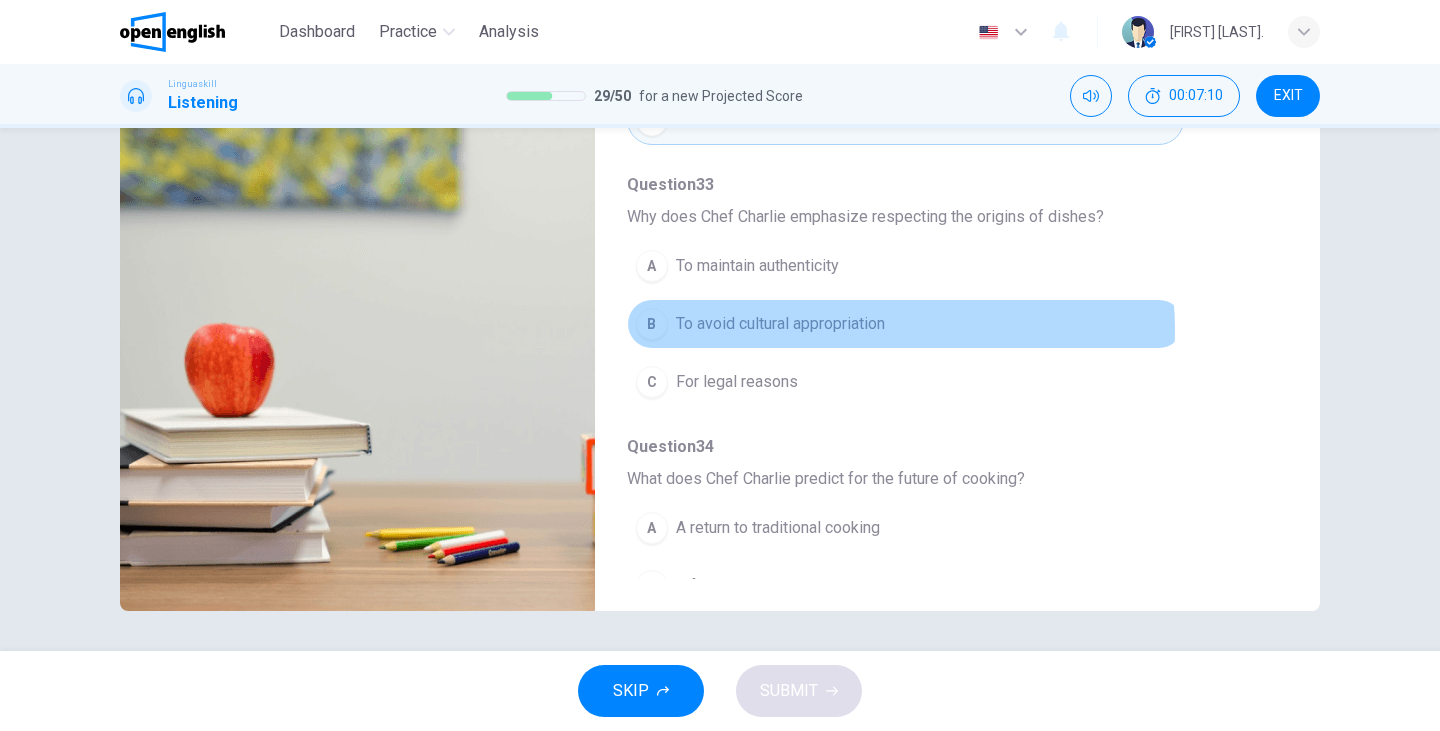 click on "To avoid cultural appropriation" at bounding box center (780, 324) 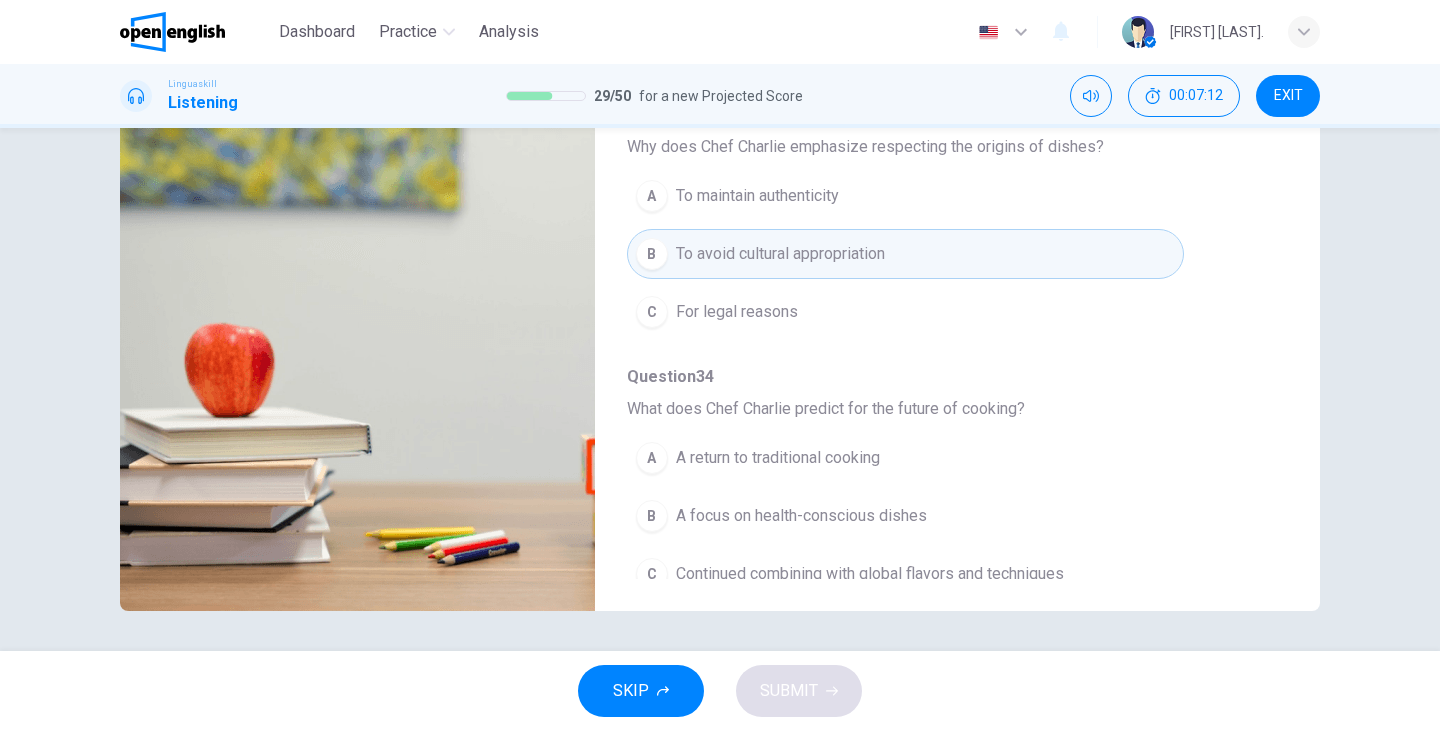 scroll, scrollTop: 863, scrollLeft: 0, axis: vertical 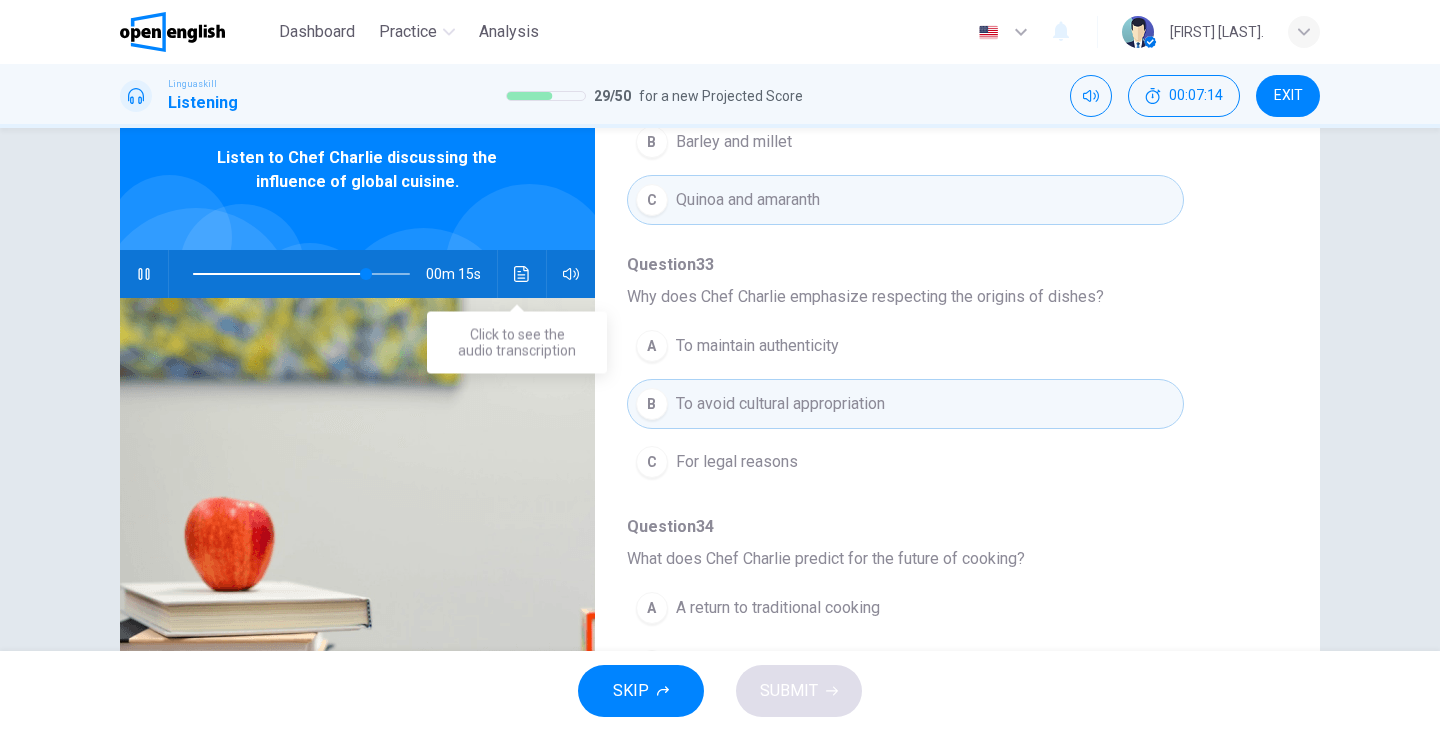 click 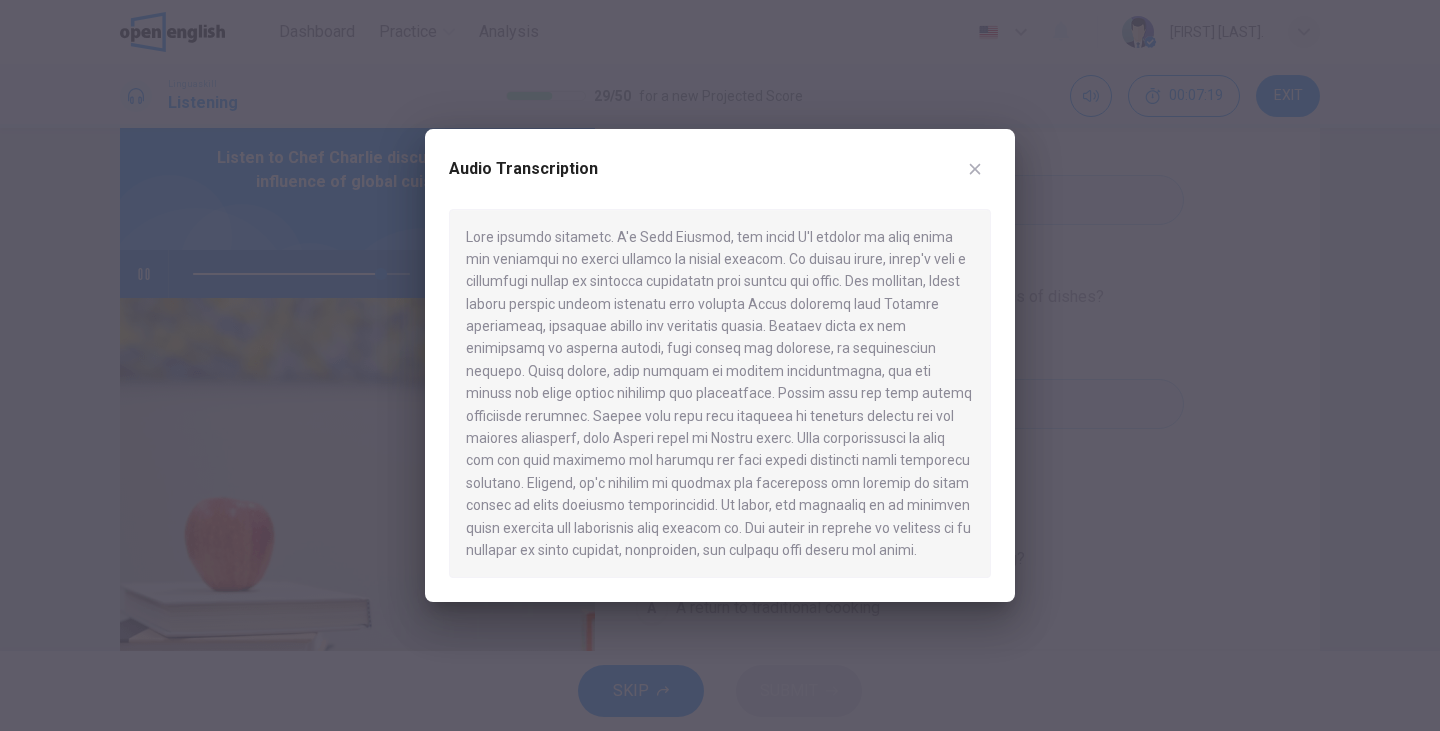 click 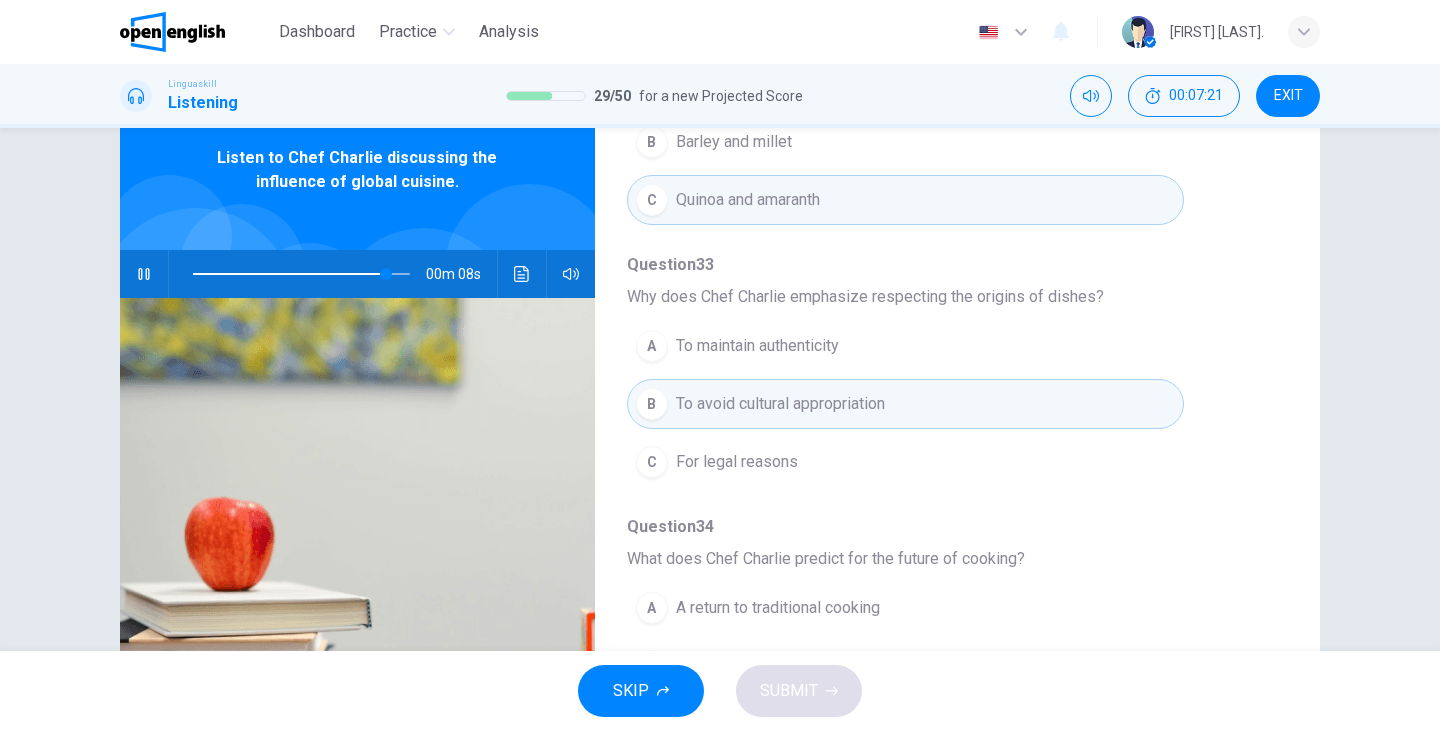 scroll, scrollTop: 252, scrollLeft: 0, axis: vertical 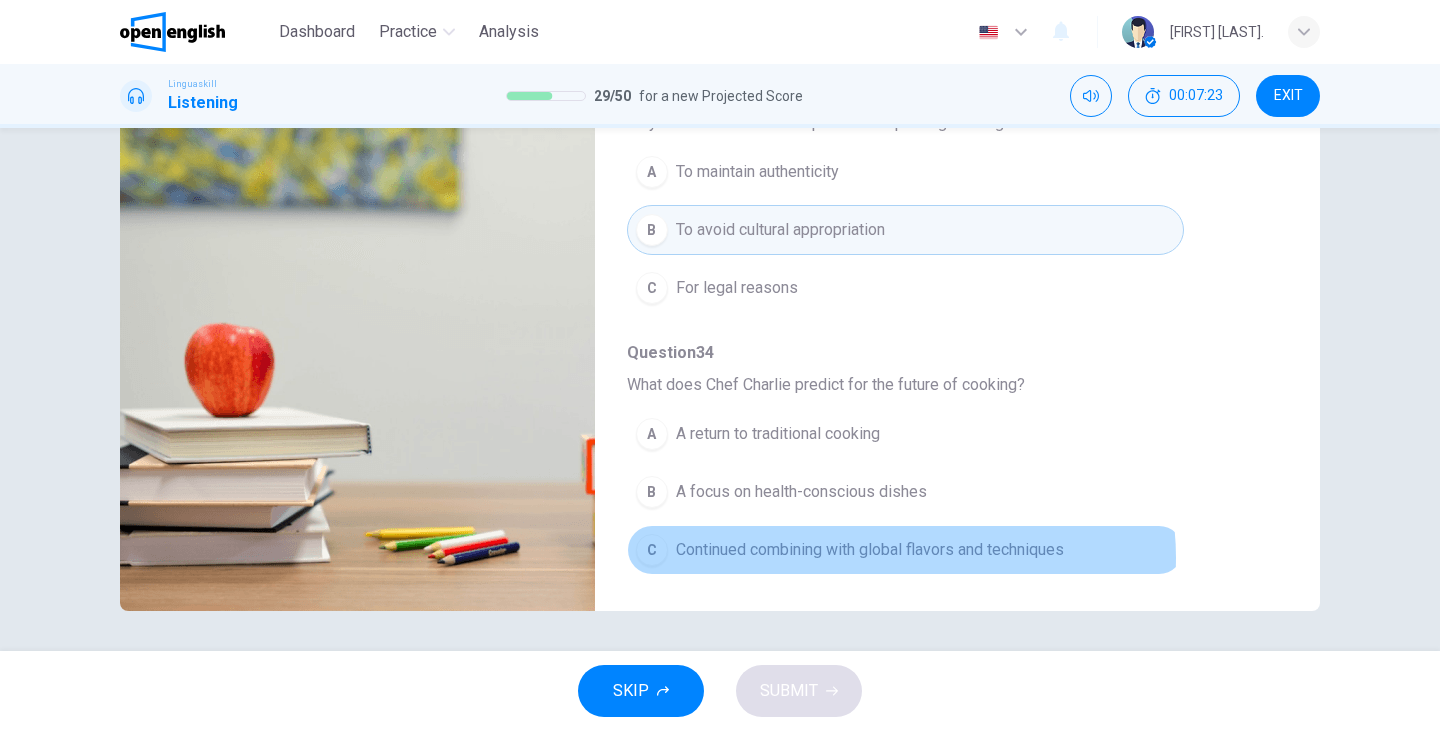 click on "Continued combining with global flavors and techniques" at bounding box center [870, 550] 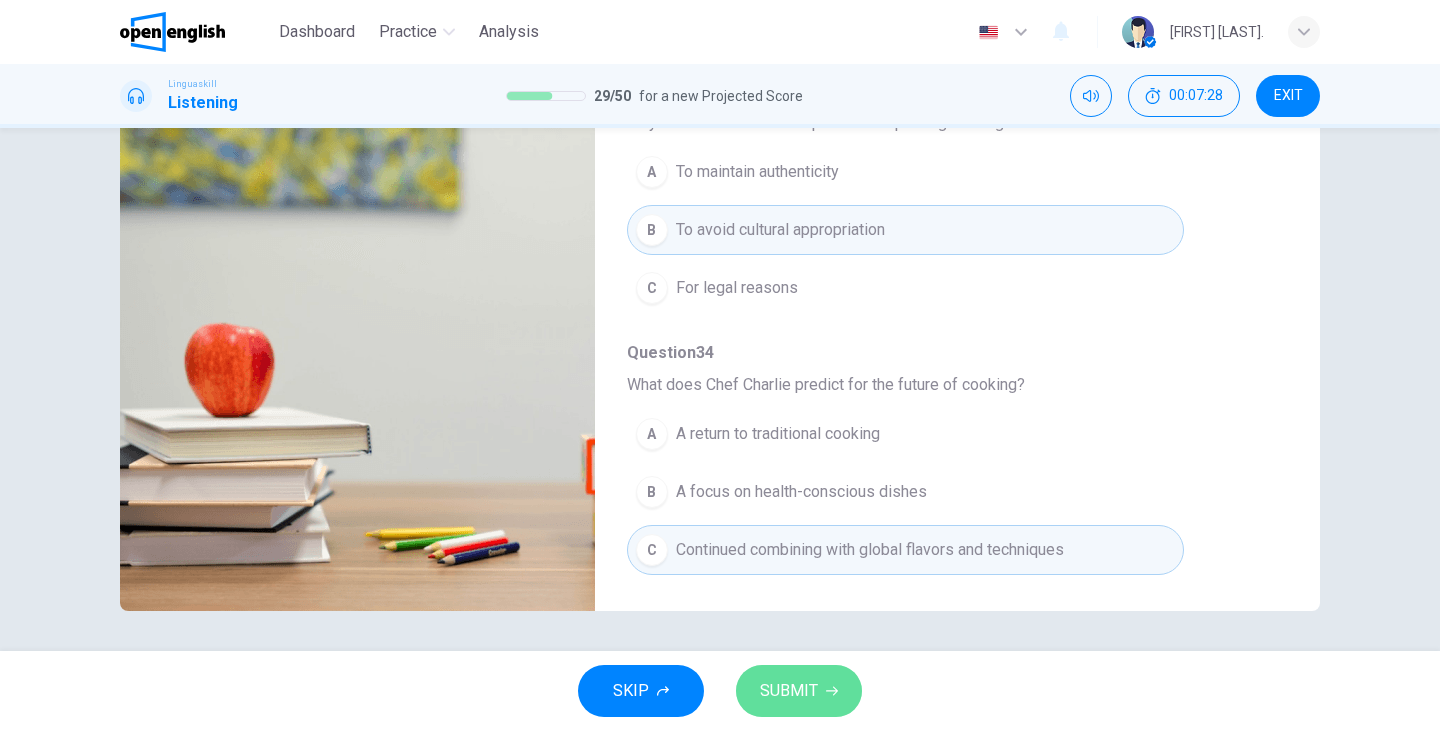 click on "SUBMIT" at bounding box center (799, 691) 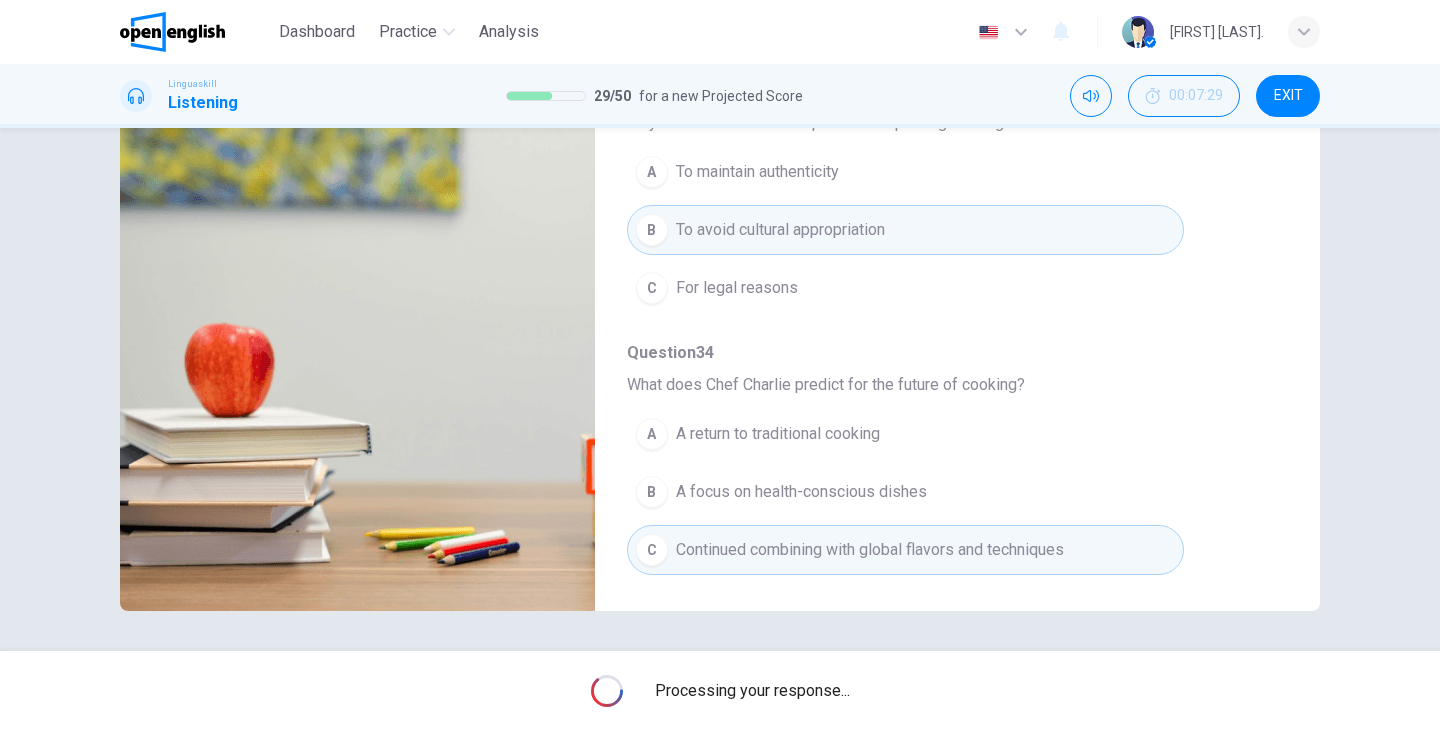 type on "*" 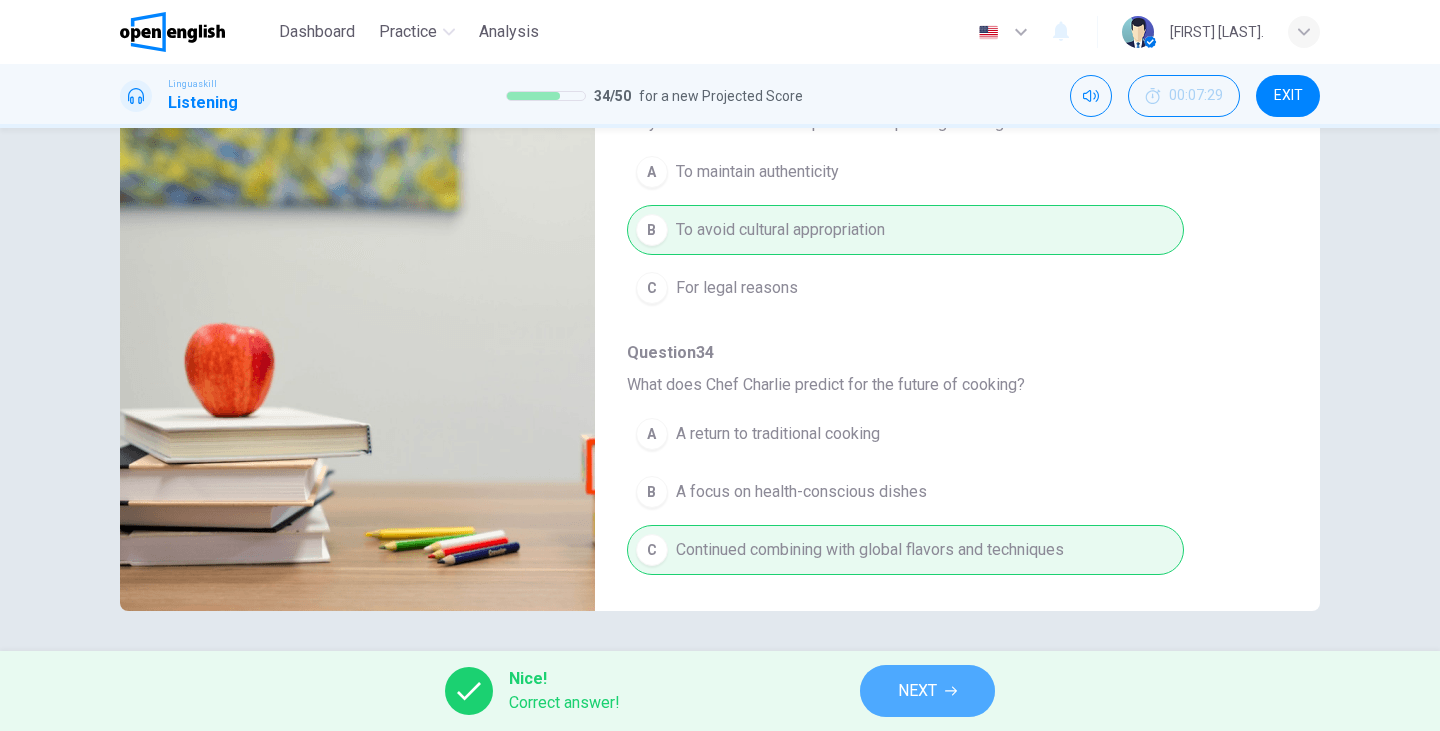 click on "NEXT" at bounding box center [927, 691] 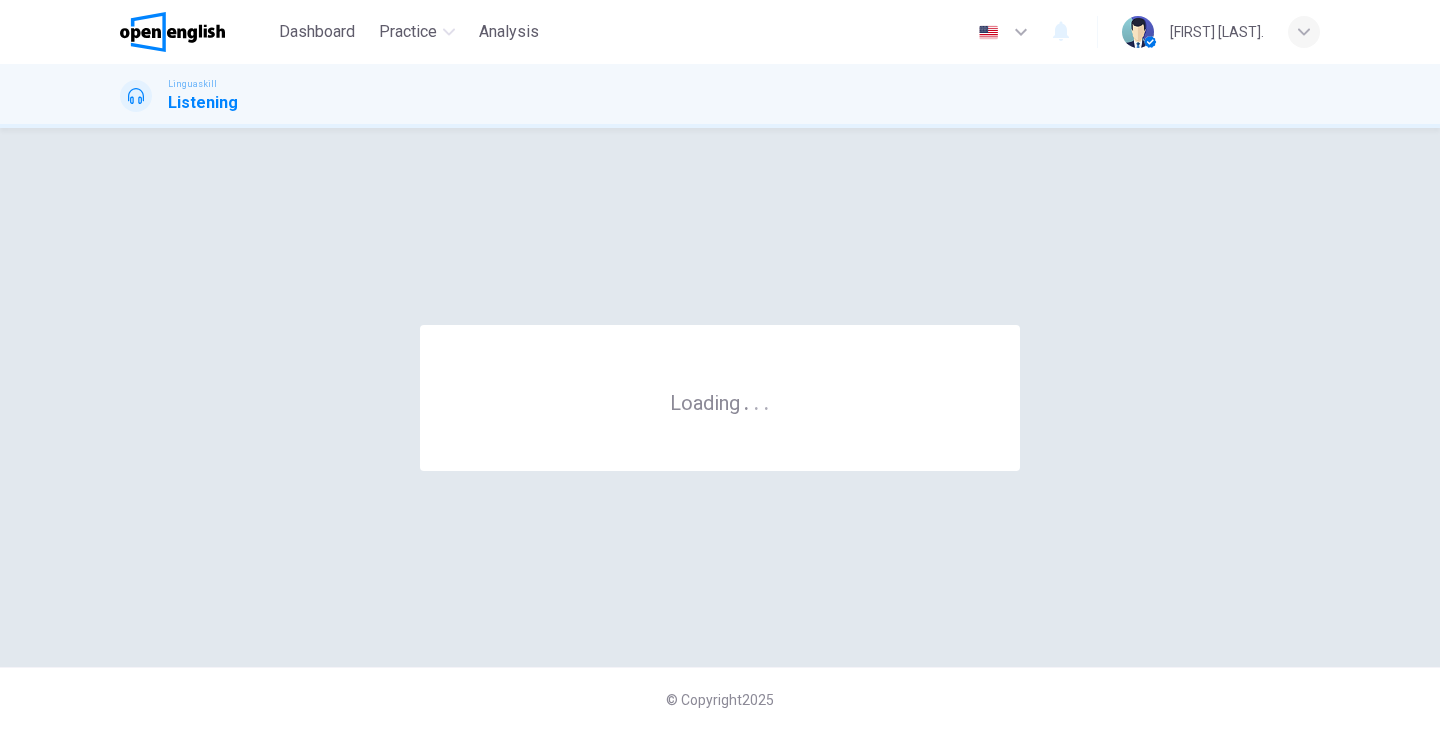 scroll, scrollTop: 0, scrollLeft: 0, axis: both 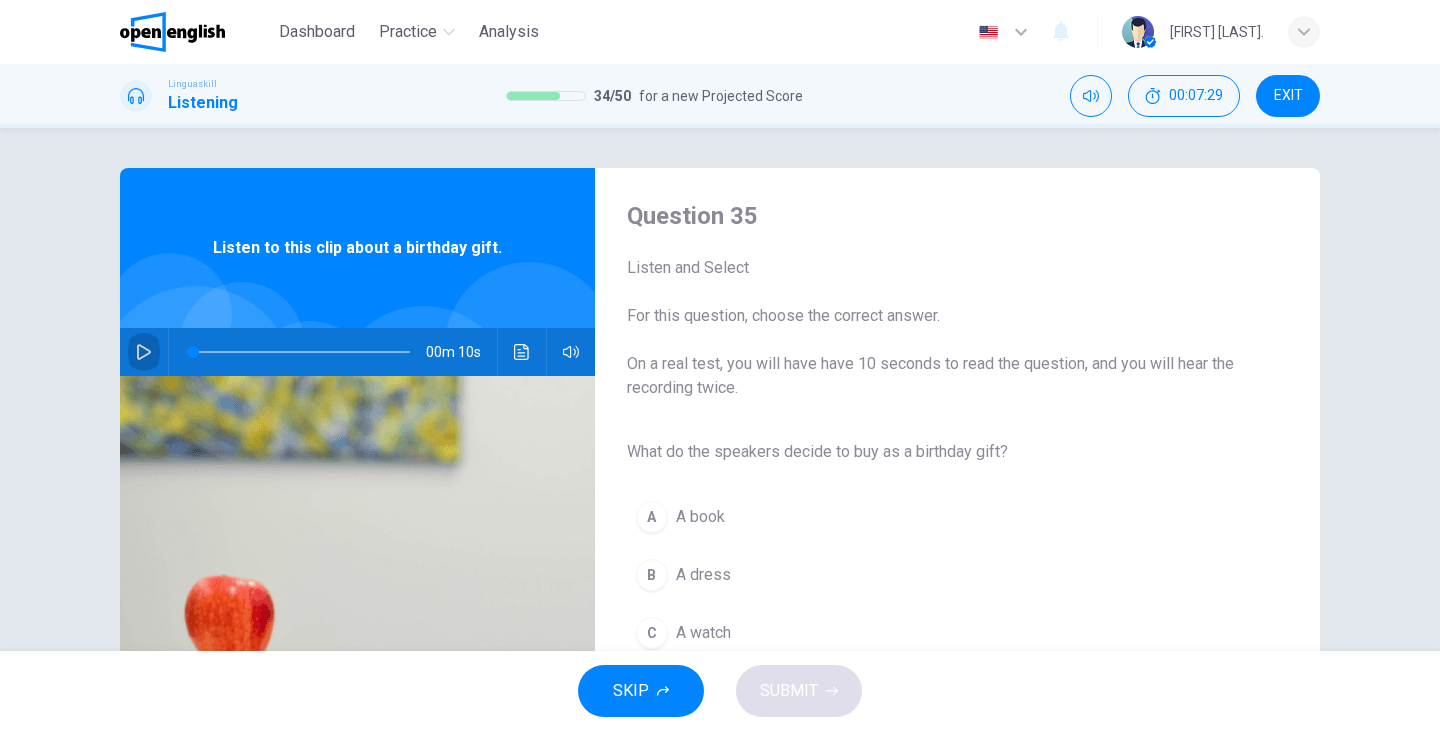 click at bounding box center (144, 352) 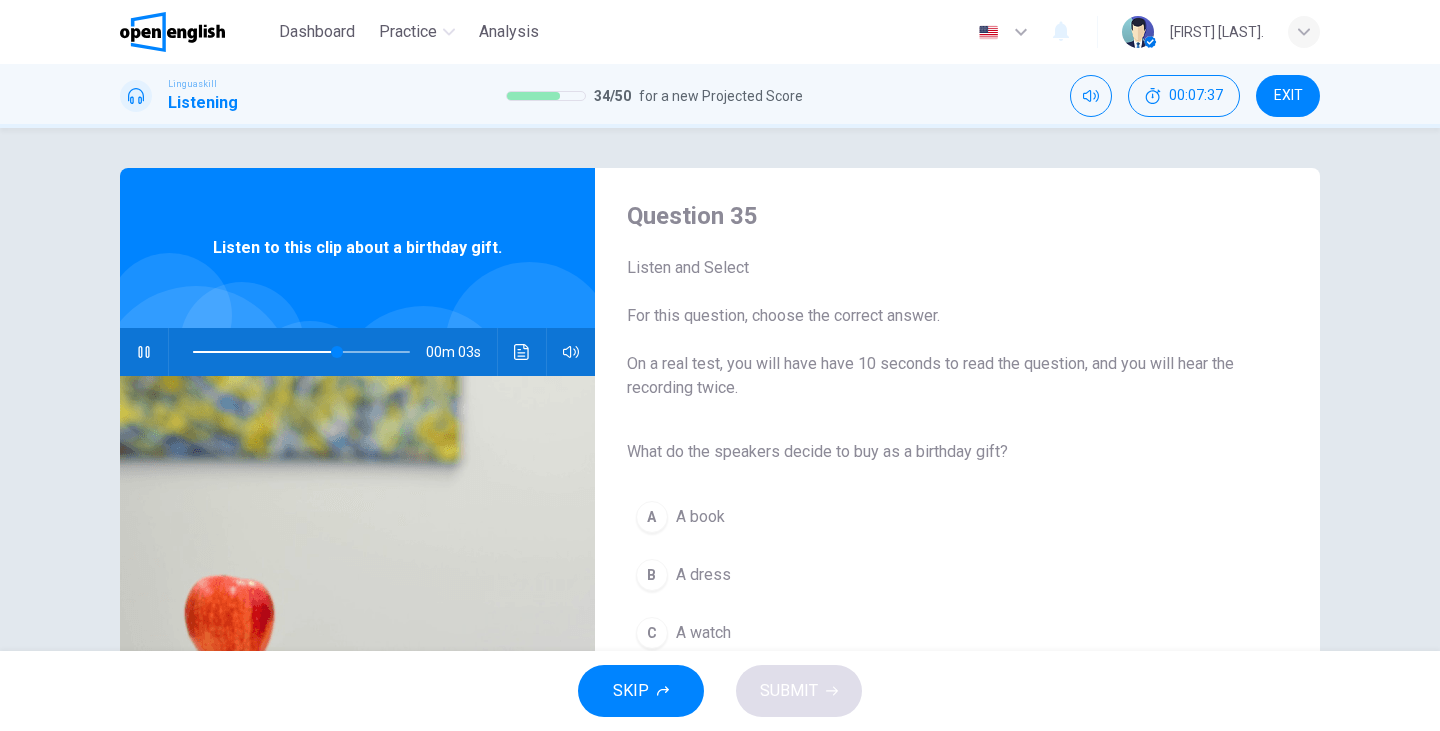 click on "A A book" at bounding box center [941, 517] 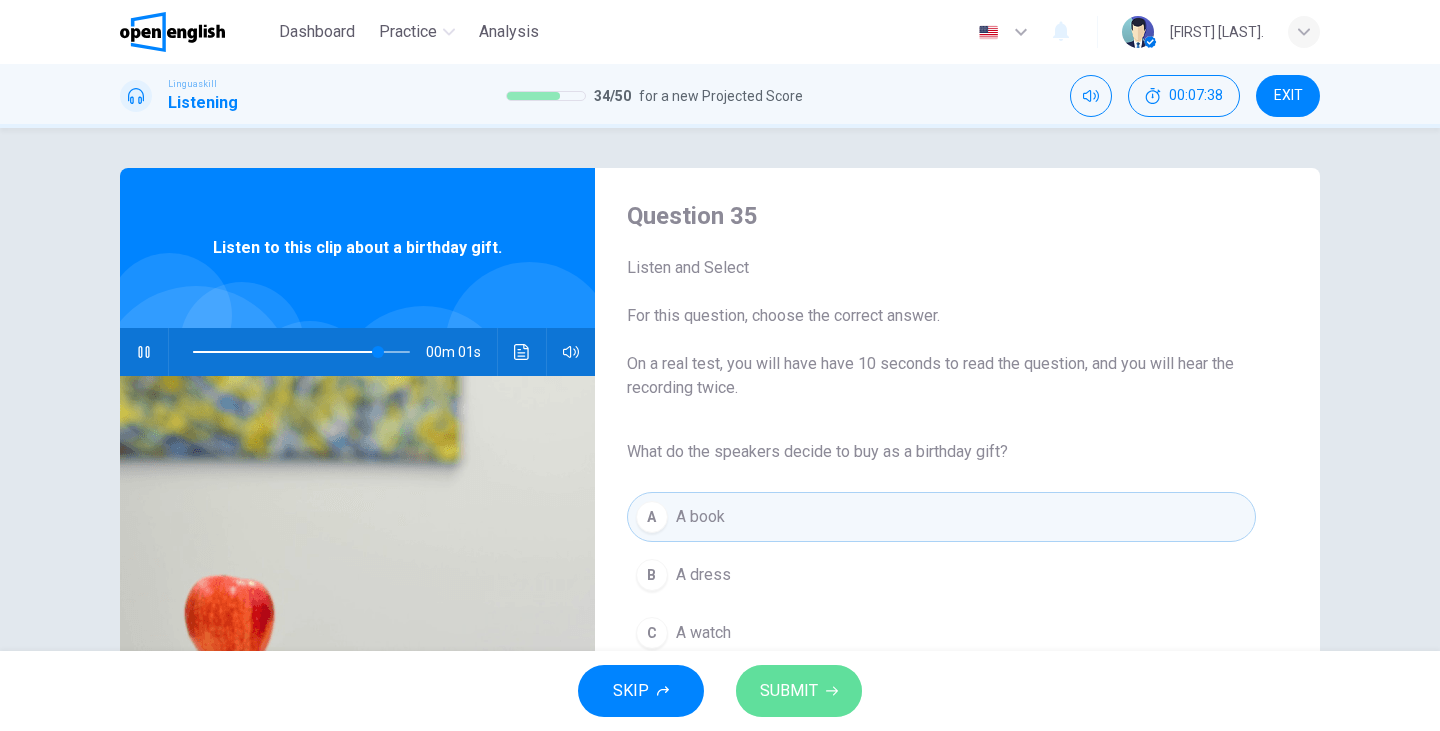 click on "SUBMIT" at bounding box center [789, 691] 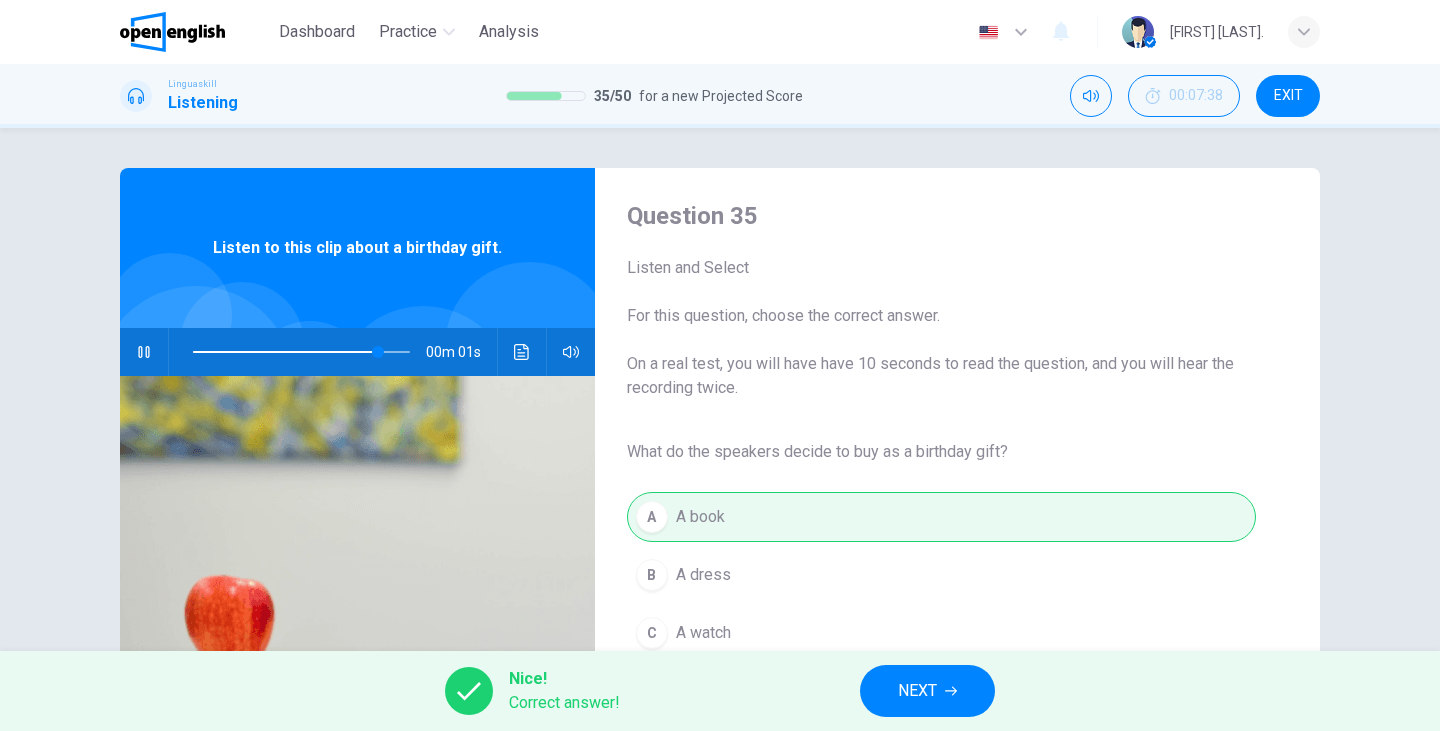 type on "**" 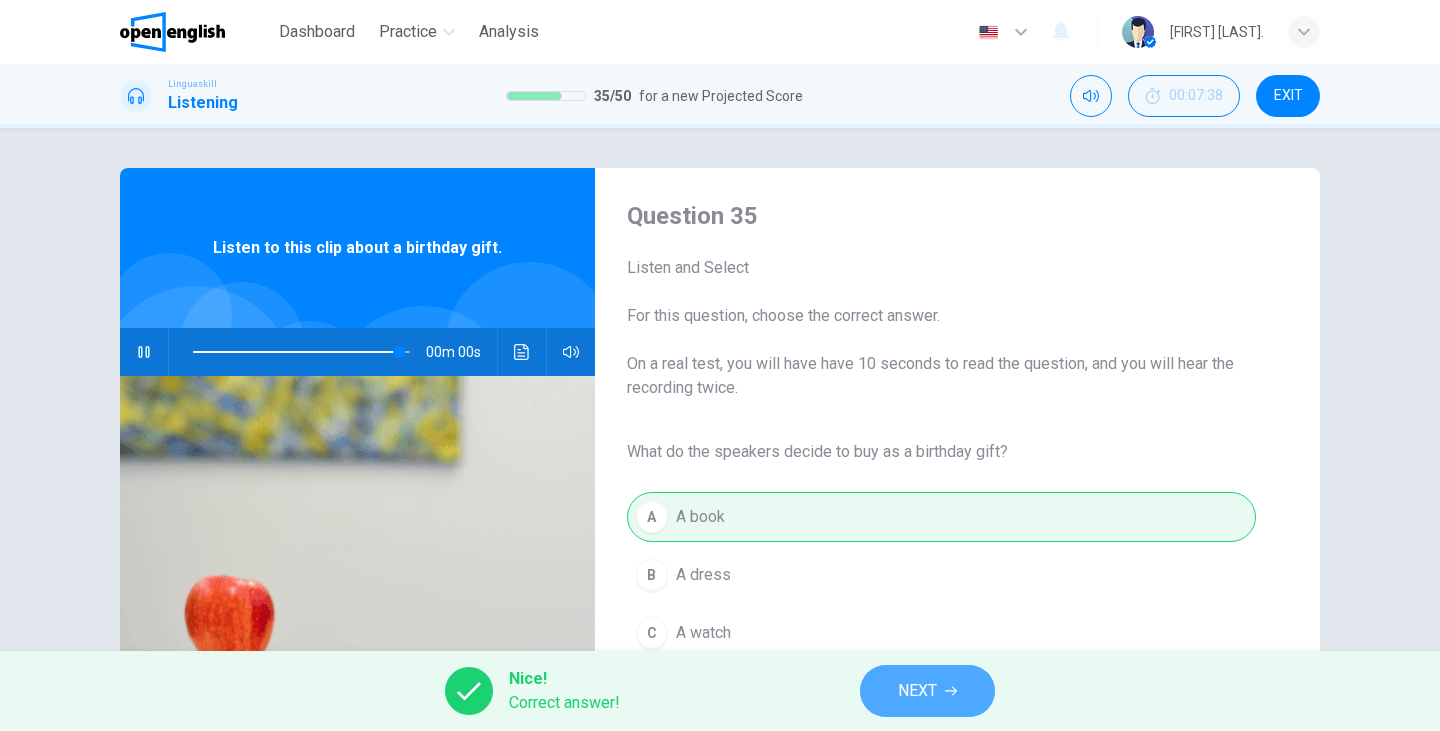 click on "NEXT" at bounding box center [917, 691] 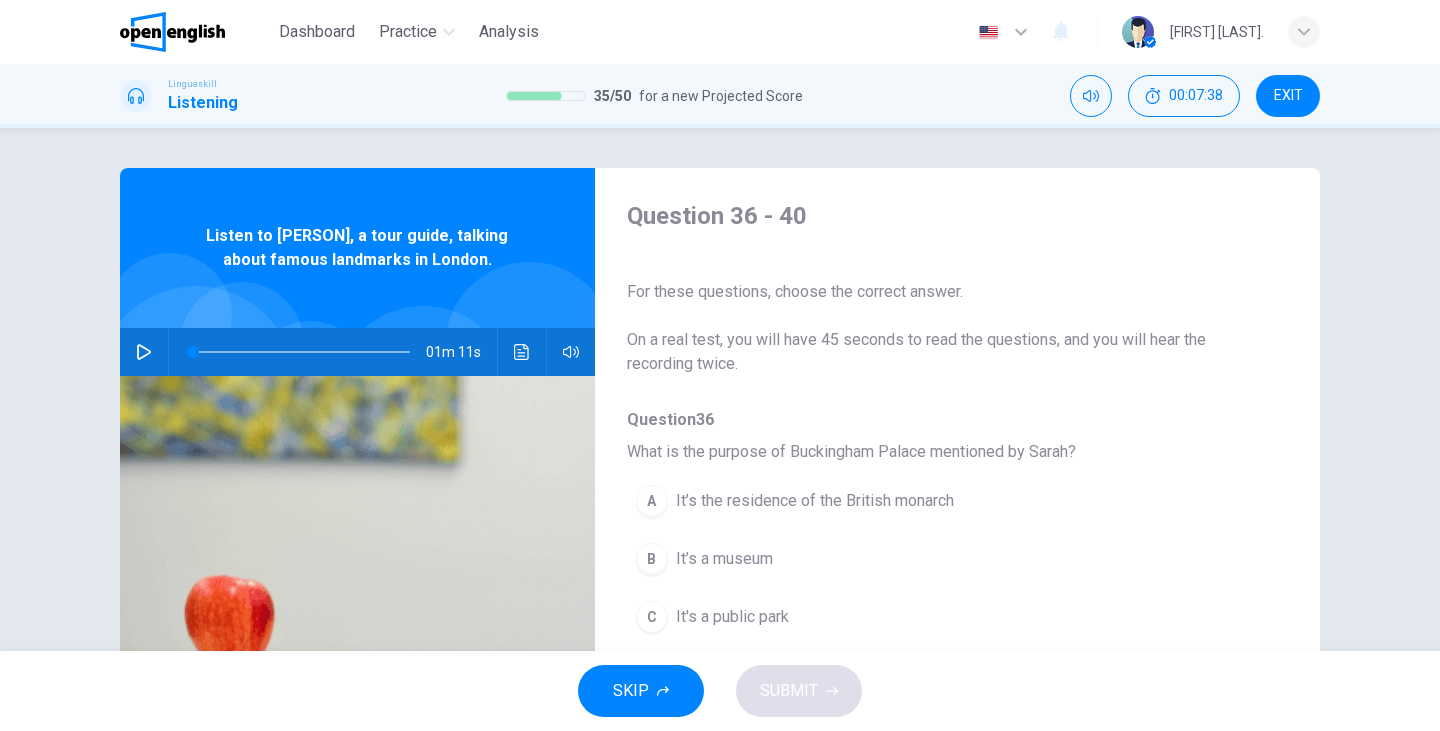 click 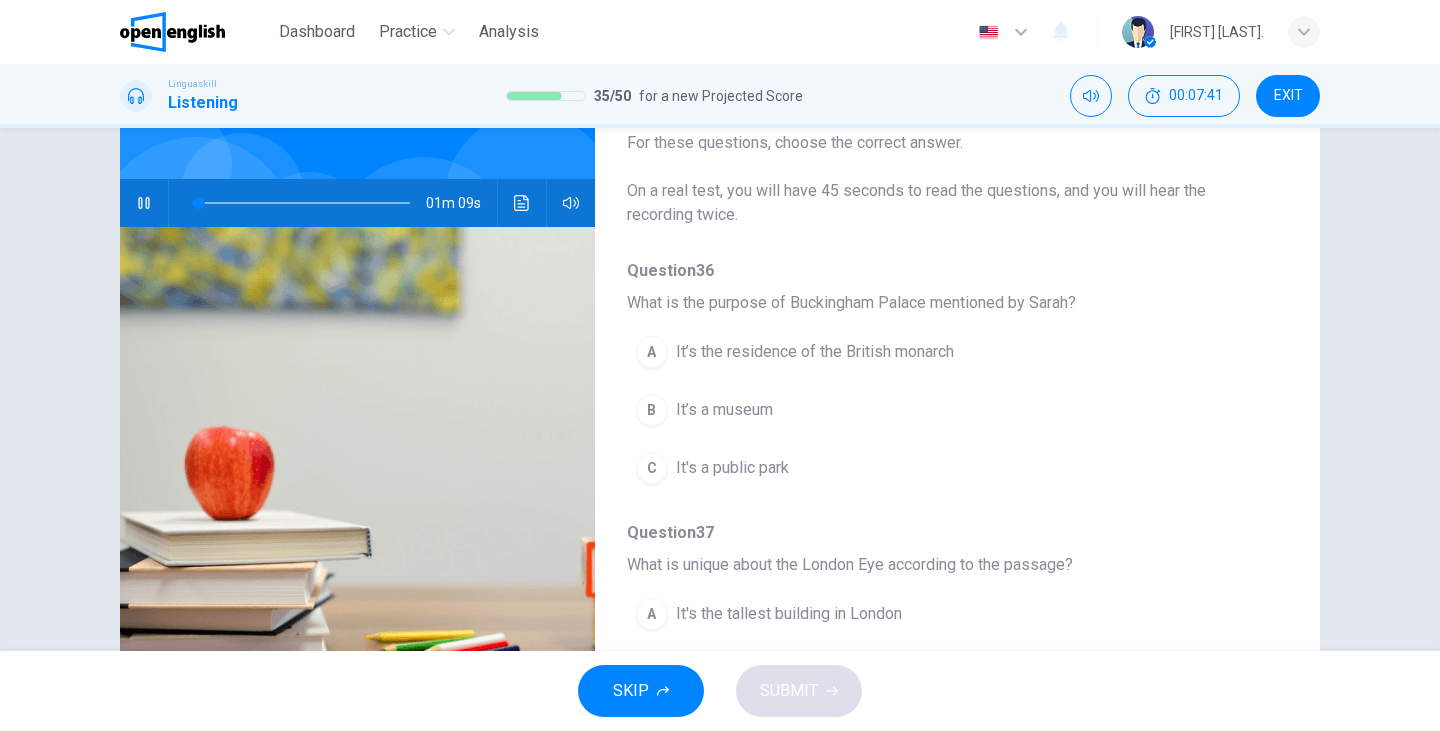 scroll, scrollTop: 170, scrollLeft: 0, axis: vertical 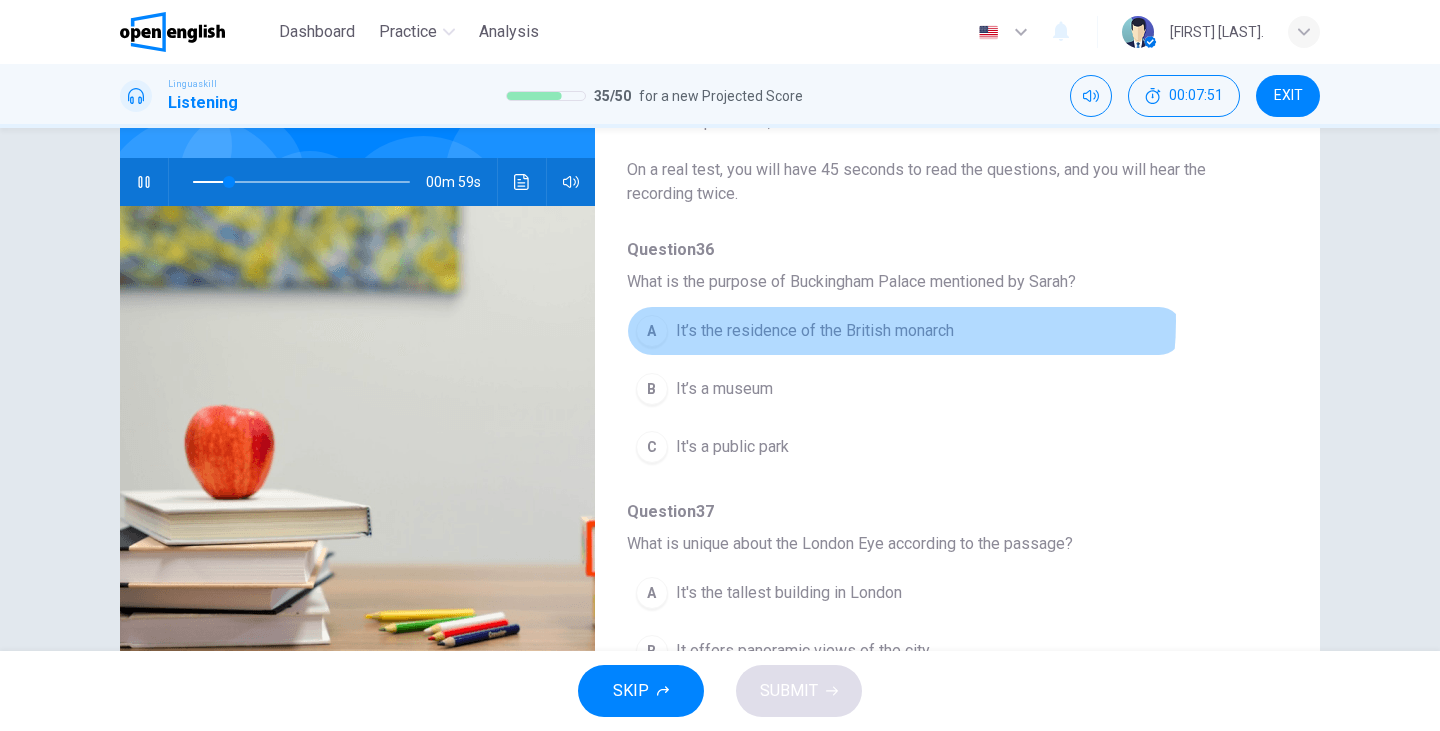 click on "It’s the residence of the British monarch" at bounding box center (815, 331) 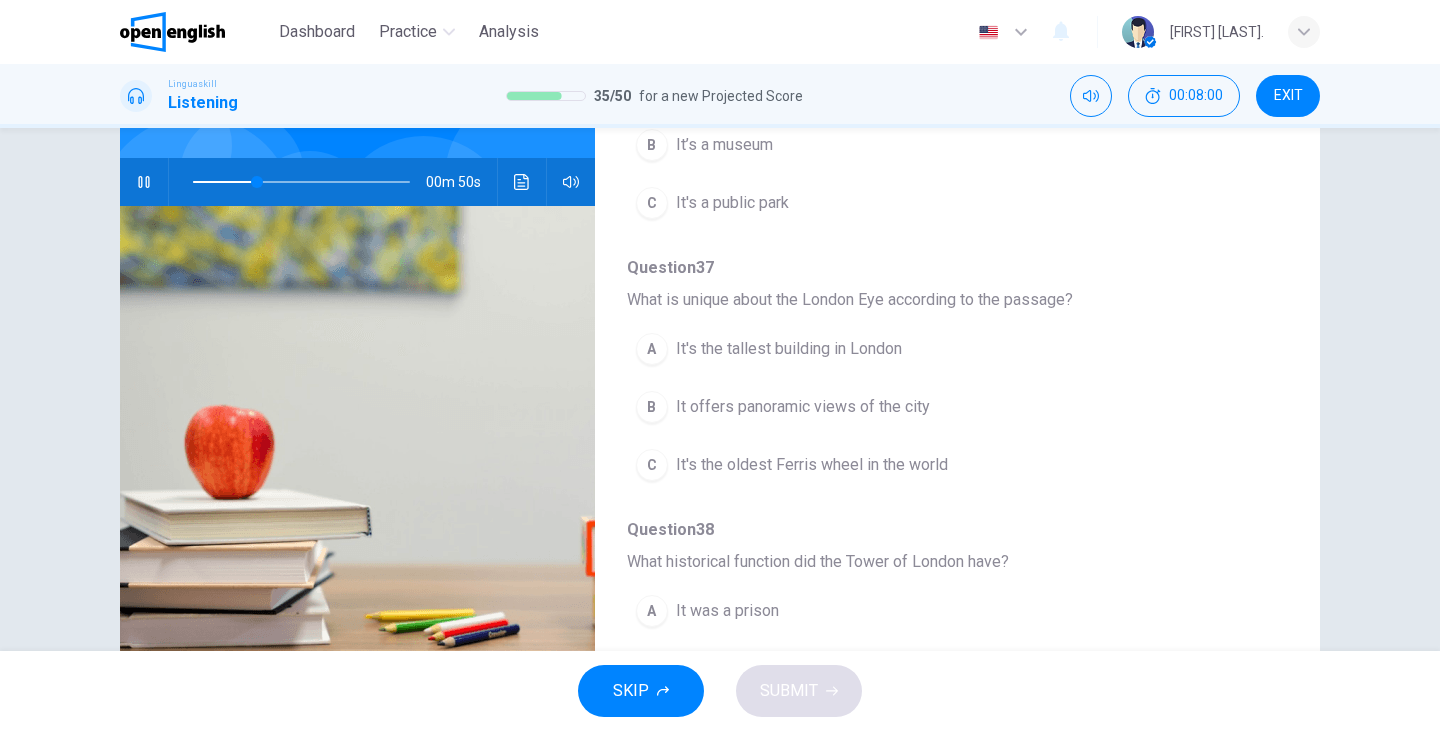 scroll, scrollTop: 236, scrollLeft: 0, axis: vertical 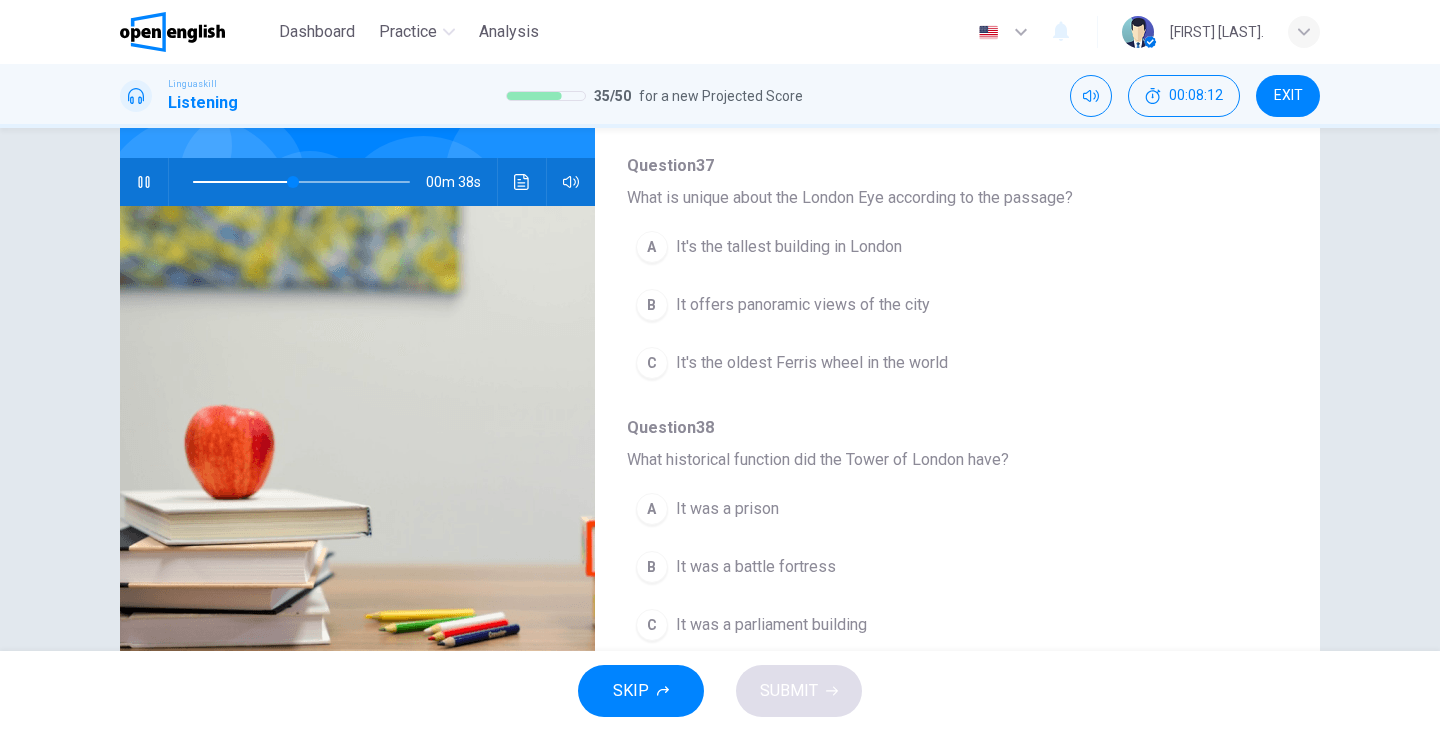 click on "It offers panoramic views of the city" at bounding box center (803, 305) 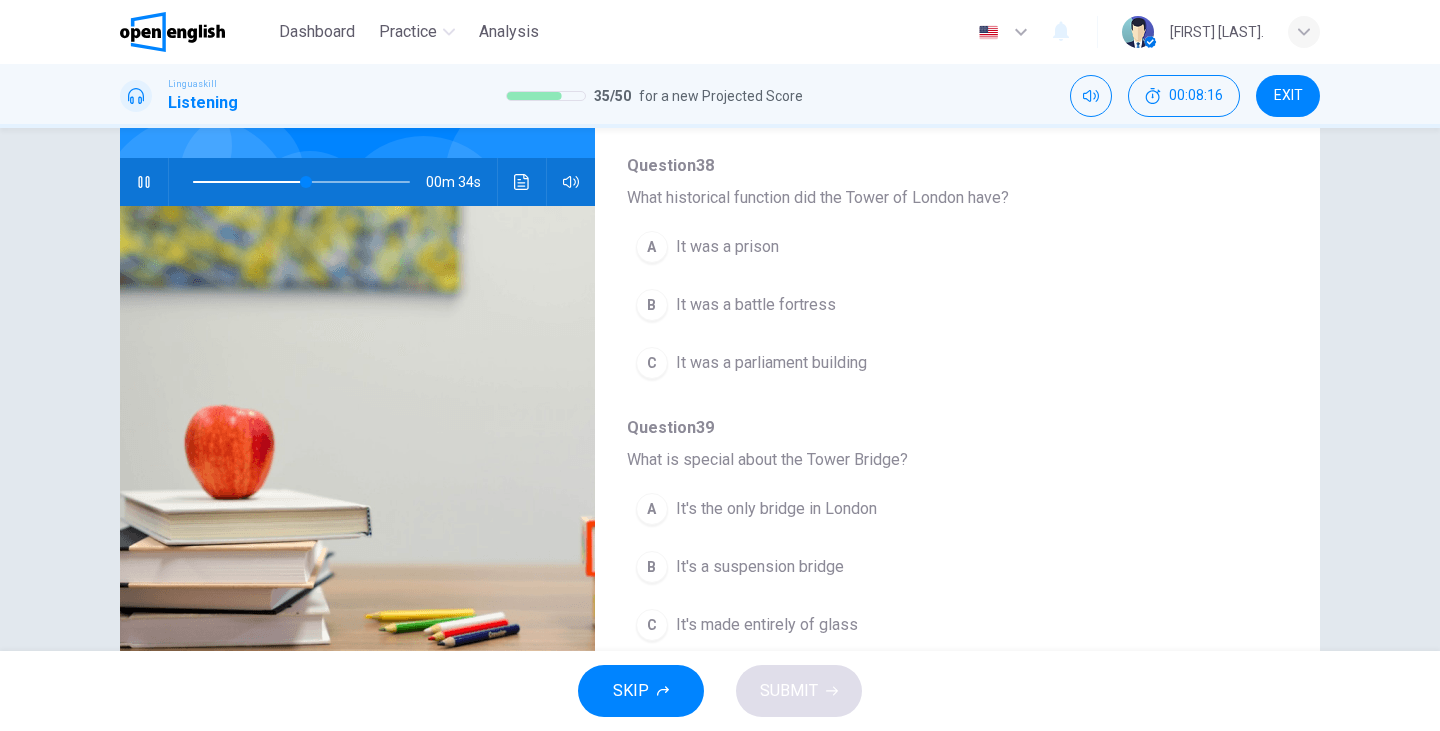 scroll, scrollTop: 607, scrollLeft: 0, axis: vertical 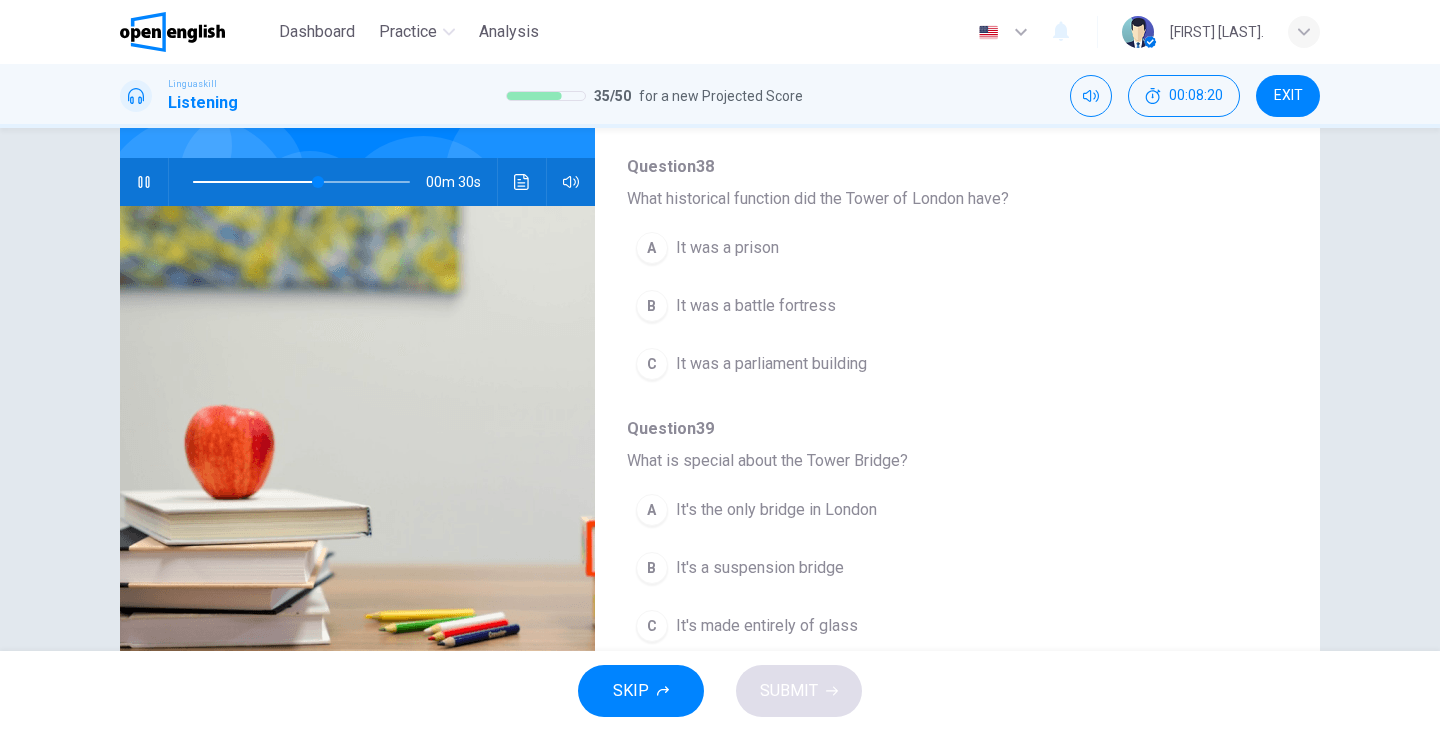 click on "A It was a prison" at bounding box center (905, 248) 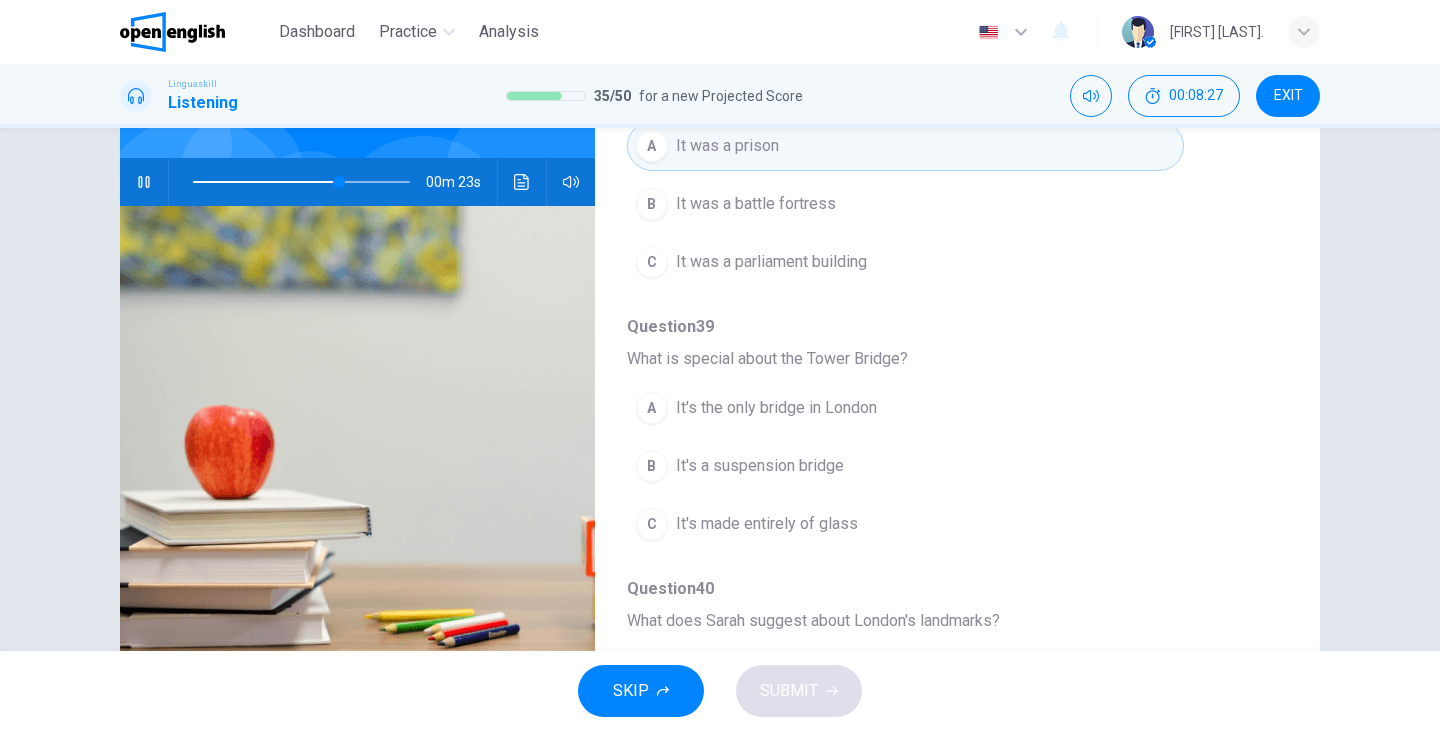 scroll, scrollTop: 683, scrollLeft: 0, axis: vertical 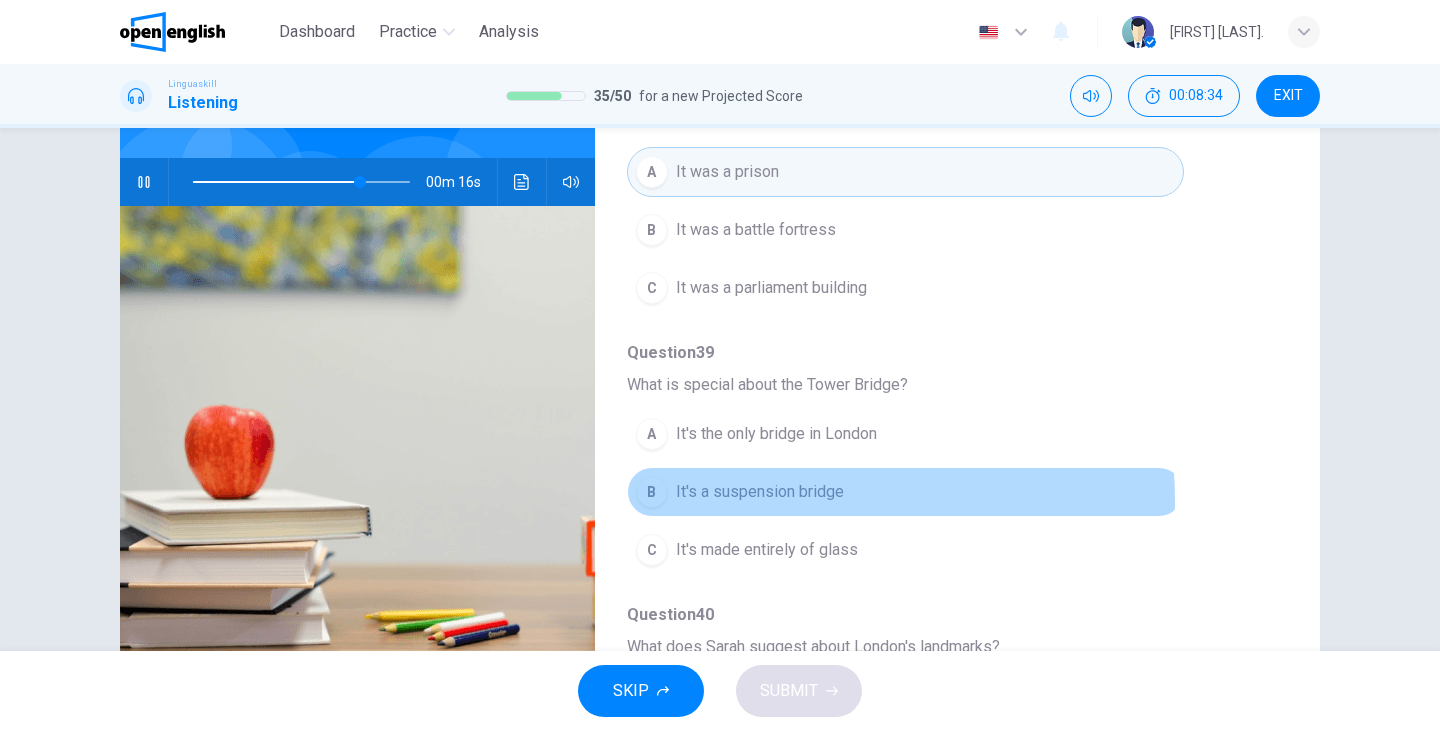 click on "It's a suspension bridge" at bounding box center [760, 492] 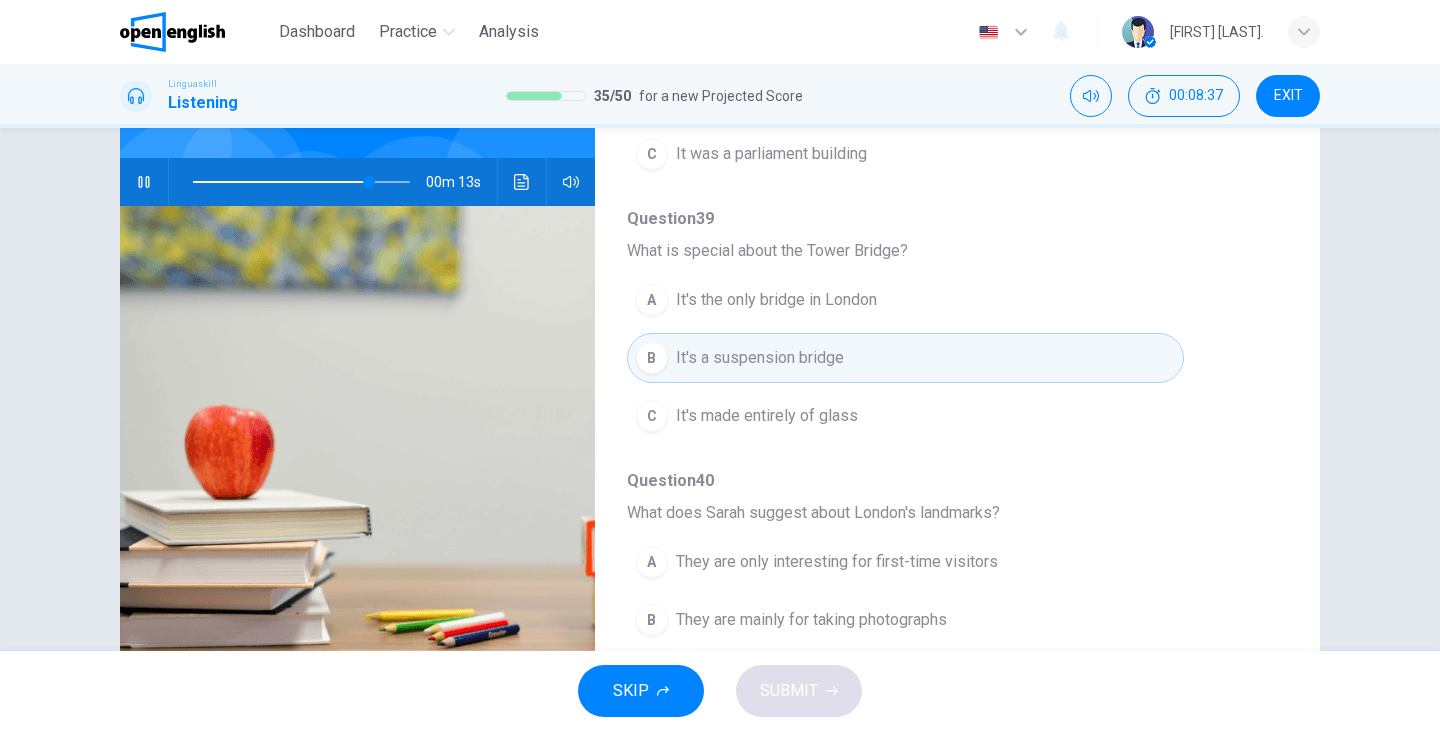 scroll, scrollTop: 863, scrollLeft: 0, axis: vertical 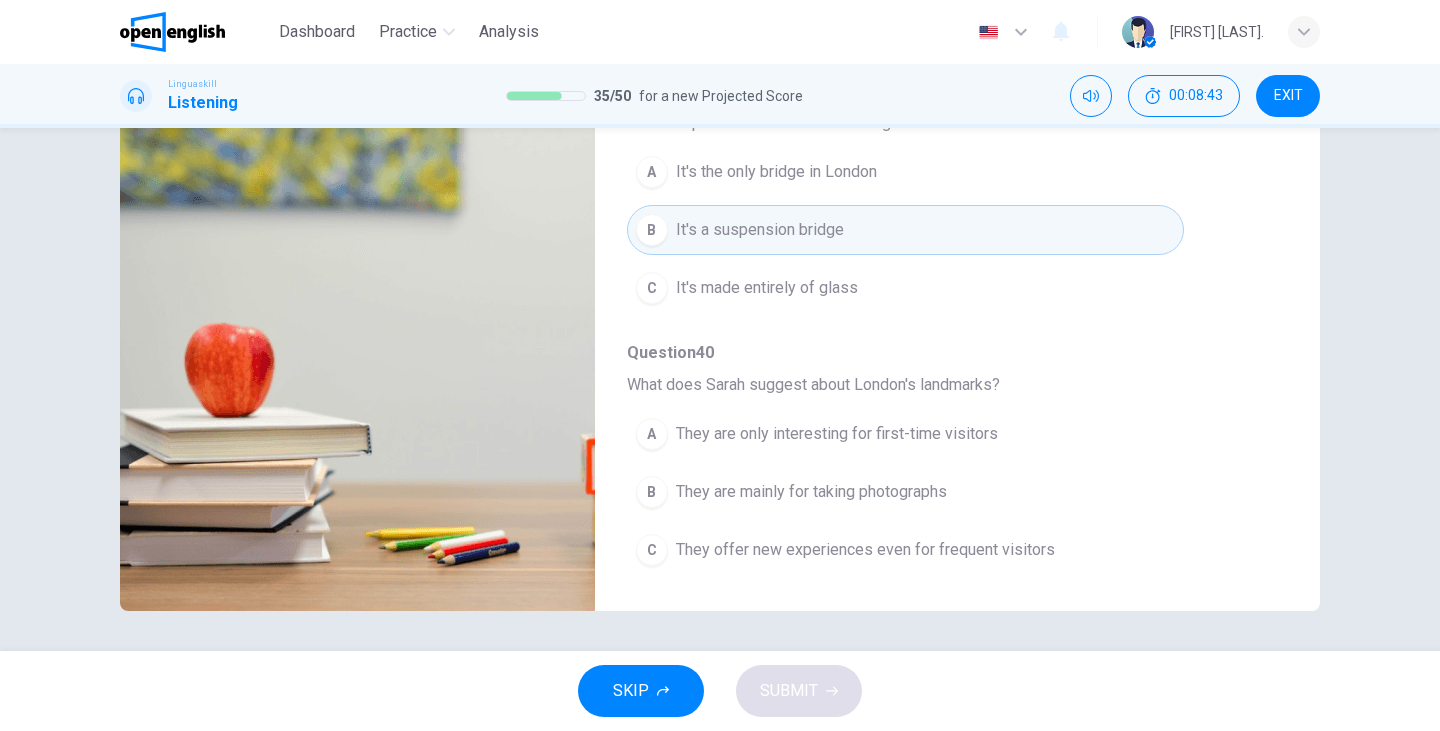 click on "They offer new experiences even for frequent visitors" at bounding box center [865, 550] 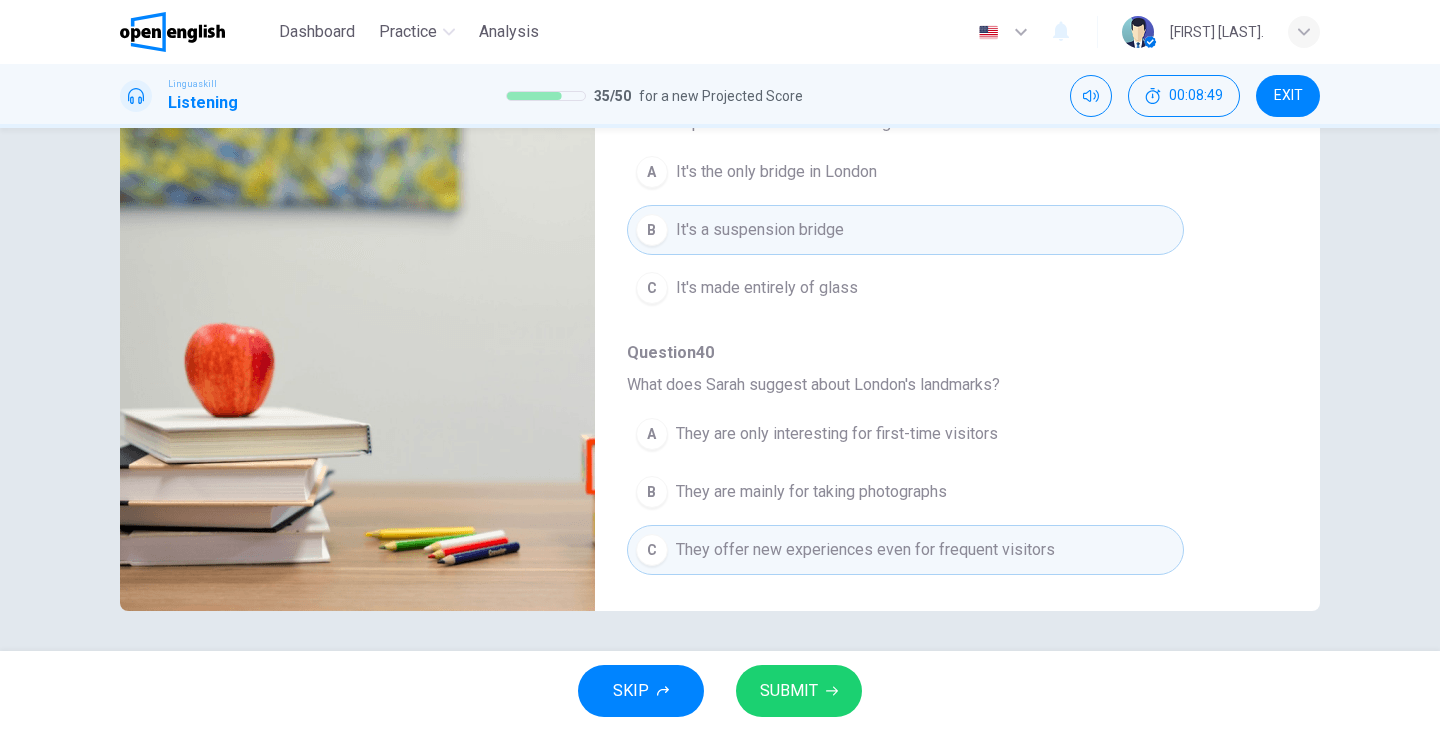 type on "*" 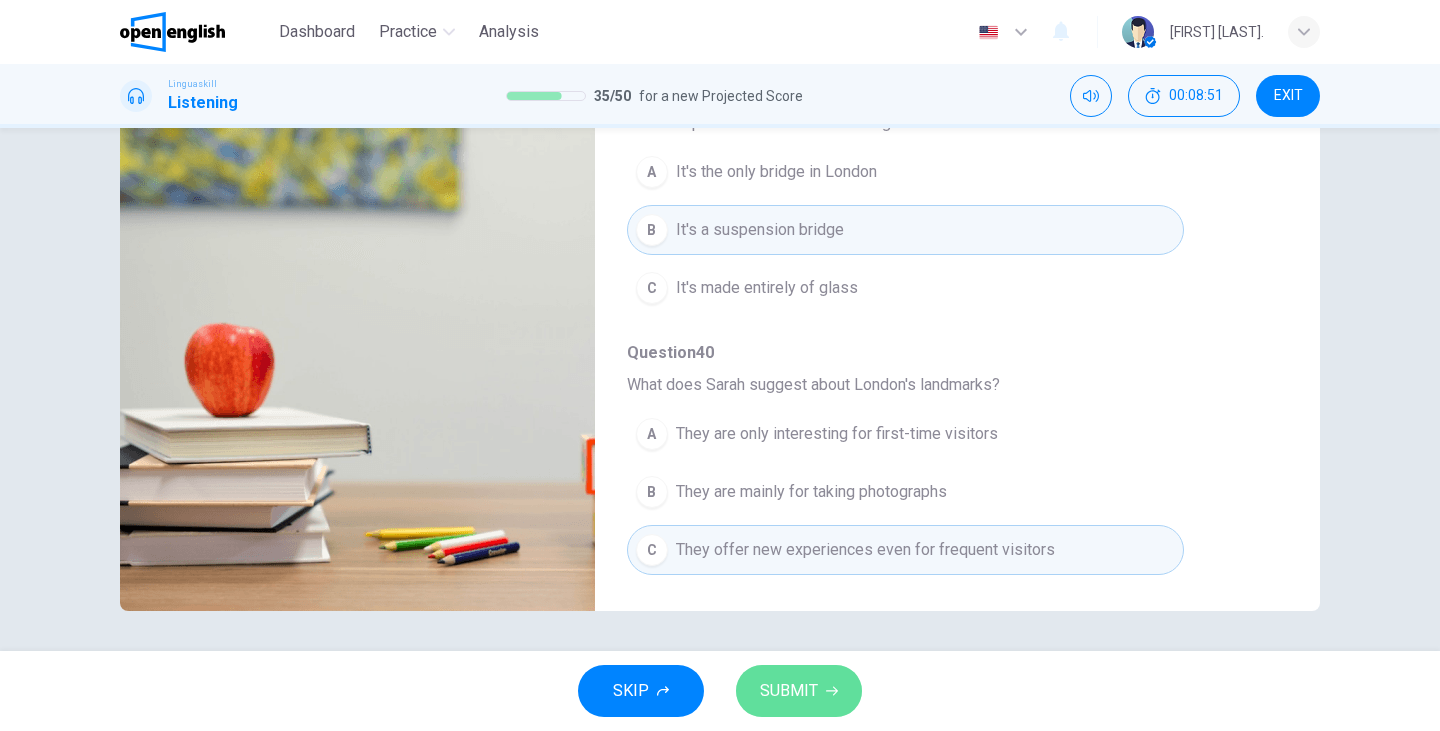 click on "SUBMIT" at bounding box center [799, 691] 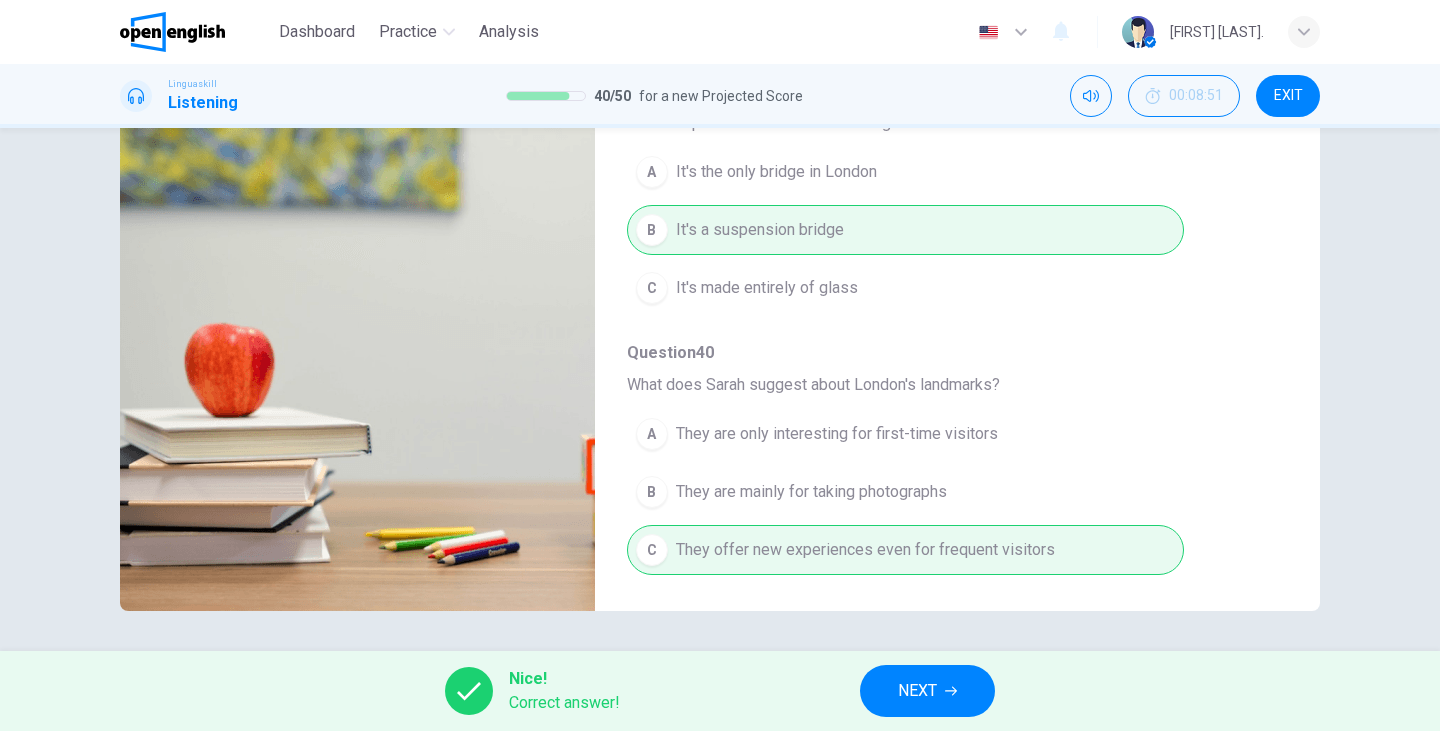 click on "NEXT" at bounding box center [917, 691] 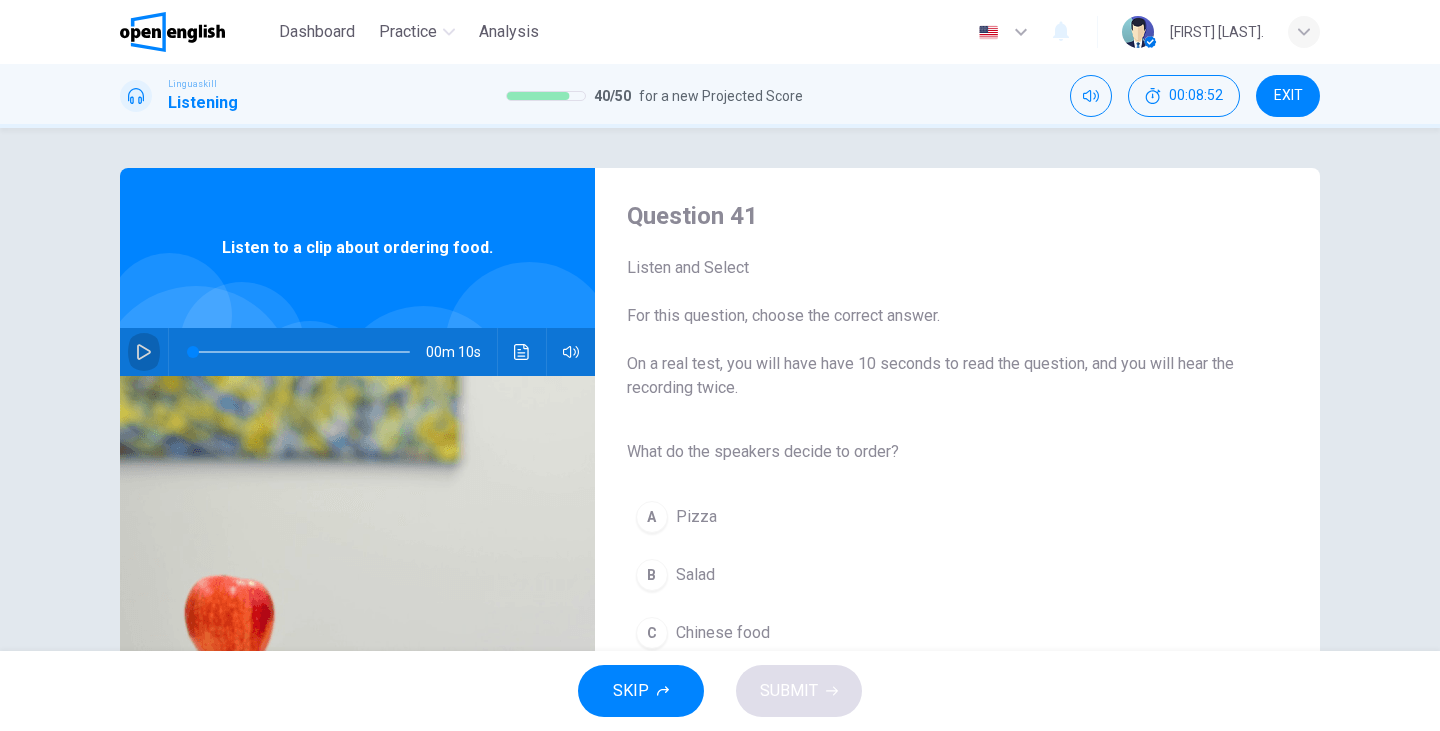 click at bounding box center (144, 352) 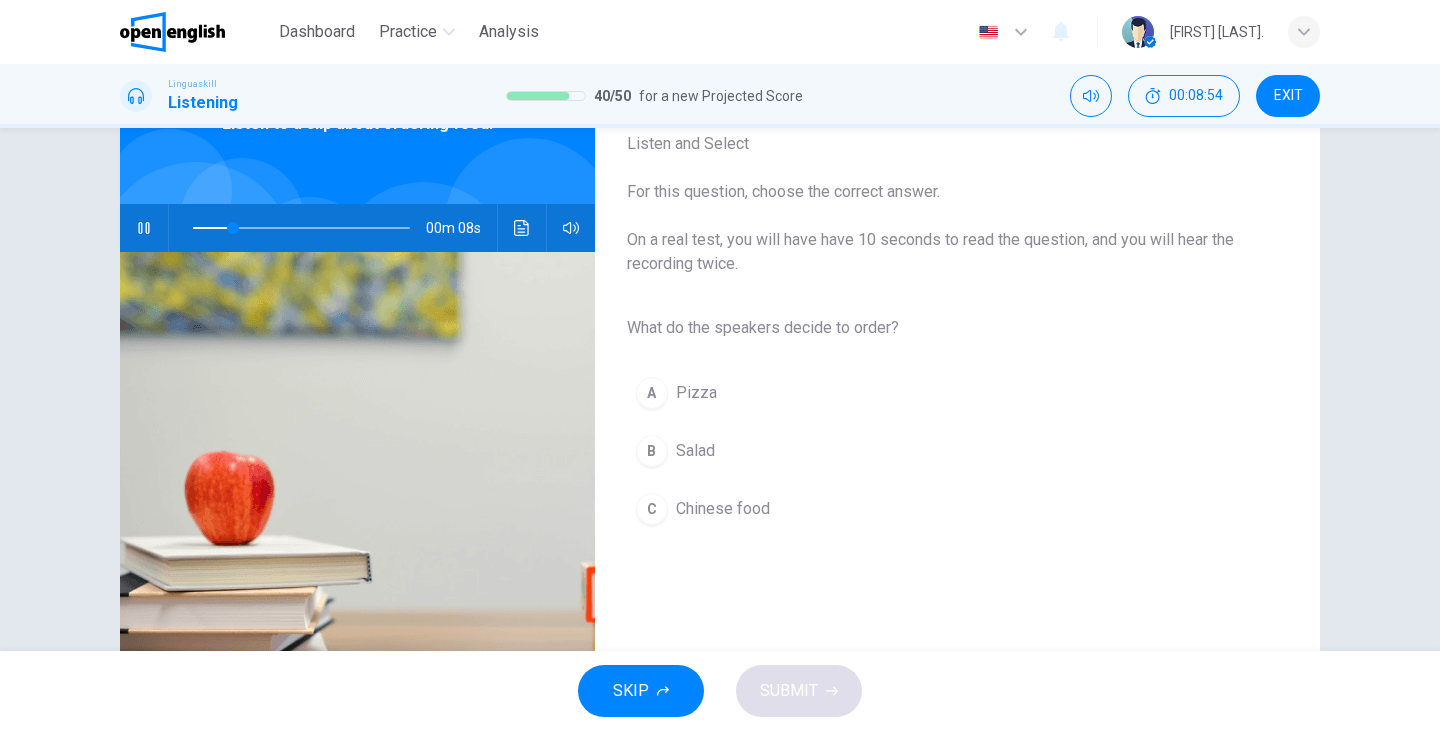 scroll, scrollTop: 139, scrollLeft: 0, axis: vertical 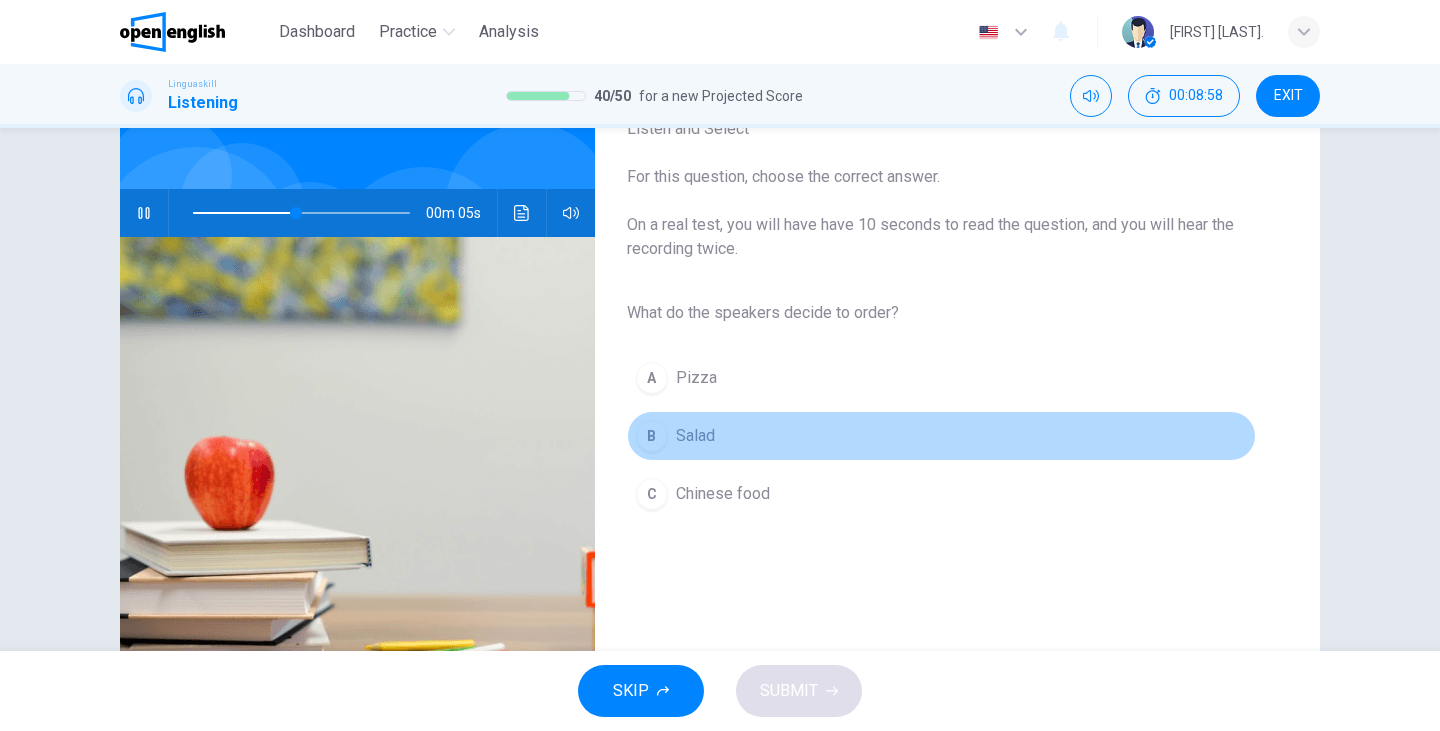 click on "B Salad" at bounding box center [941, 436] 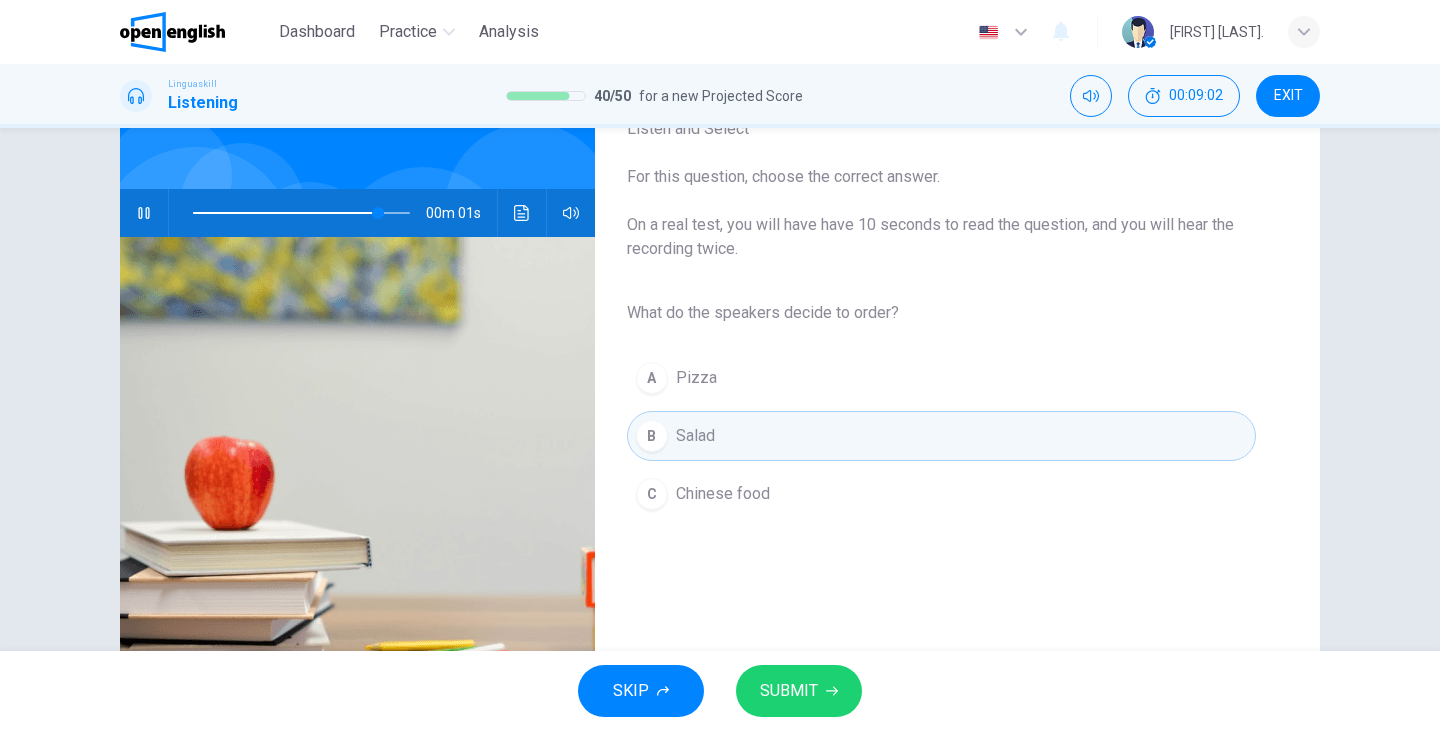 click on "SUBMIT" at bounding box center [799, 691] 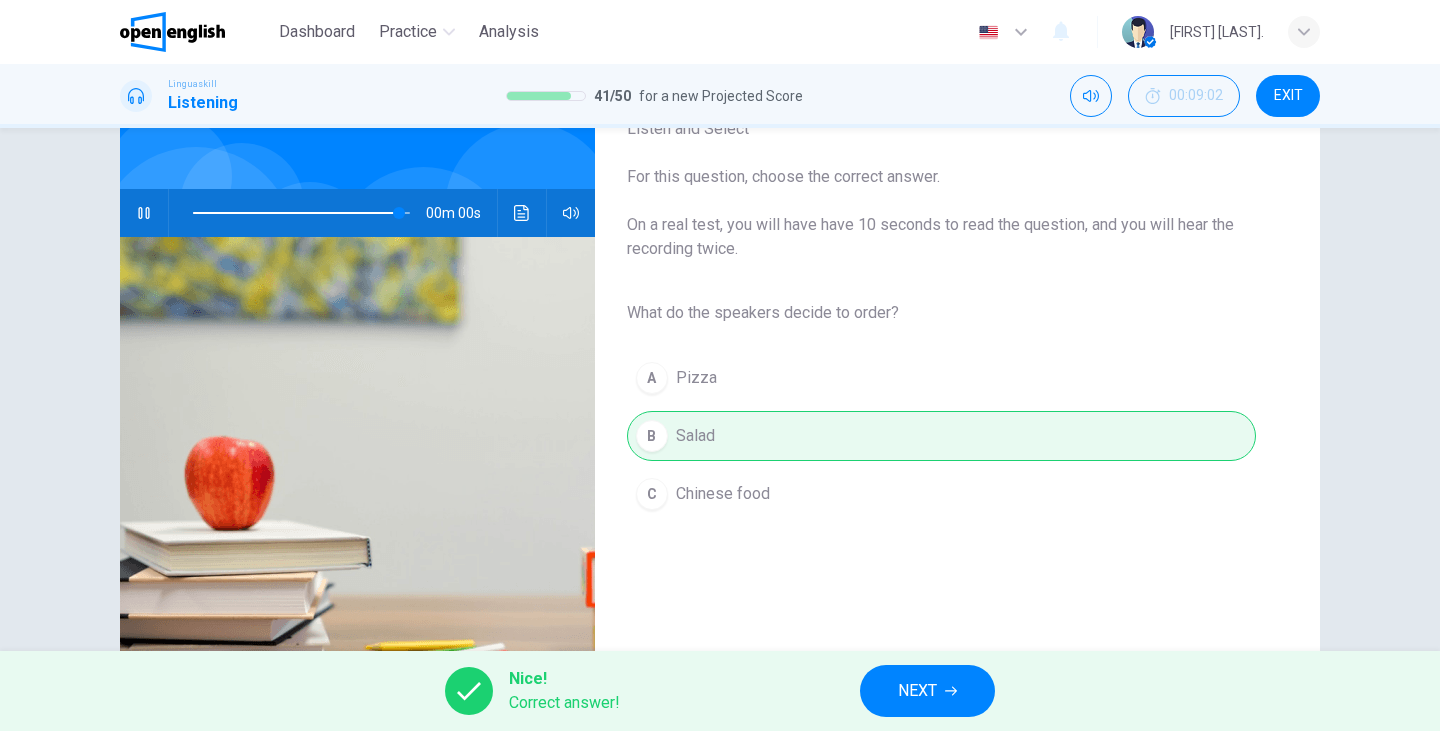 type on "*" 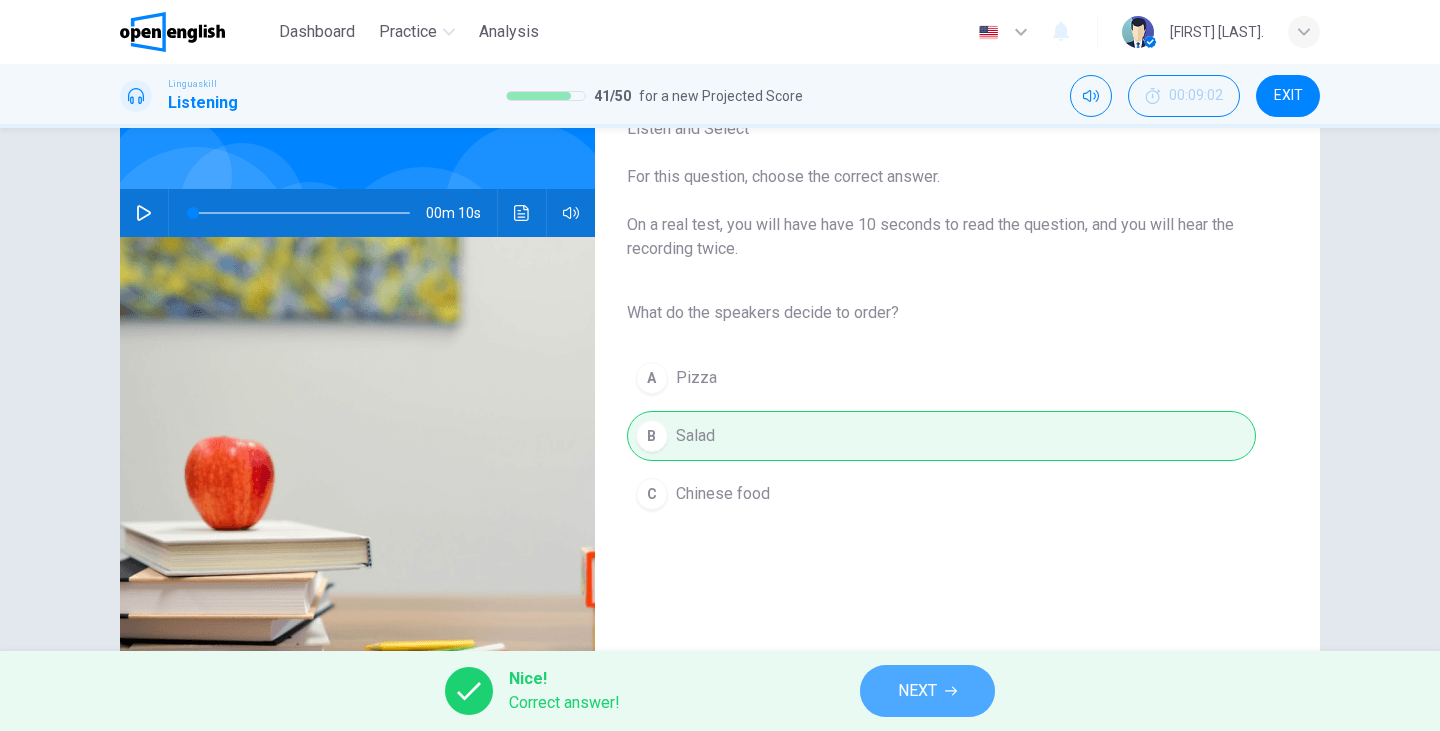 click on "NEXT" at bounding box center [927, 691] 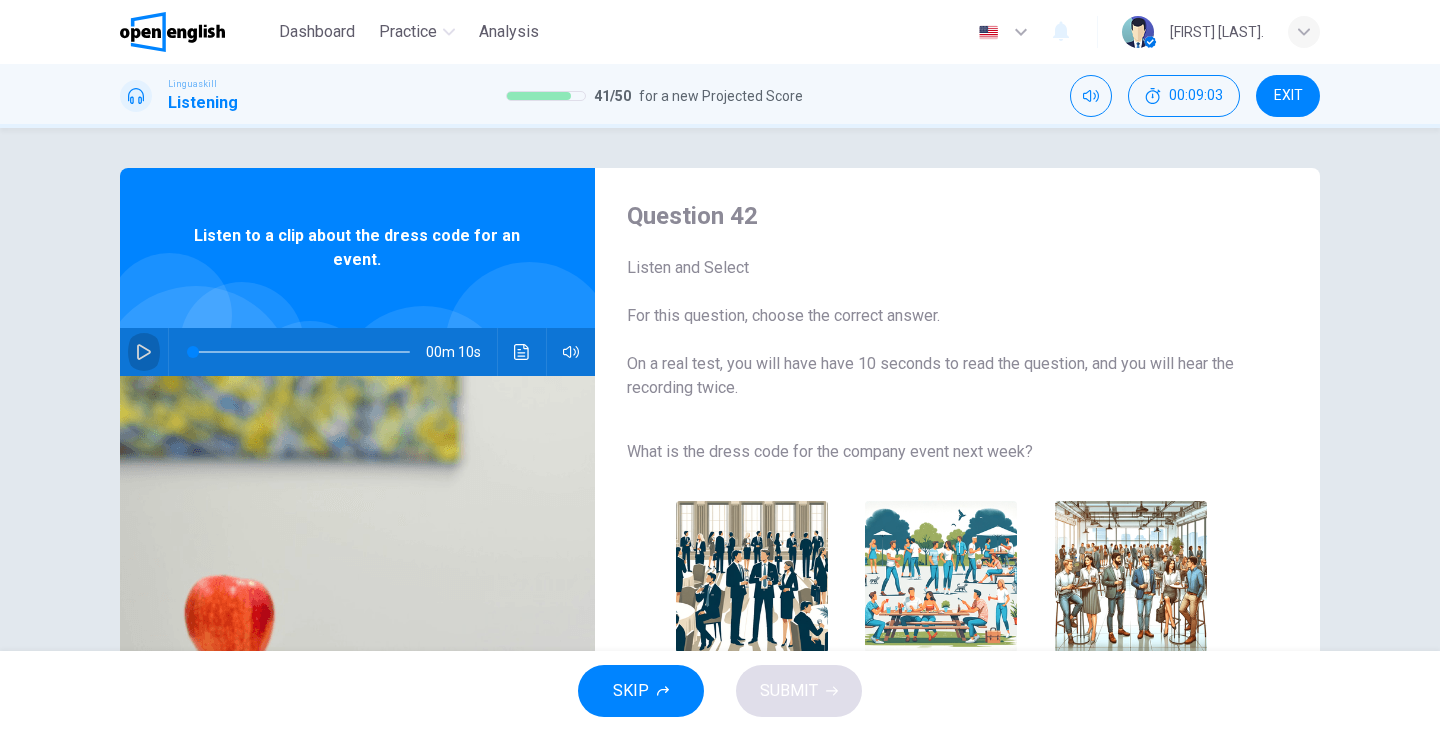 click 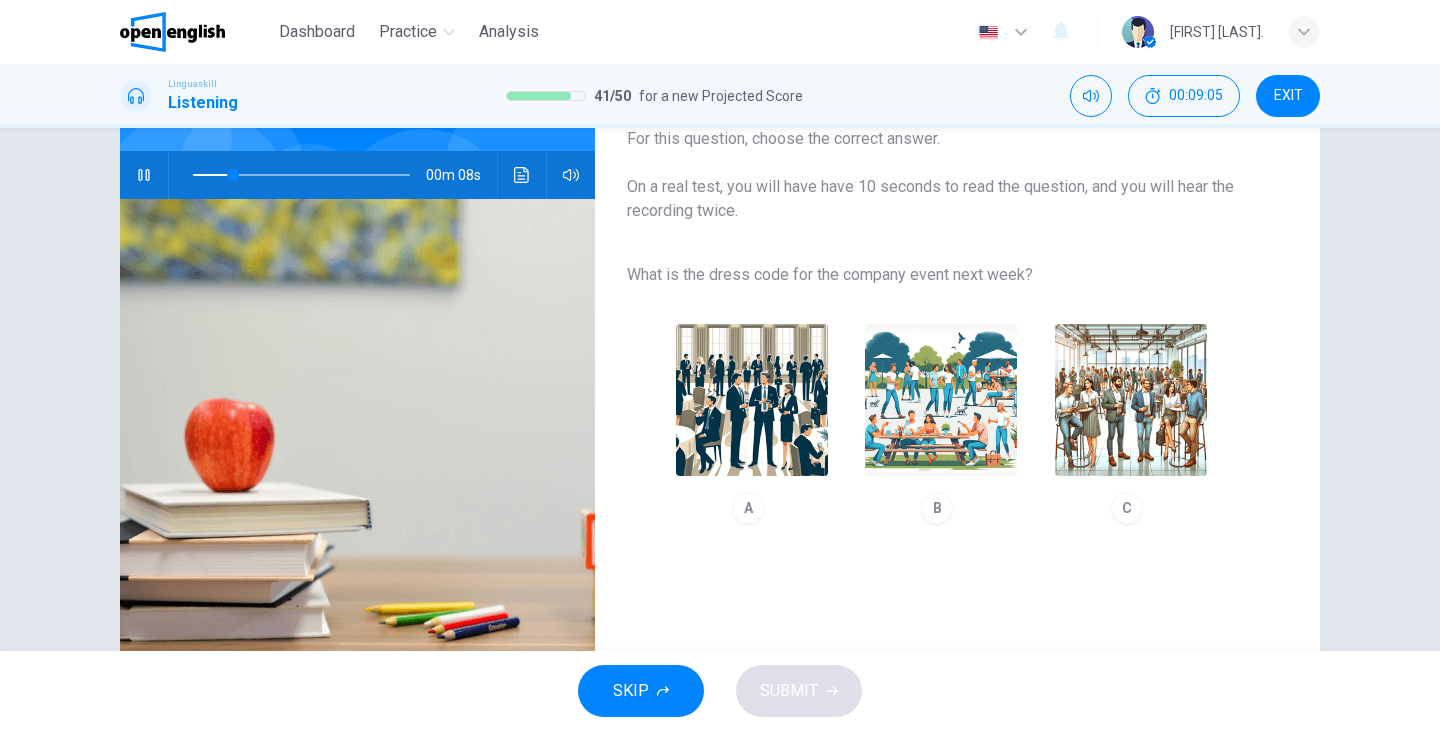scroll, scrollTop: 180, scrollLeft: 0, axis: vertical 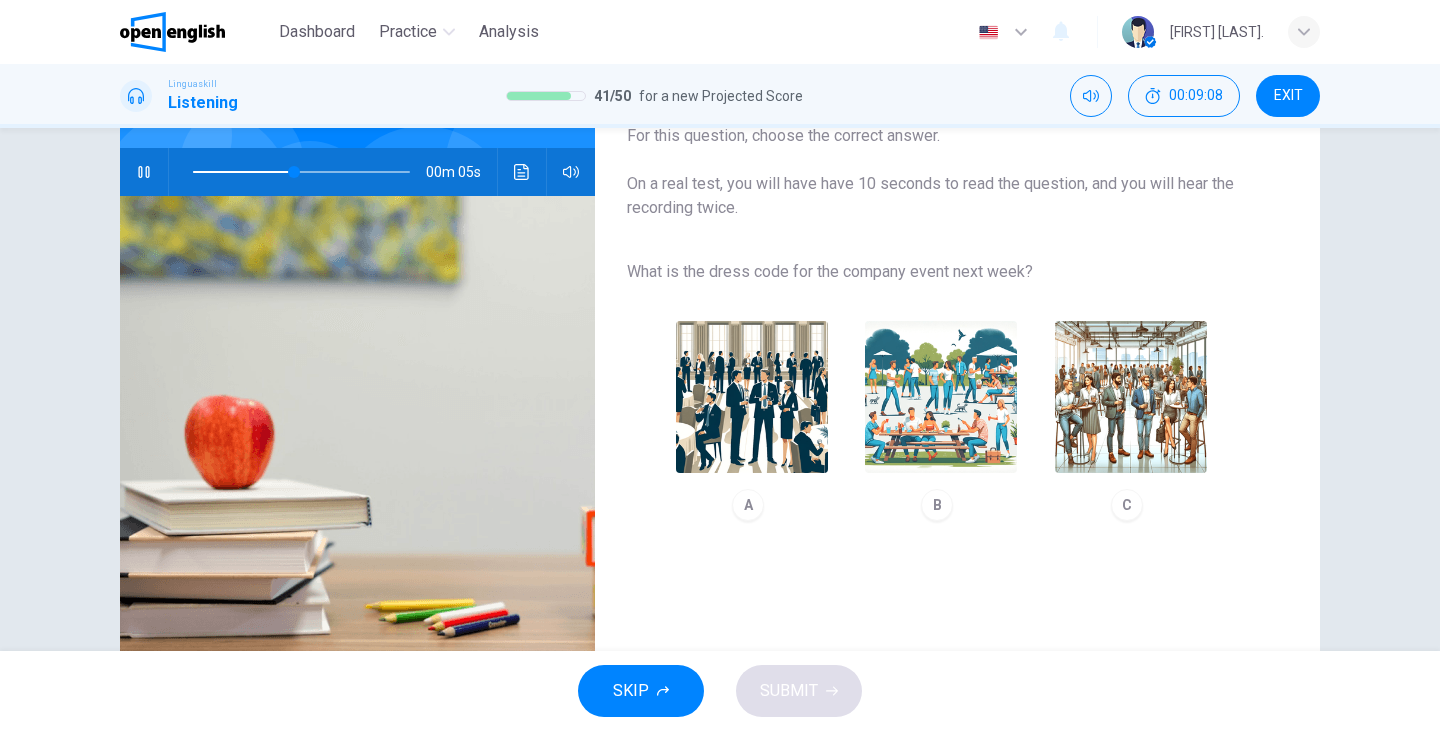 click on "C" at bounding box center [1127, 505] 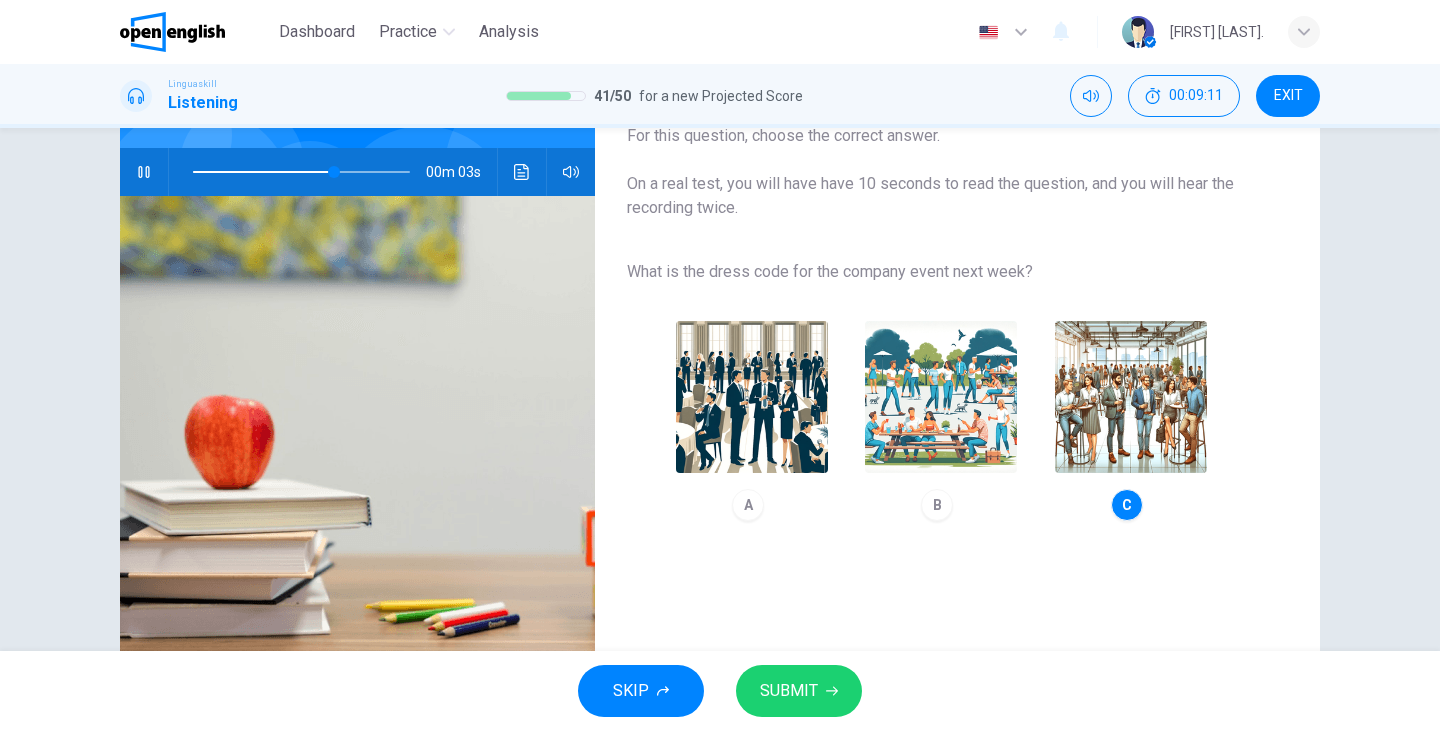 click on "SUBMIT" at bounding box center (789, 691) 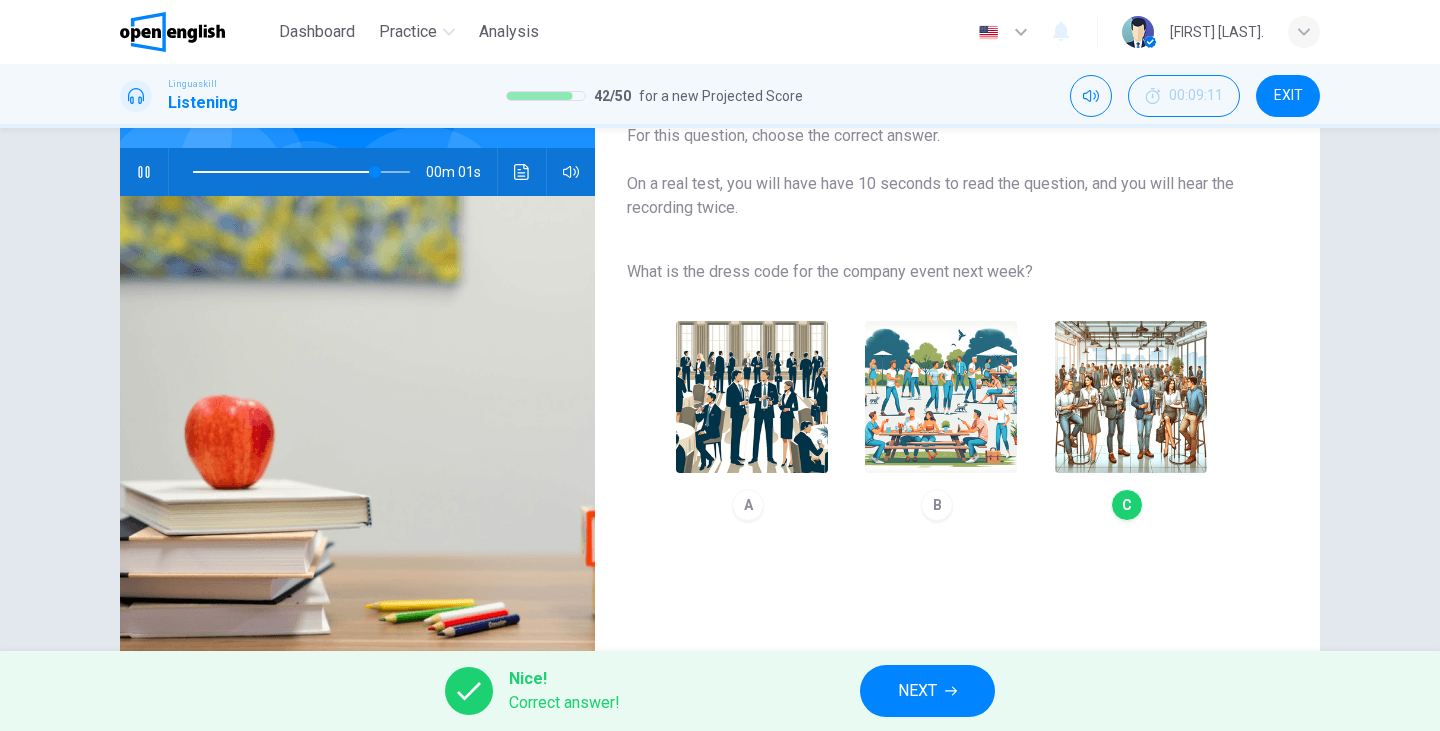type on "**" 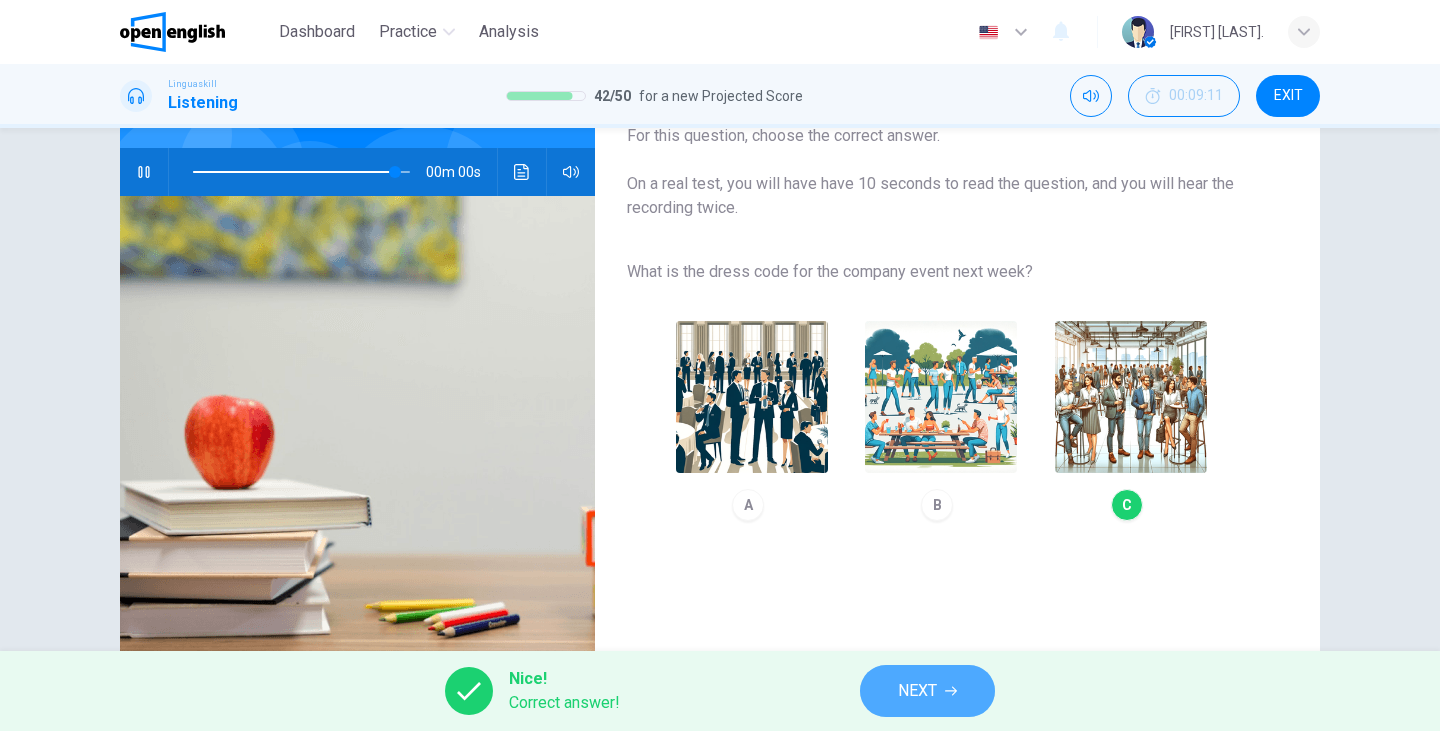 click on "NEXT" at bounding box center [927, 691] 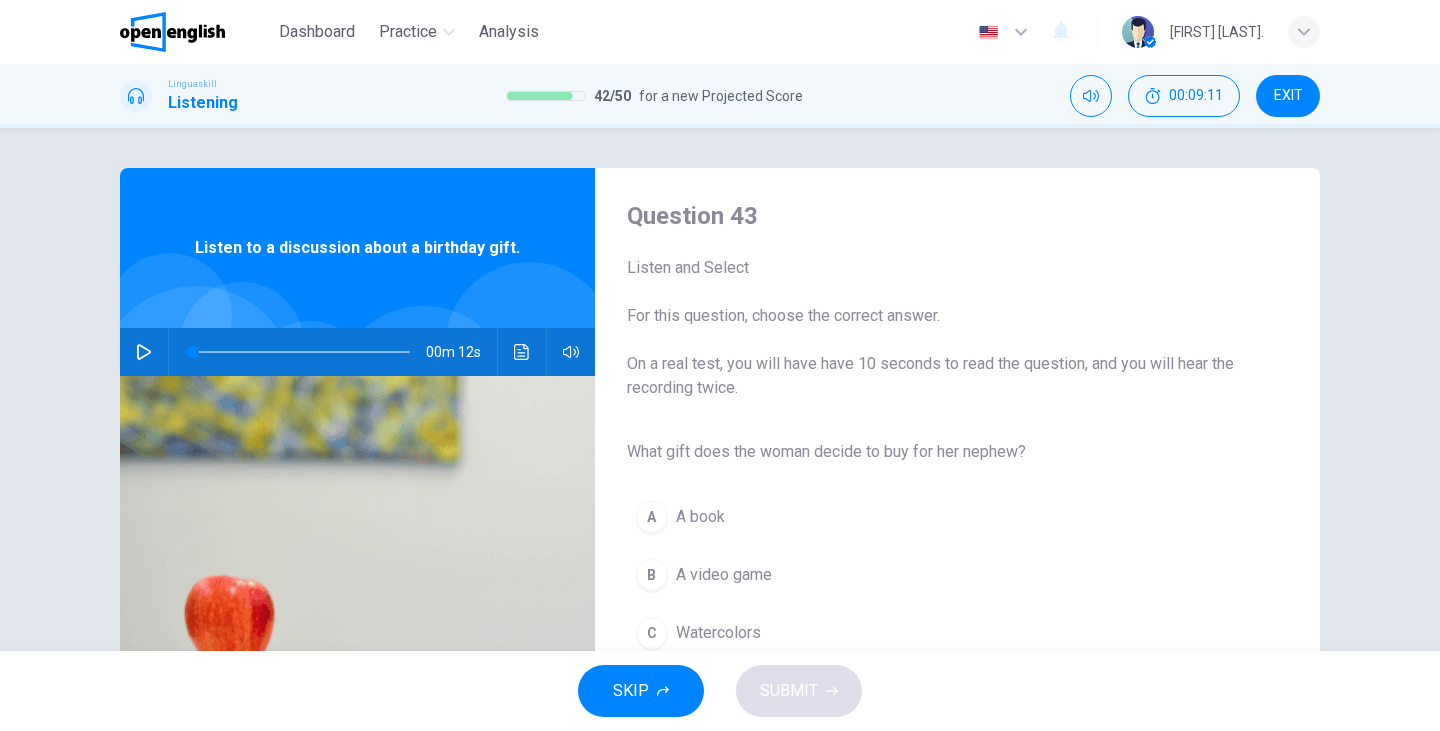 click 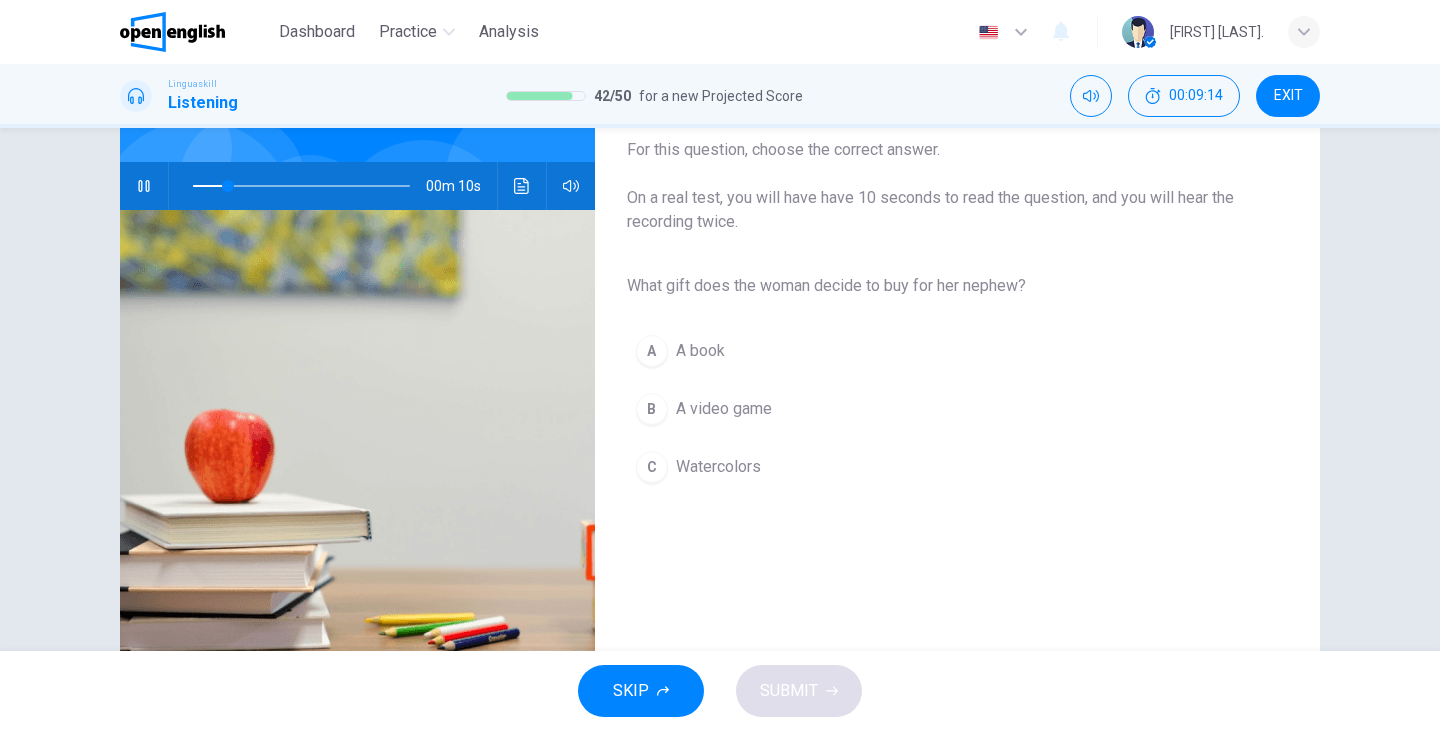 scroll, scrollTop: 144, scrollLeft: 0, axis: vertical 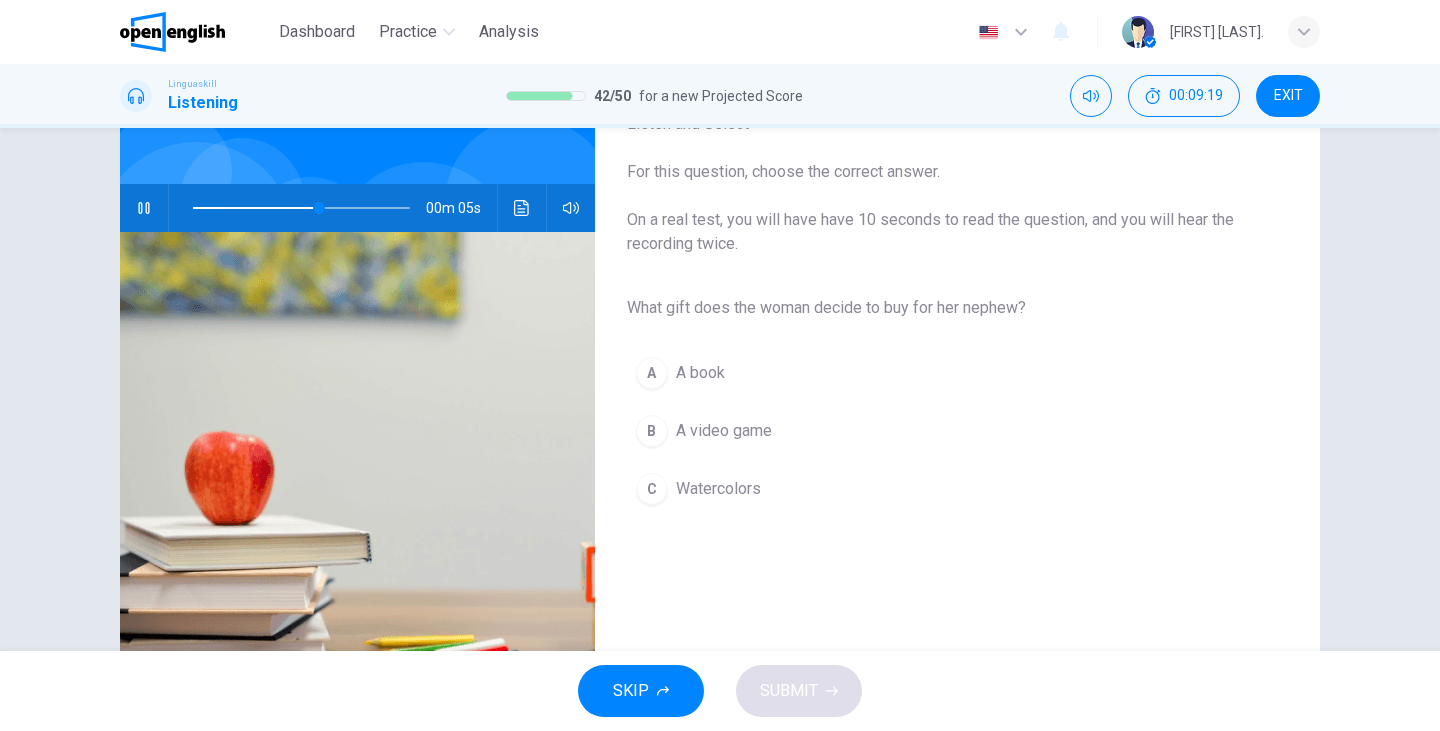 click on "Watercolors" at bounding box center (718, 489) 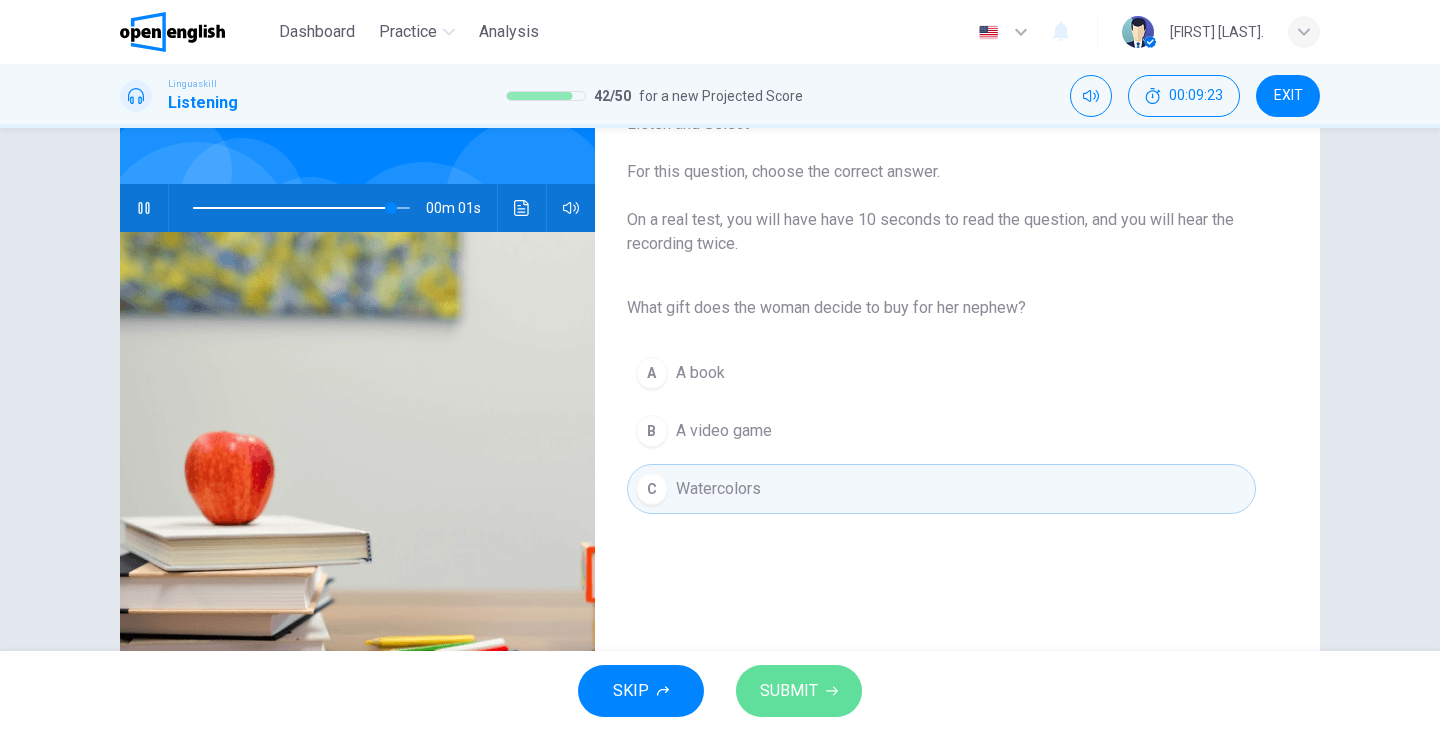 click on "SUBMIT" at bounding box center (789, 691) 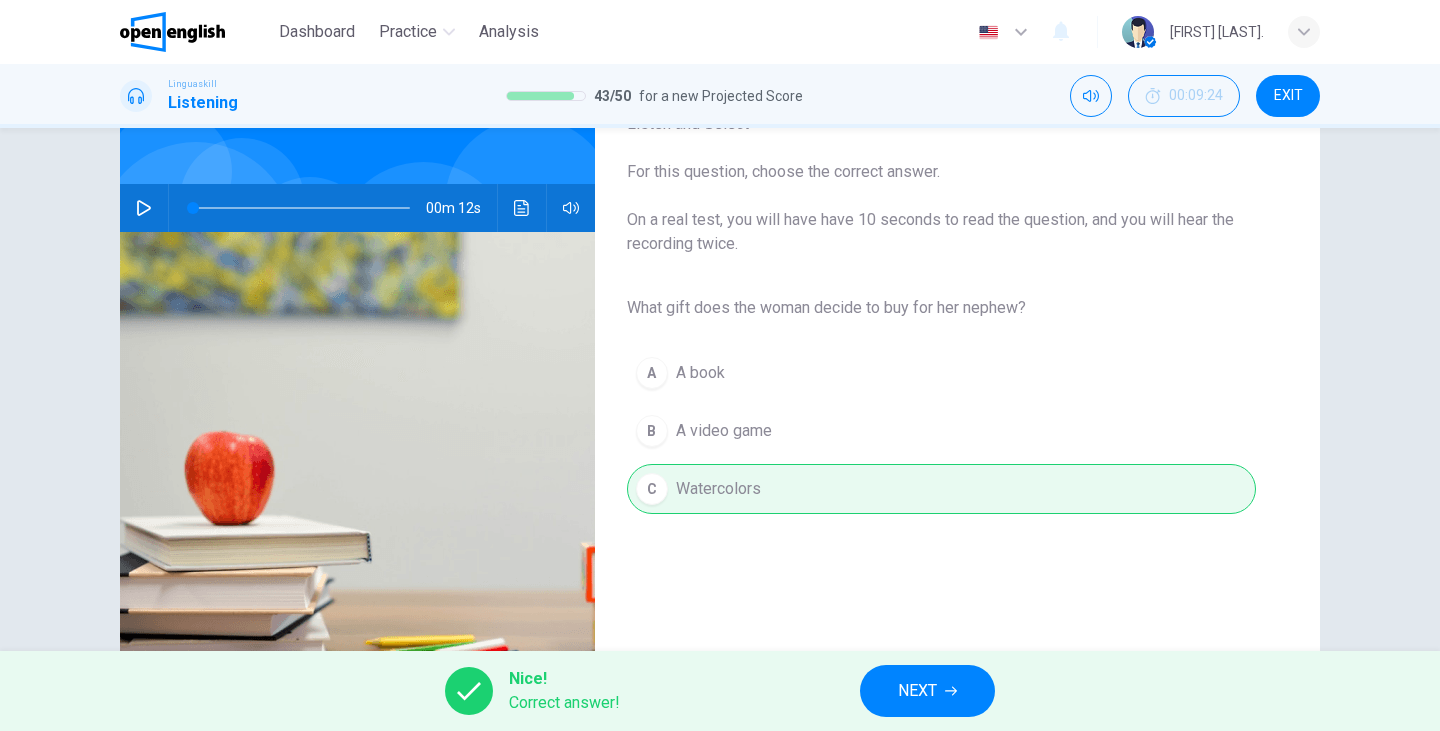 click on "NEXT" at bounding box center (927, 691) 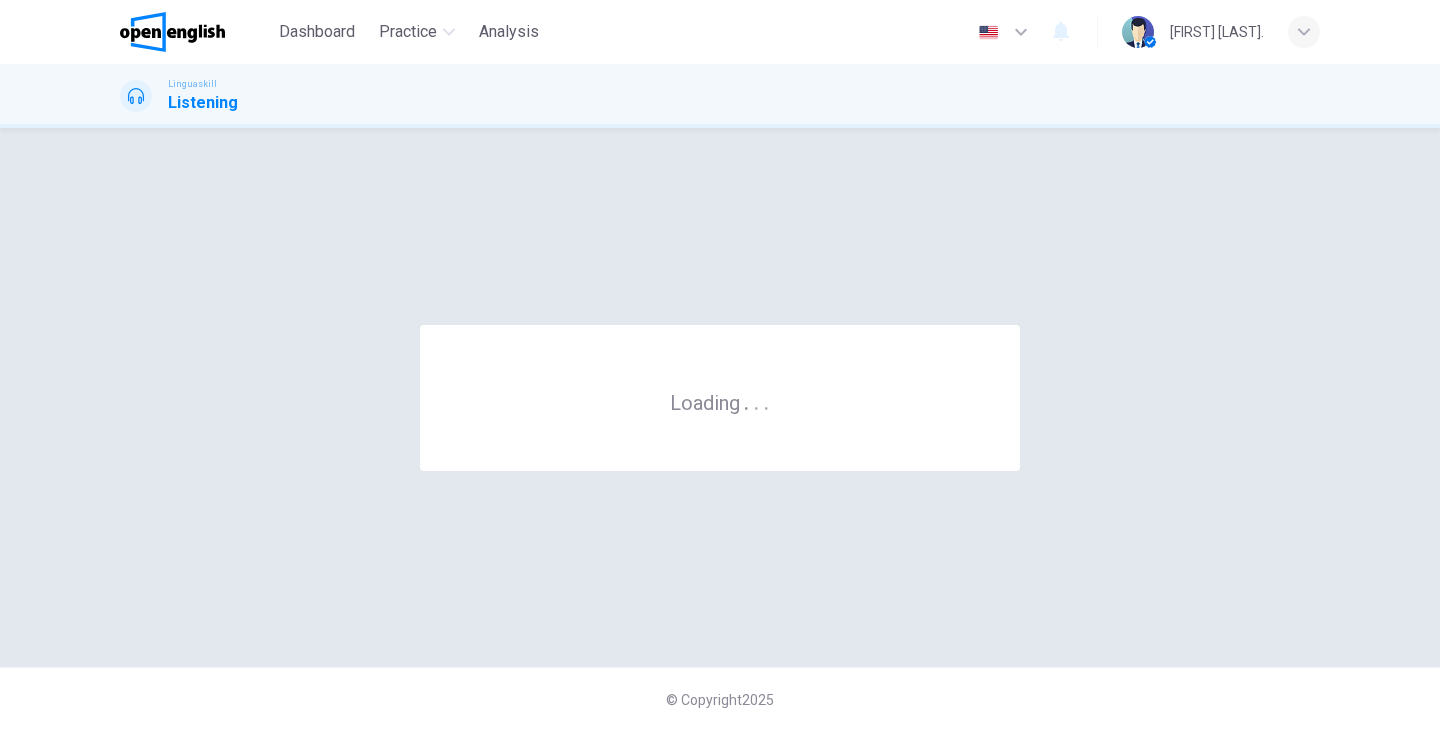 scroll, scrollTop: 0, scrollLeft: 0, axis: both 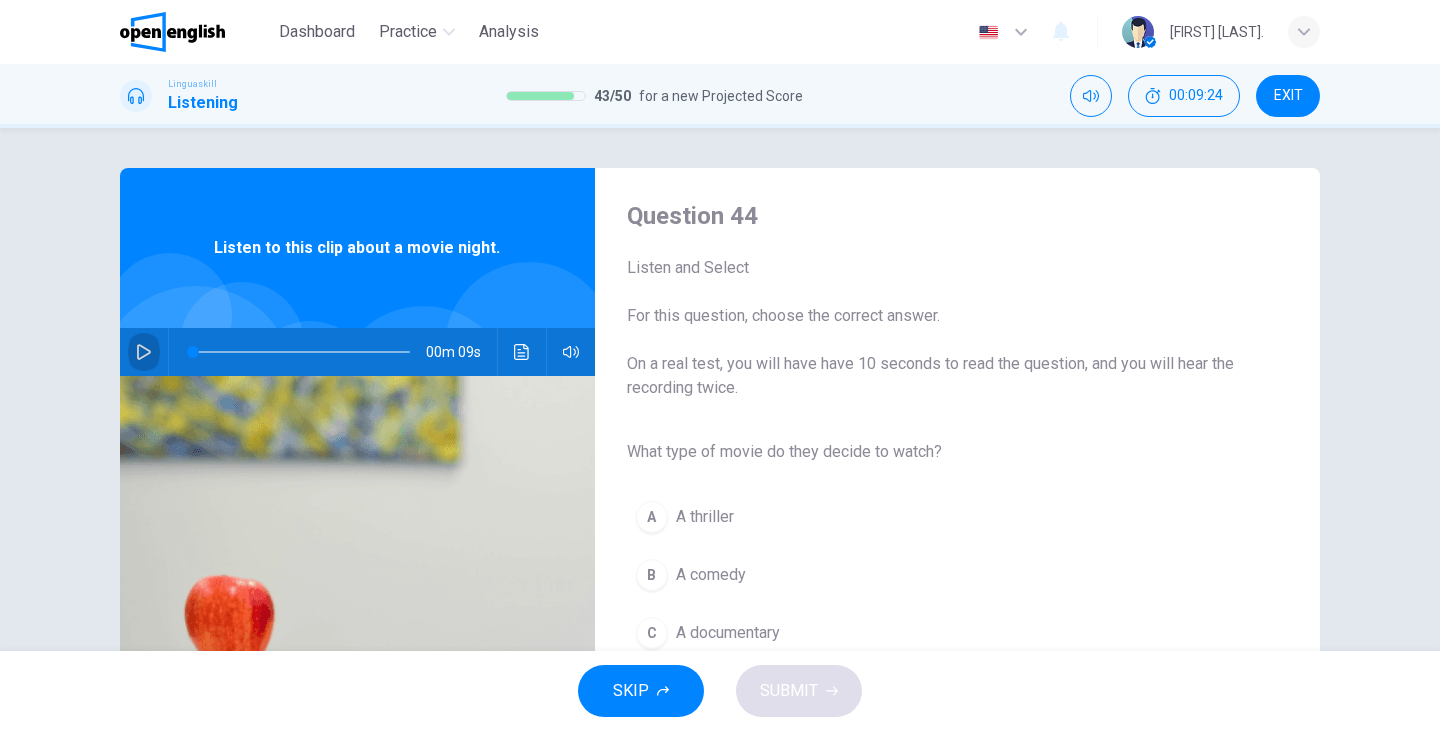 click 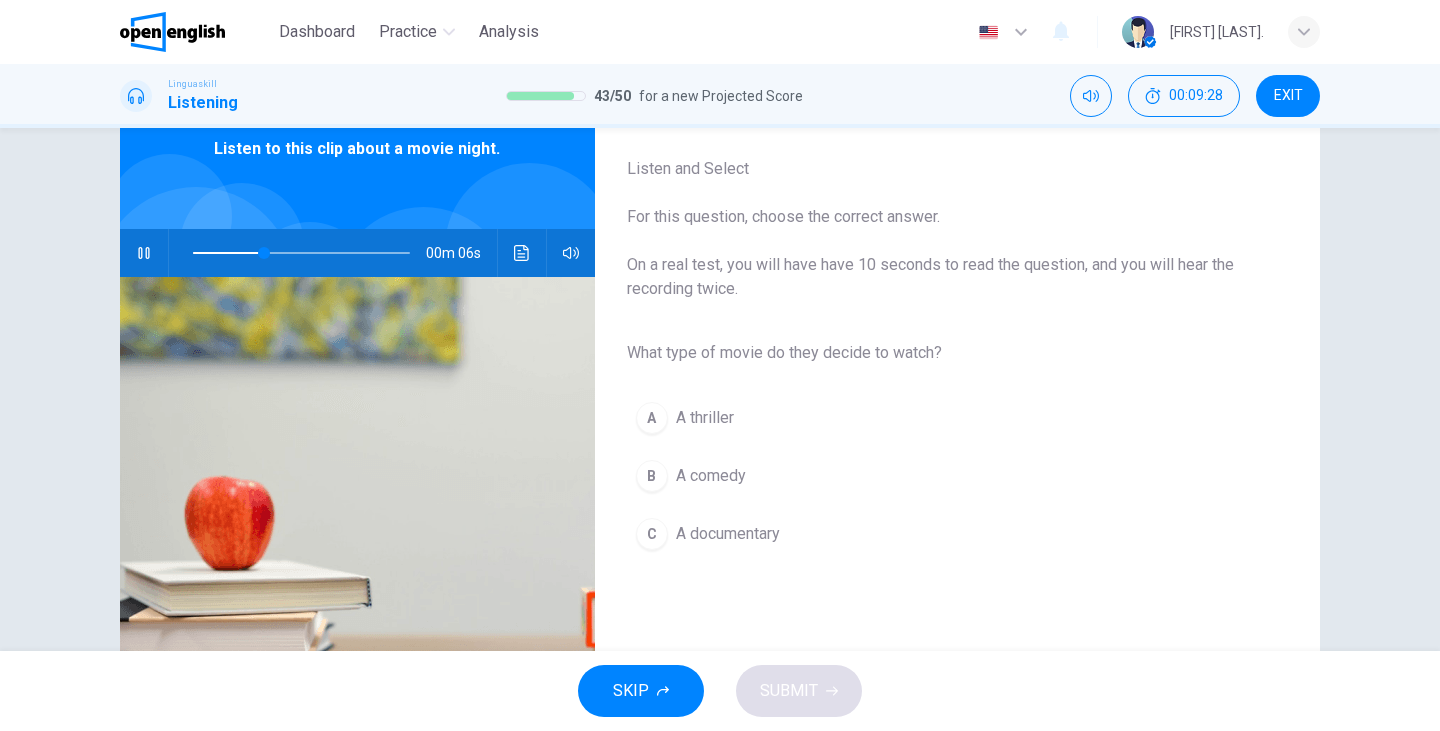 scroll, scrollTop: 97, scrollLeft: 0, axis: vertical 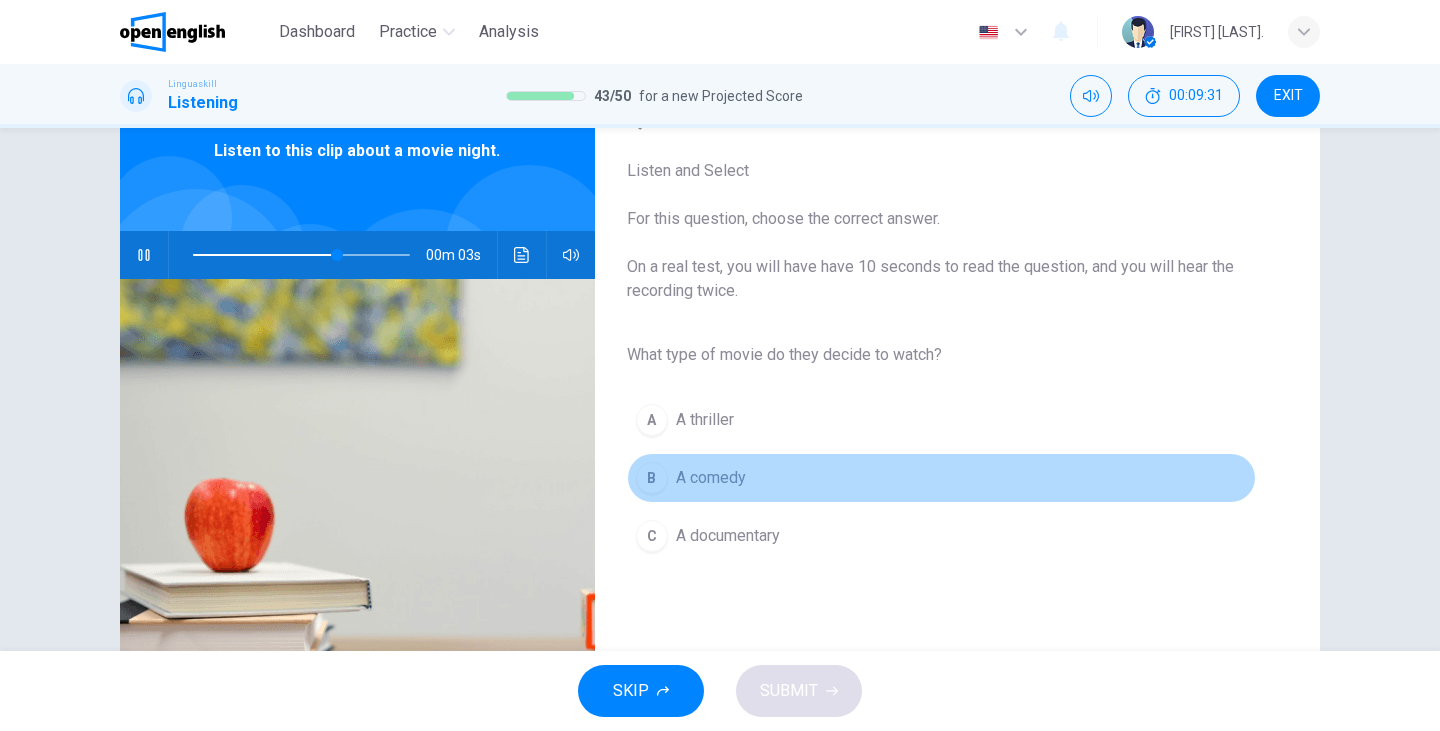 click on "A comedy" at bounding box center [711, 478] 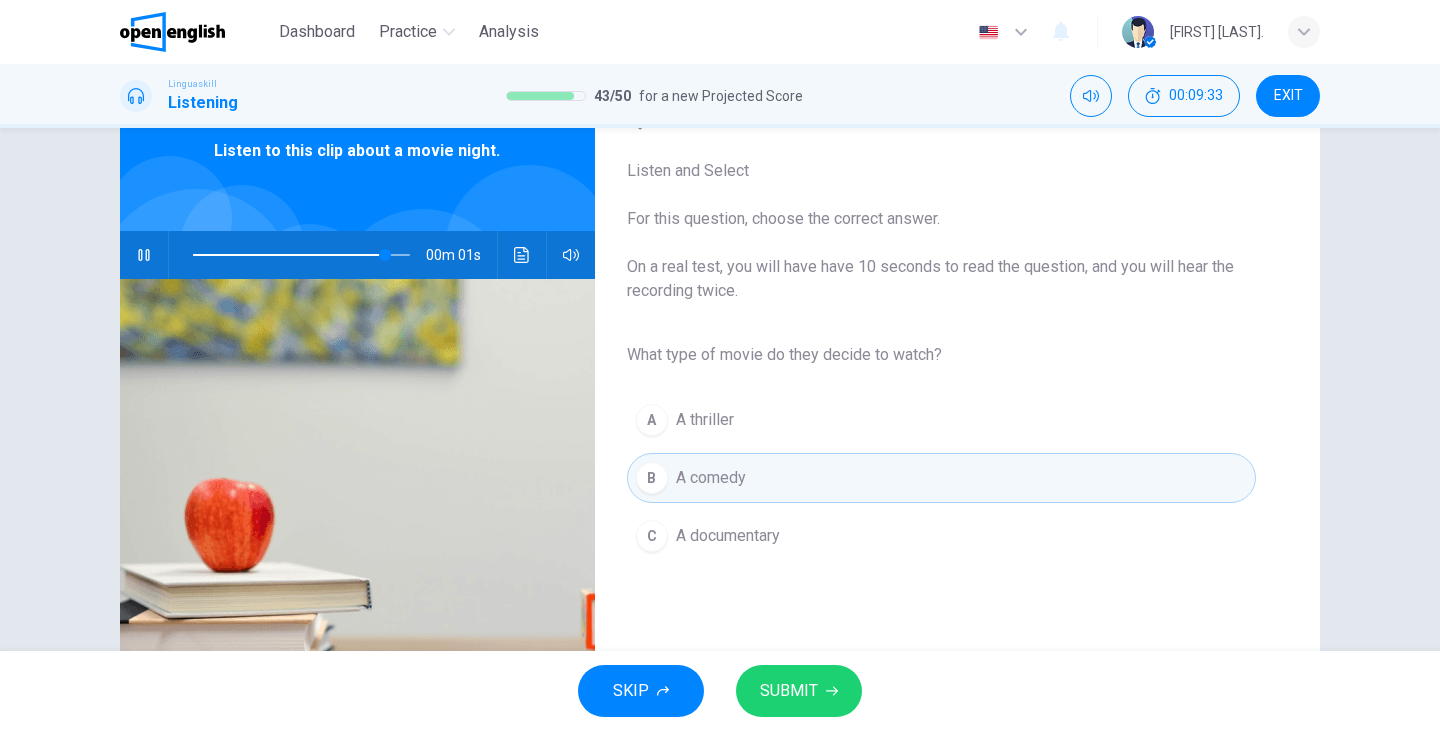 click on "SUBMIT" at bounding box center [789, 691] 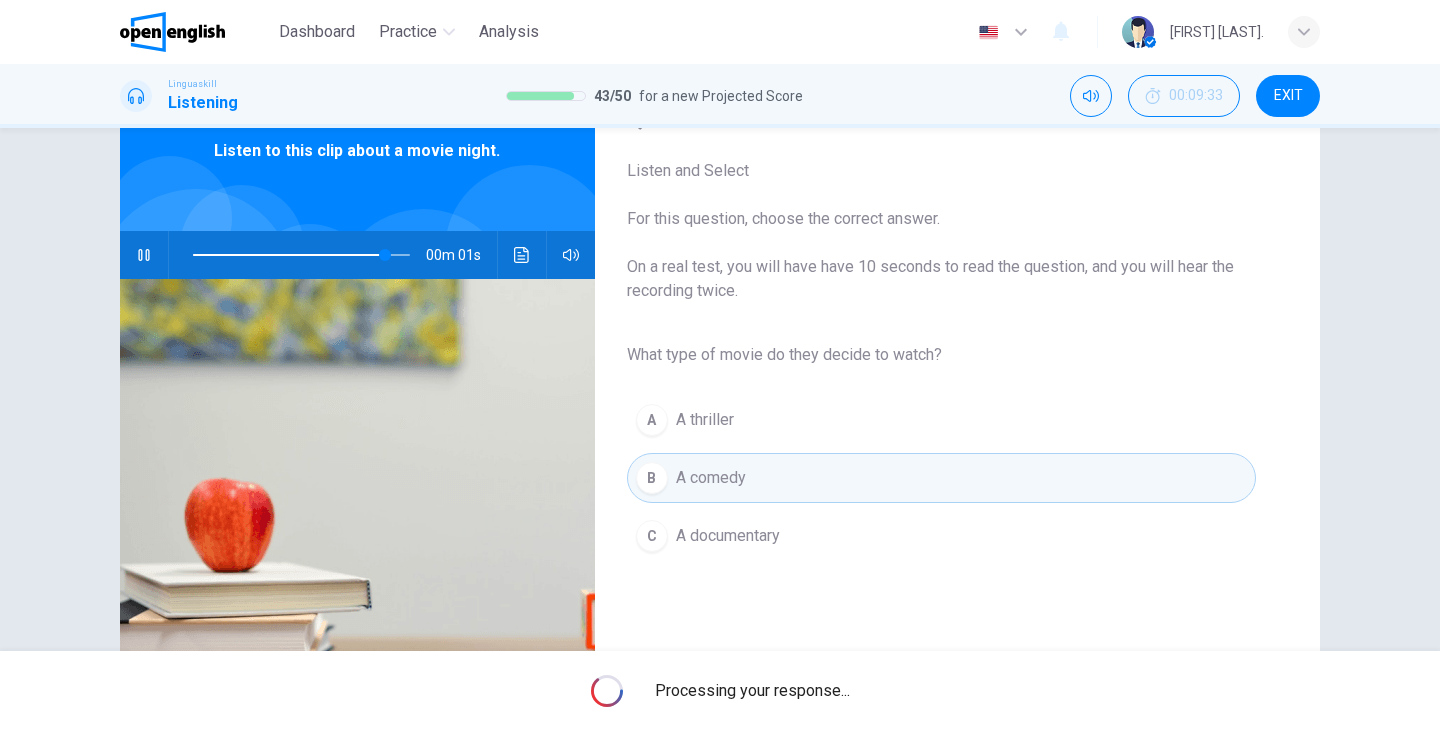 type on "*" 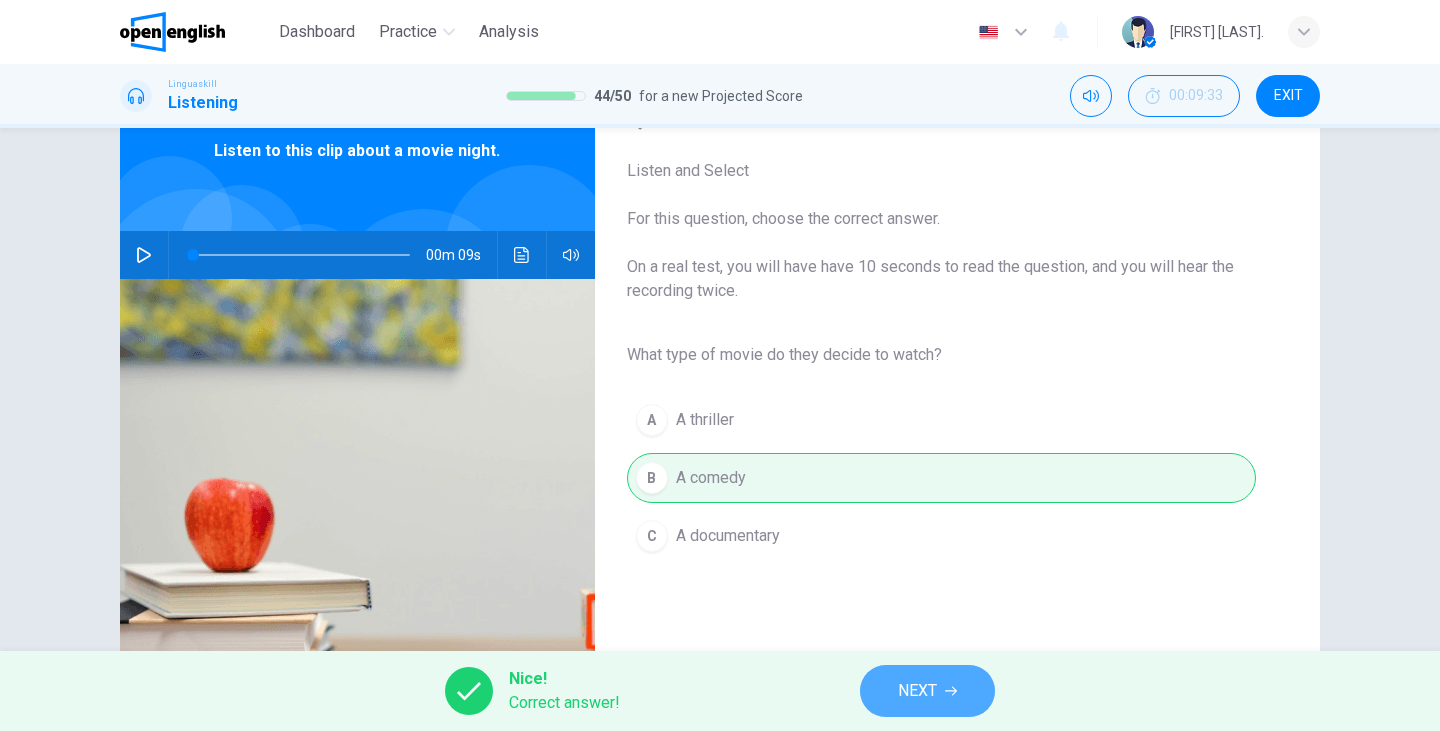 click on "NEXT" at bounding box center [917, 691] 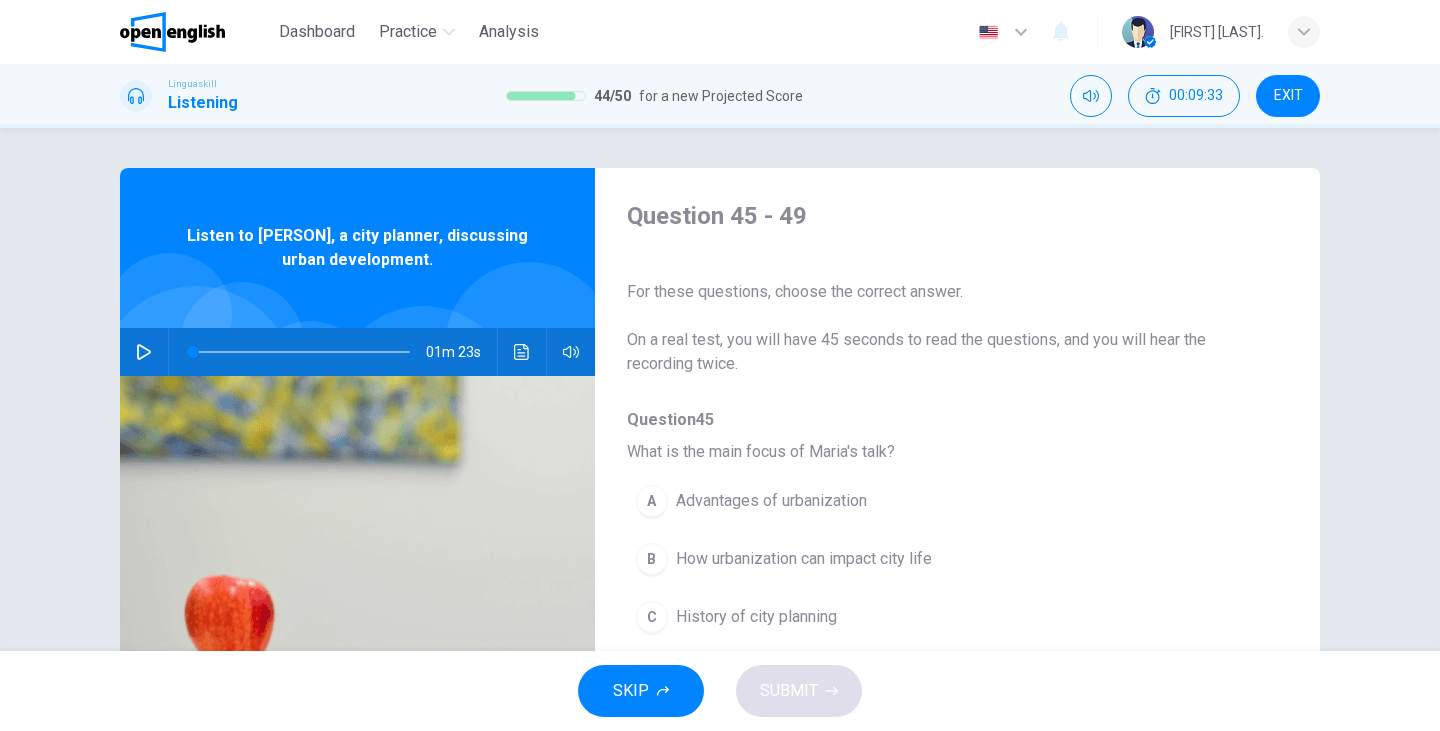 click at bounding box center [144, 352] 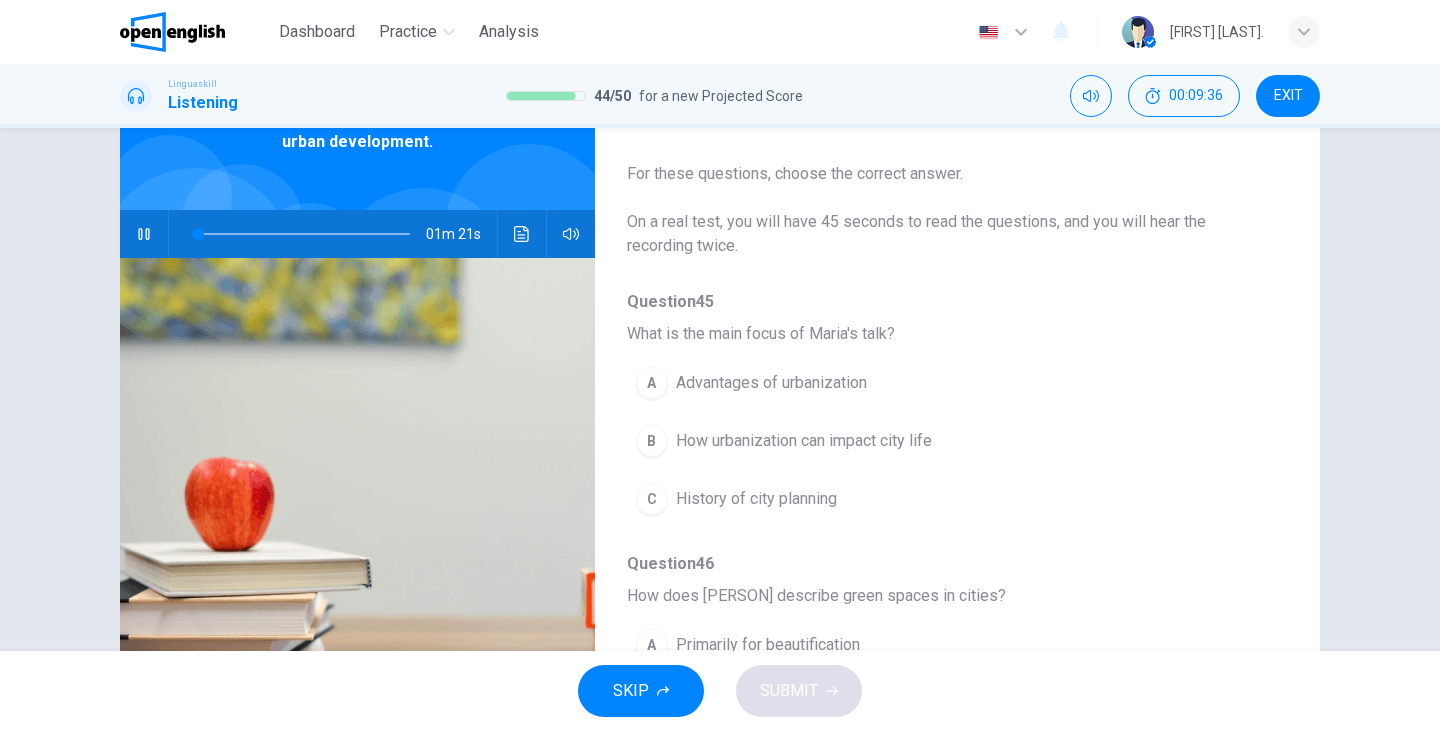 scroll, scrollTop: 118, scrollLeft: 0, axis: vertical 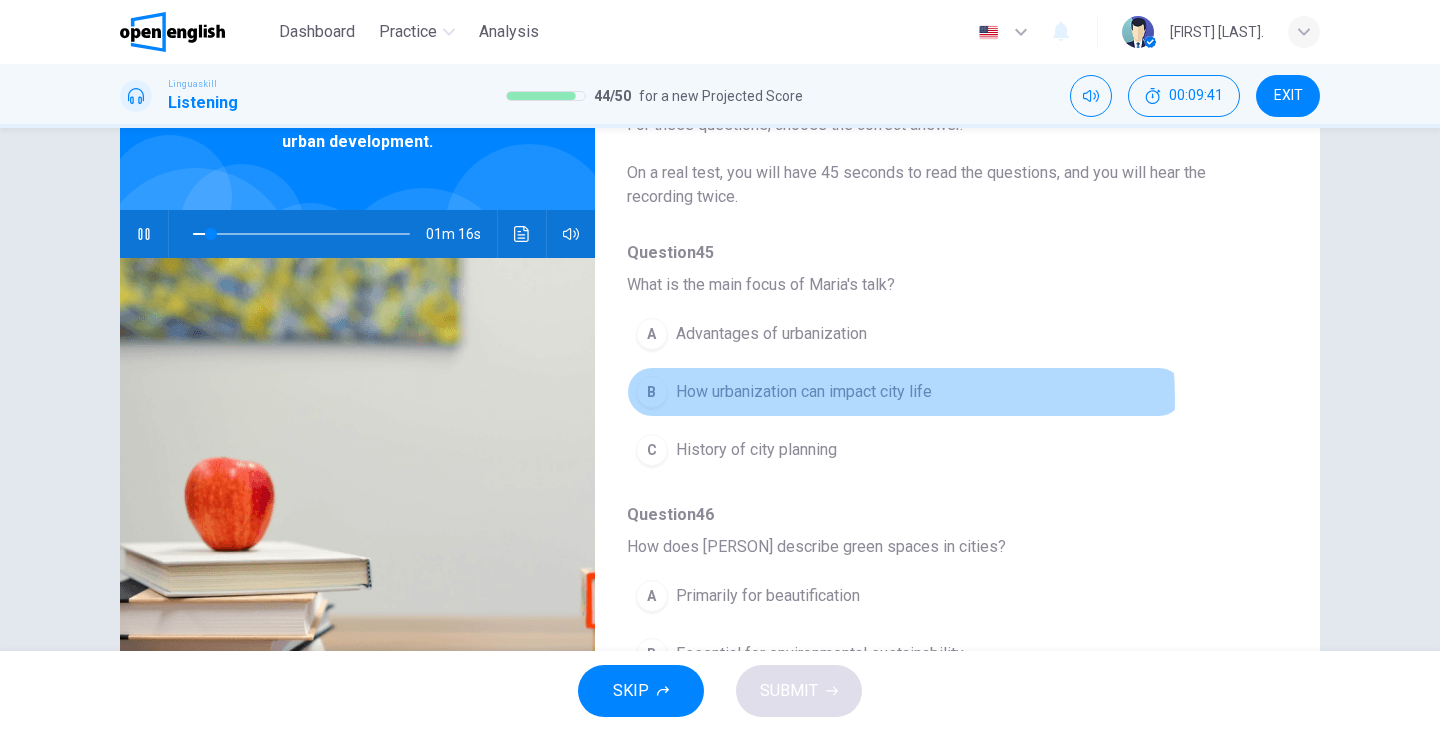 click on "How urbanization can impact city life" at bounding box center (804, 392) 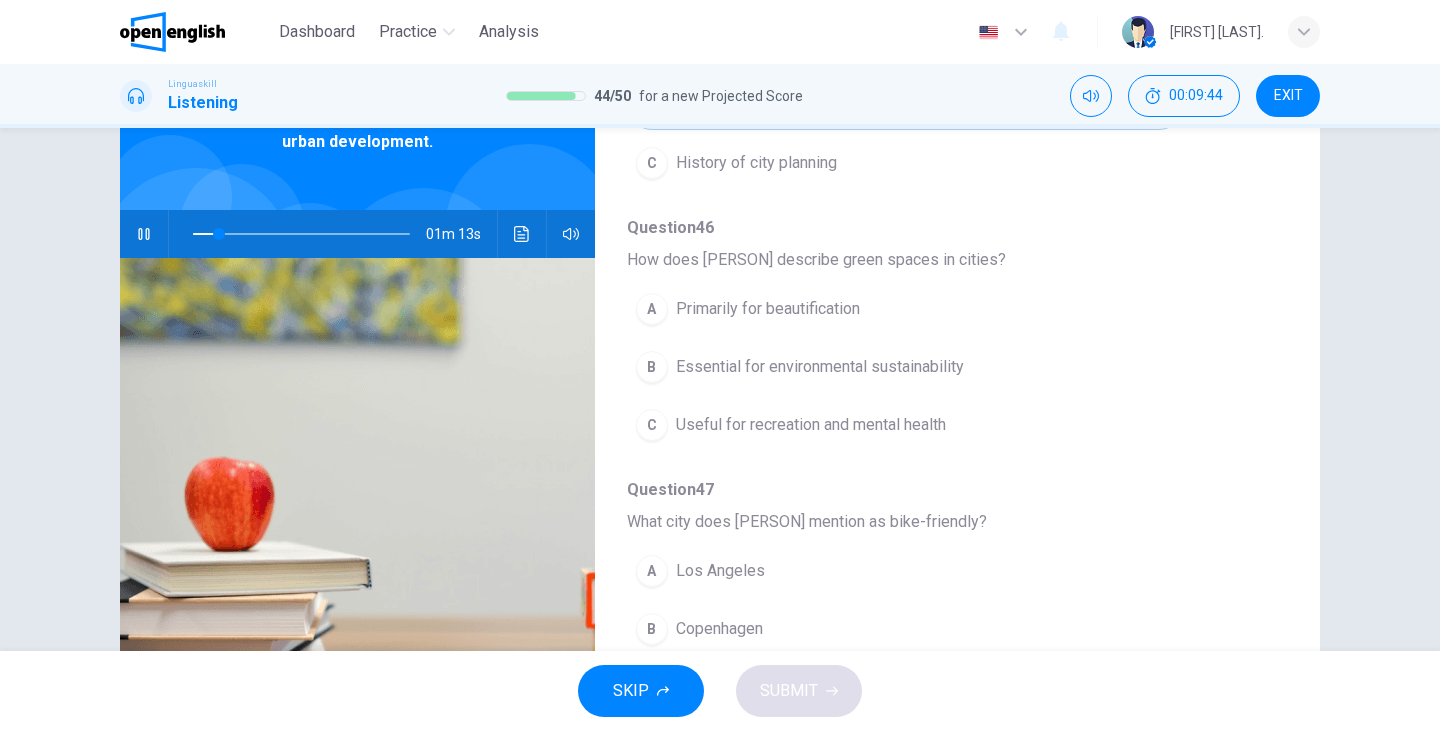 scroll, scrollTop: 338, scrollLeft: 0, axis: vertical 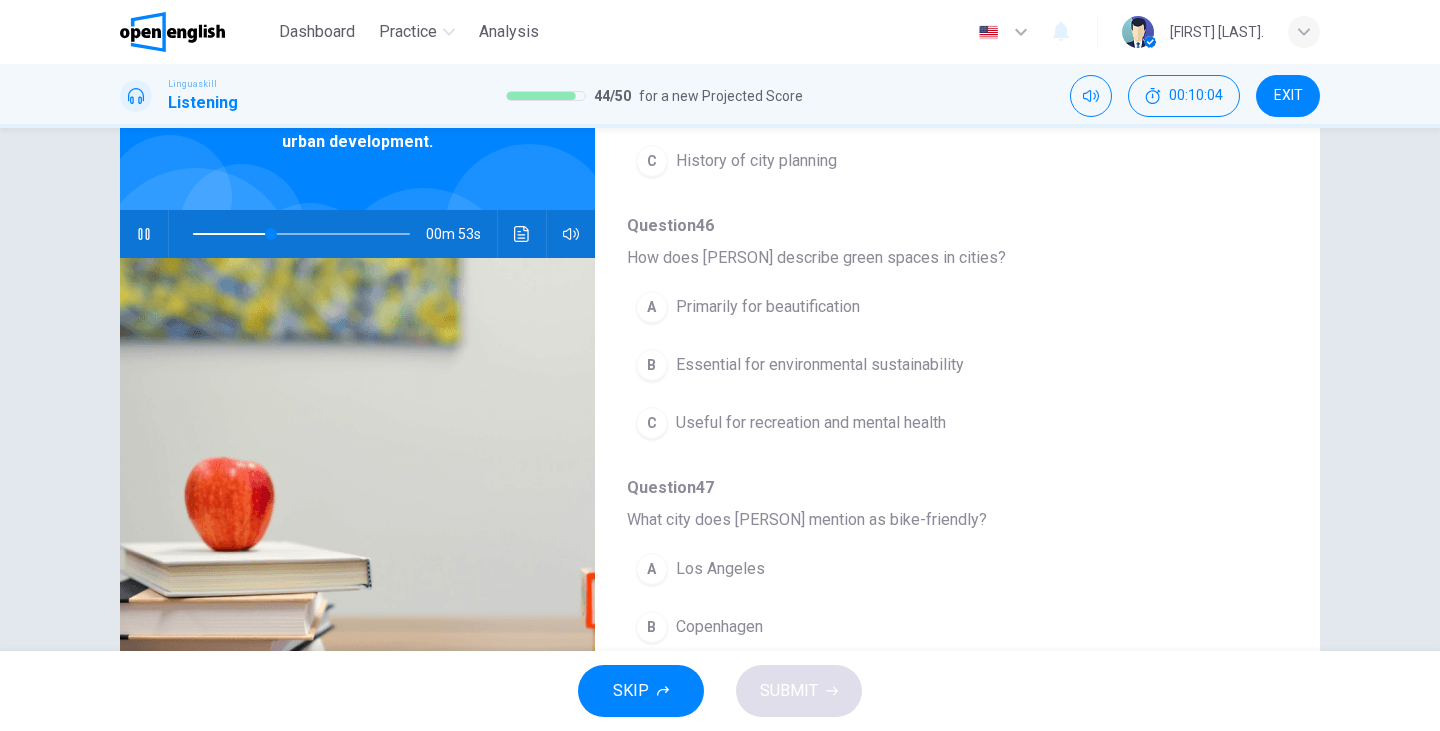 click on "Useful for recreation and mental health" at bounding box center (811, 423) 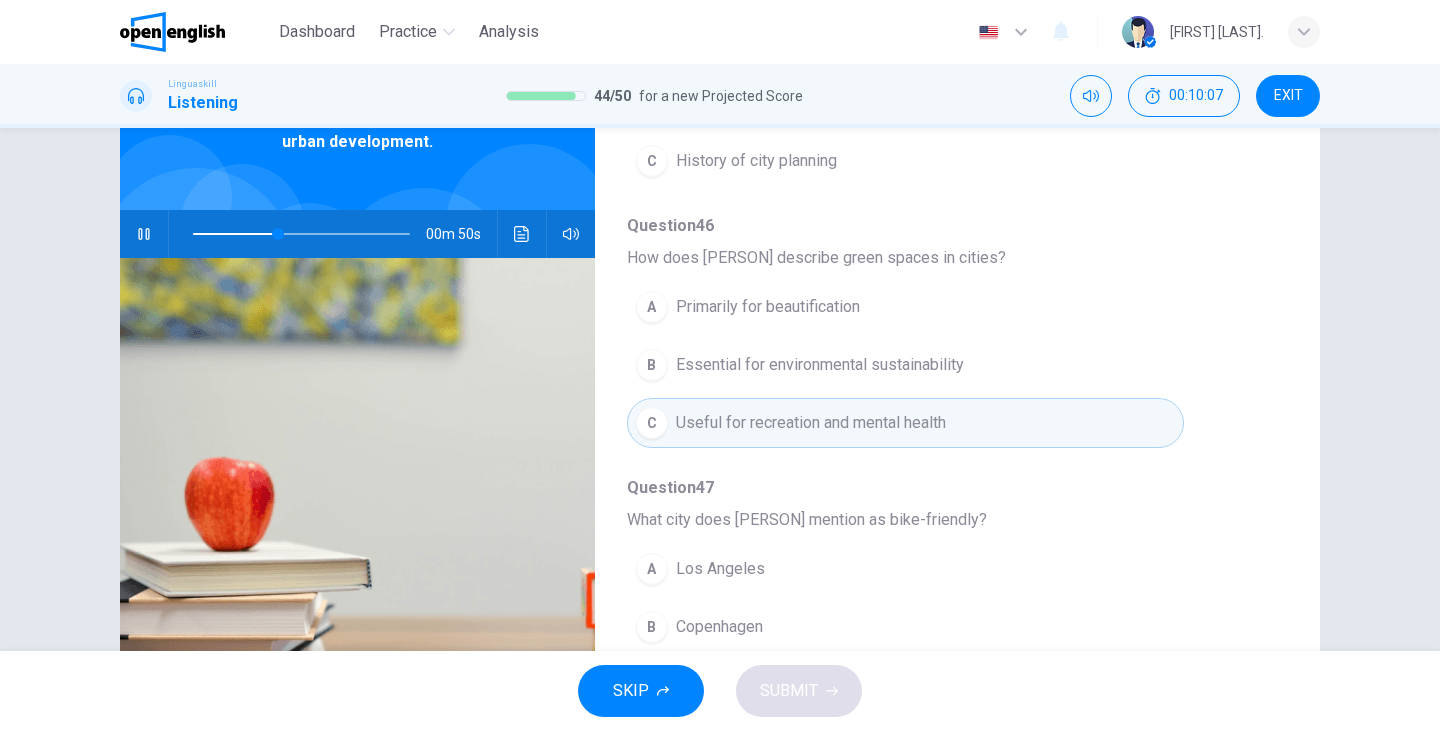 drag, startPoint x: 1272, startPoint y: 305, endPoint x: 1276, endPoint y: 330, distance: 25.317978 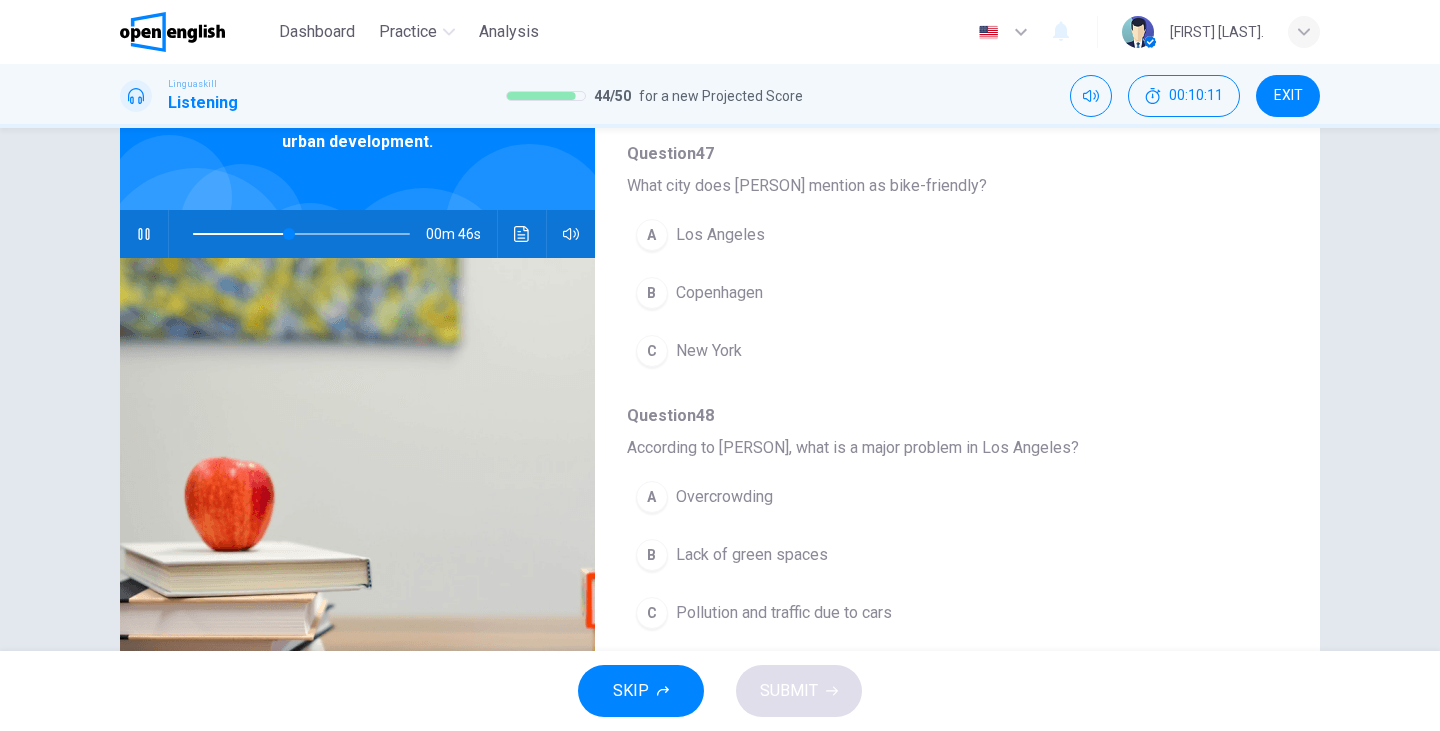 scroll, scrollTop: 671, scrollLeft: 0, axis: vertical 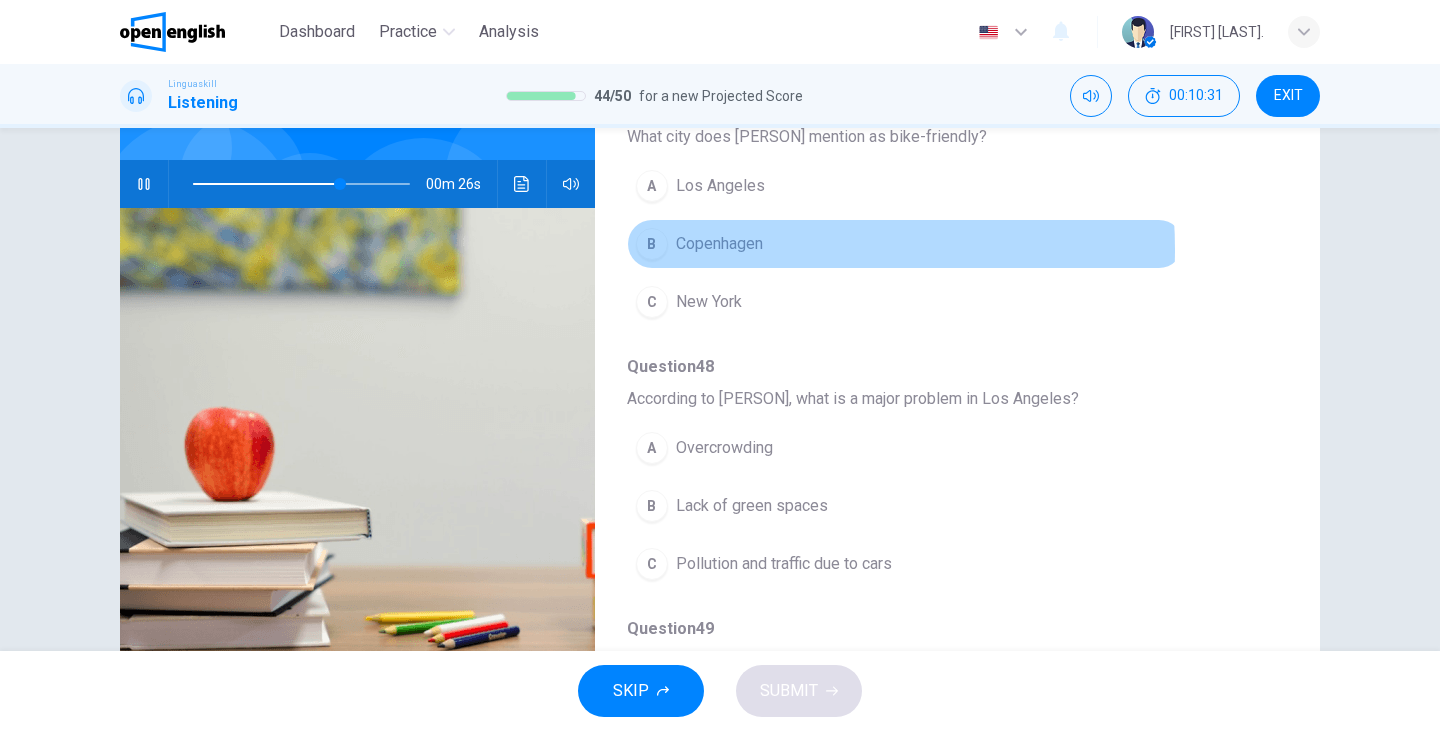 click on "Copenhagen" at bounding box center (719, 244) 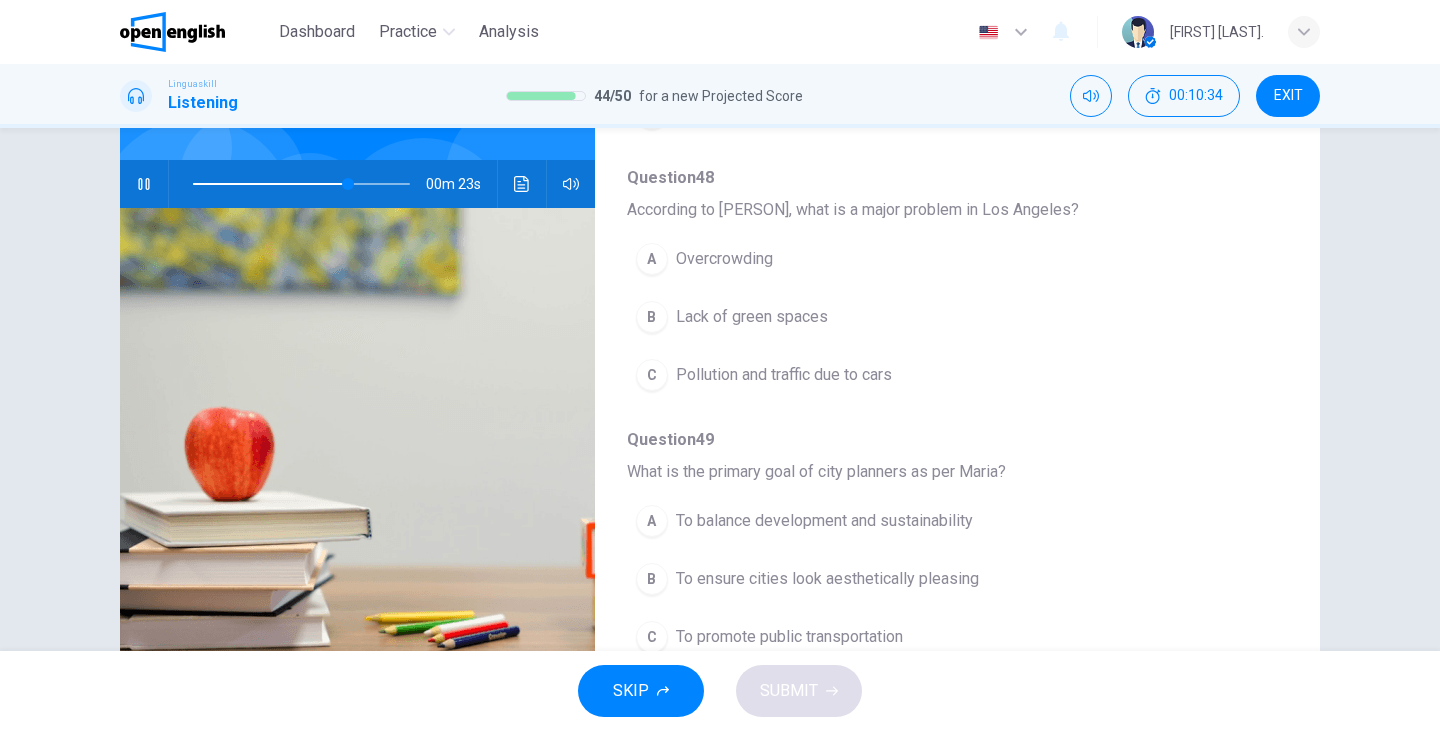 scroll, scrollTop: 863, scrollLeft: 0, axis: vertical 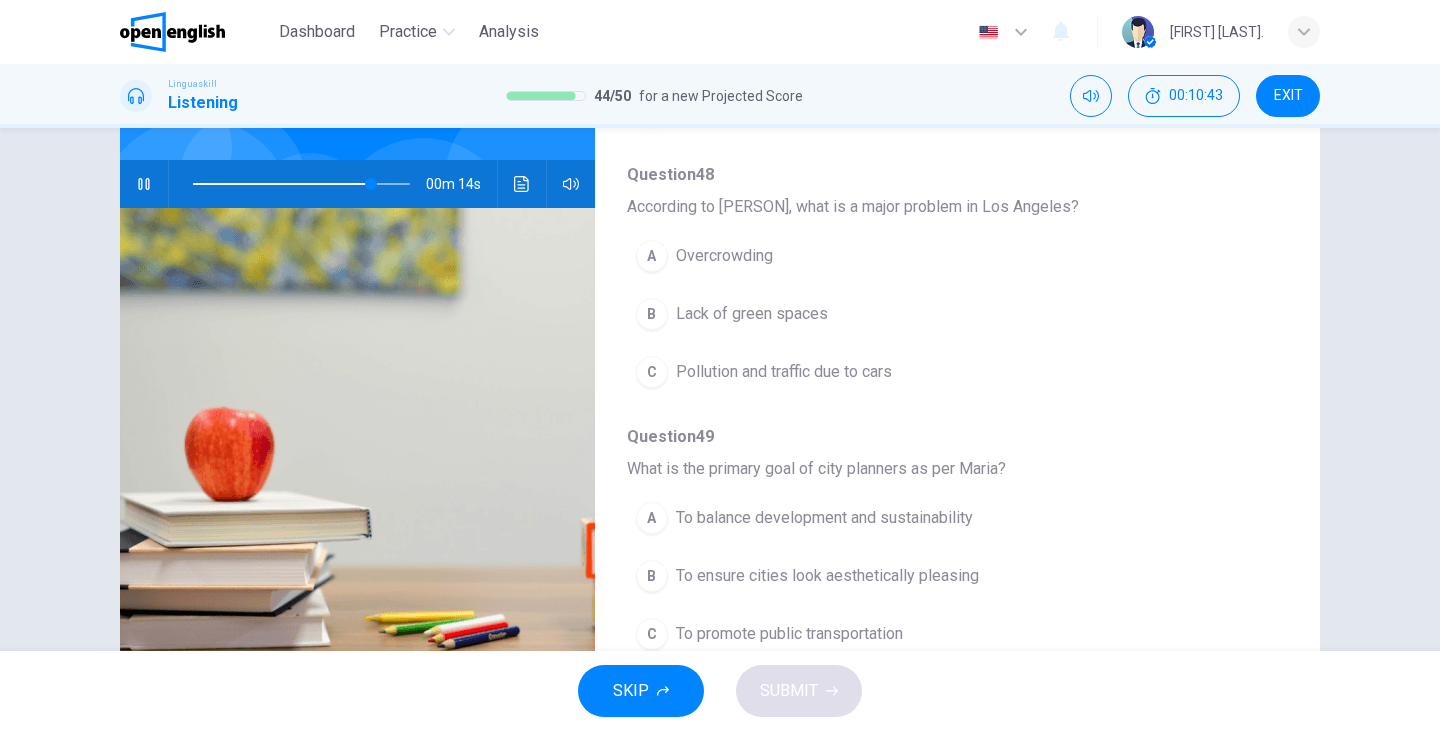 click on "Pollution and traffic due to cars" at bounding box center (784, 372) 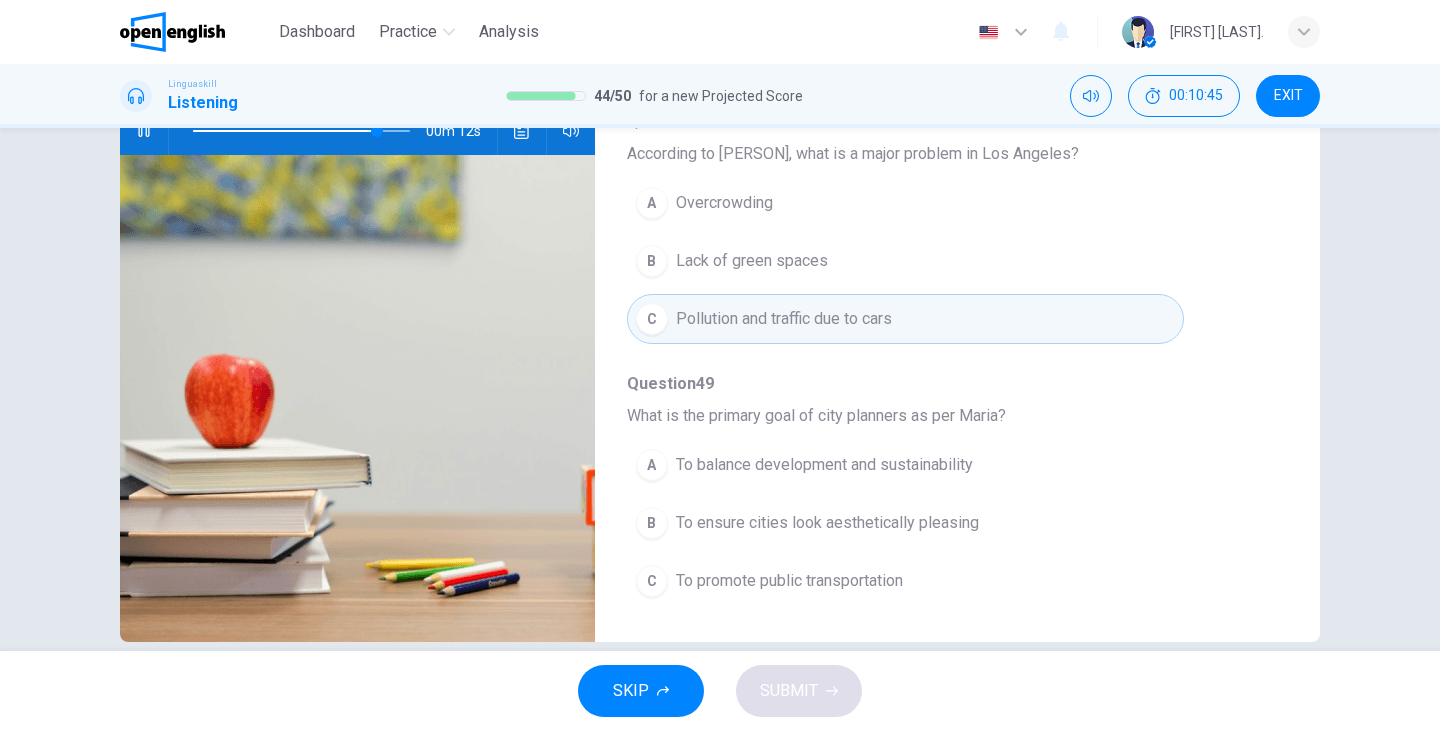 scroll, scrollTop: 252, scrollLeft: 0, axis: vertical 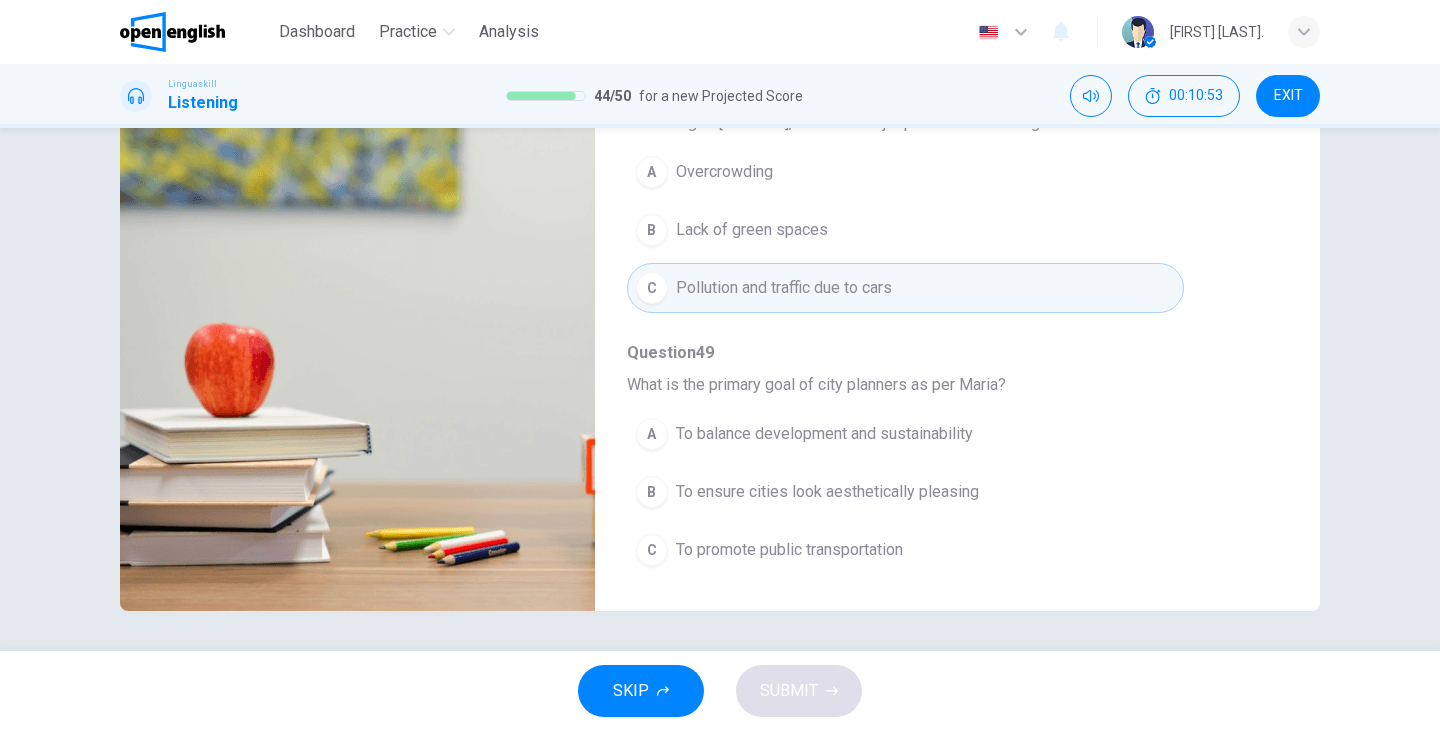 click on "To balance development and sustainability" at bounding box center [824, 434] 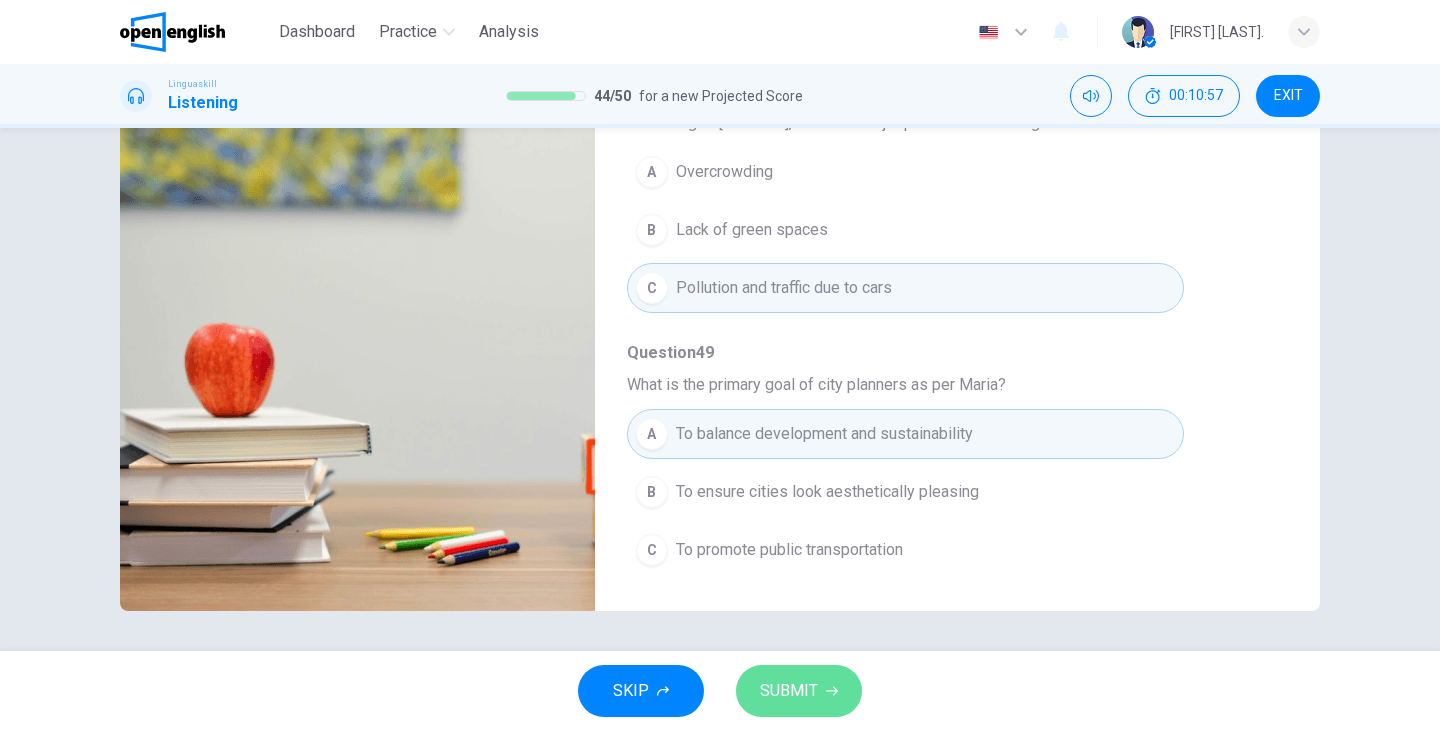 click on "SUBMIT" at bounding box center (799, 691) 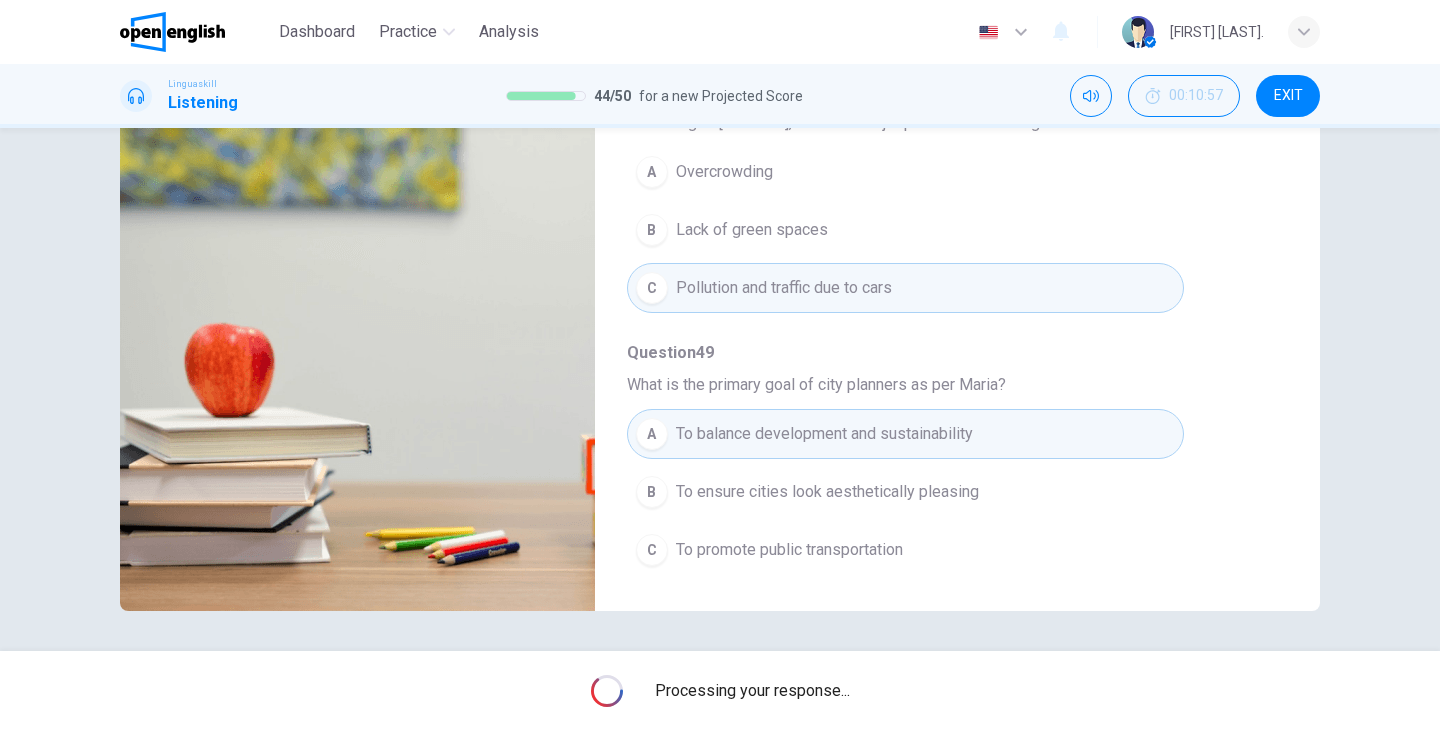 type on "*" 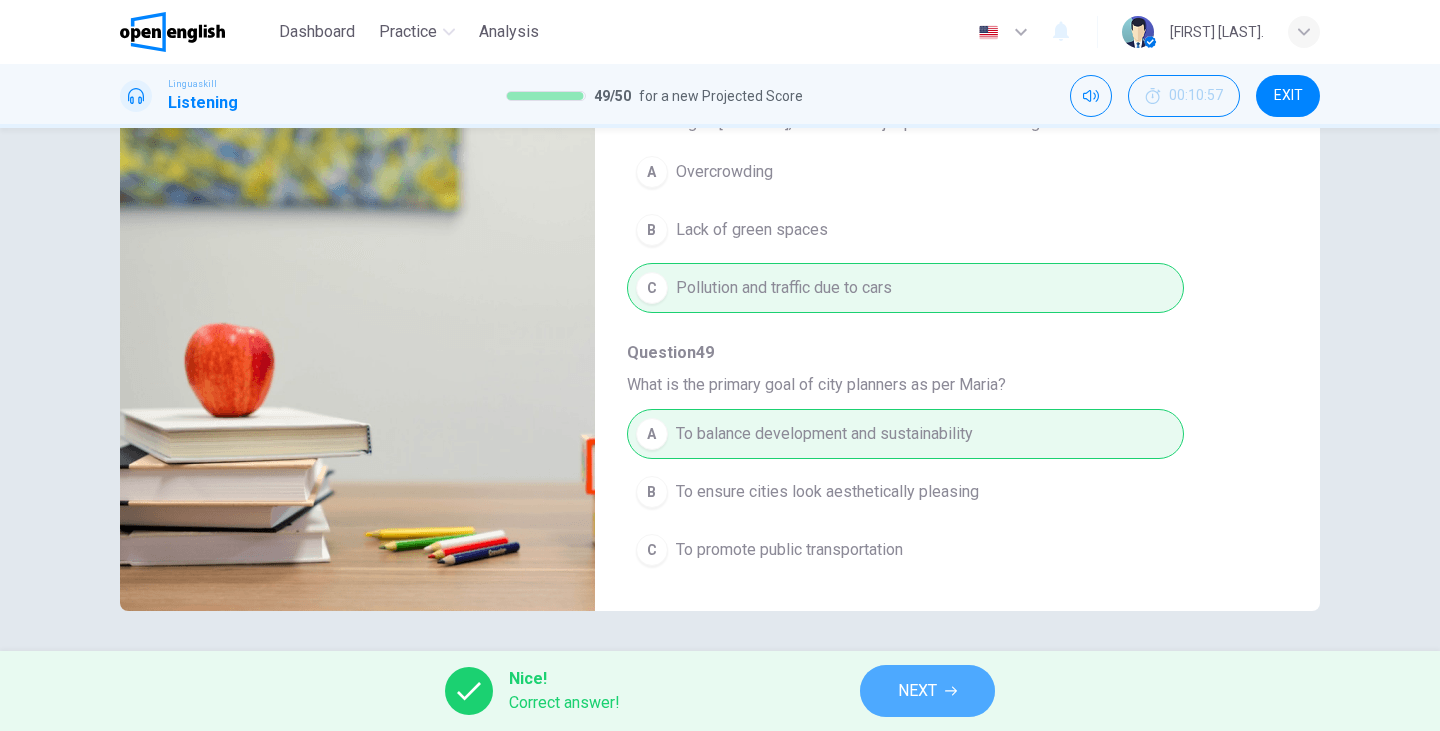 click on "NEXT" at bounding box center (917, 691) 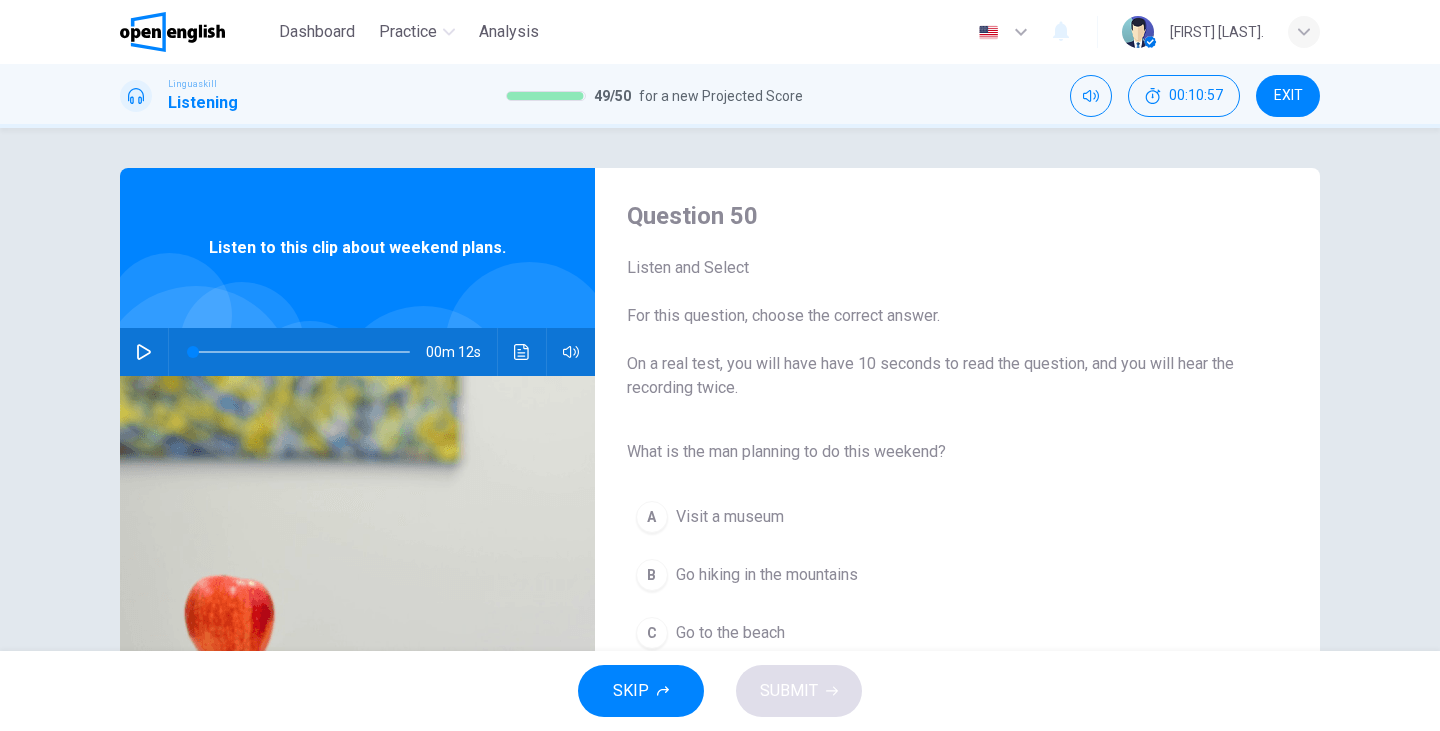 click 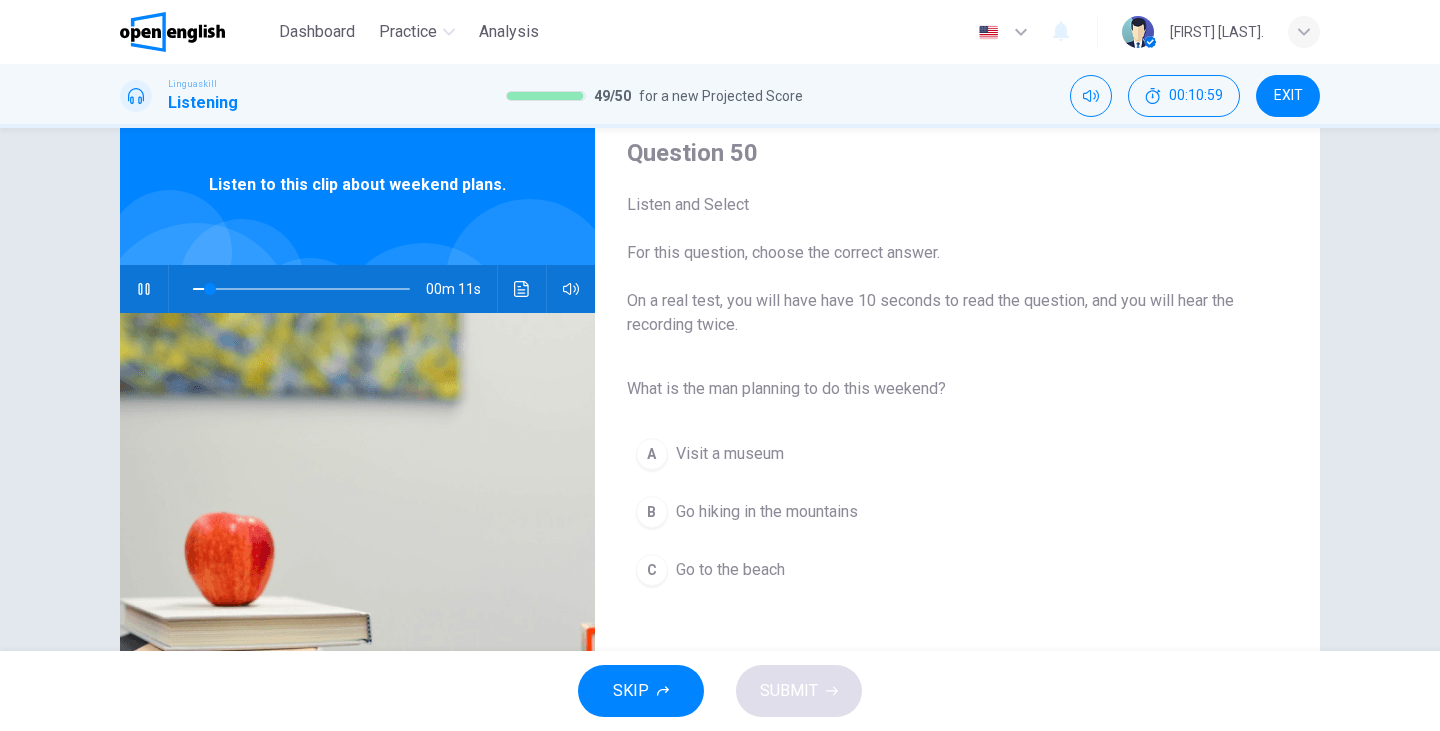 scroll, scrollTop: 59, scrollLeft: 0, axis: vertical 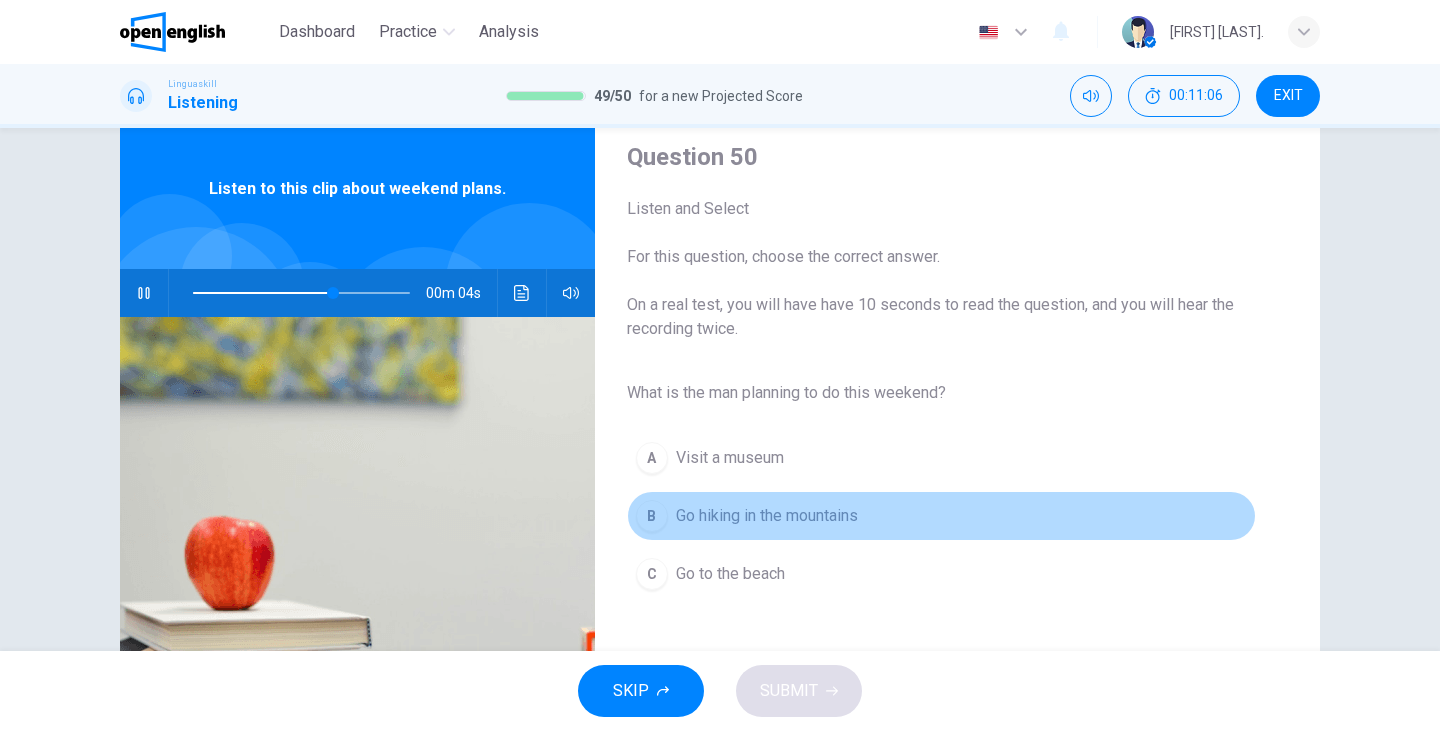 click on "Go hiking in the mountains" at bounding box center (767, 516) 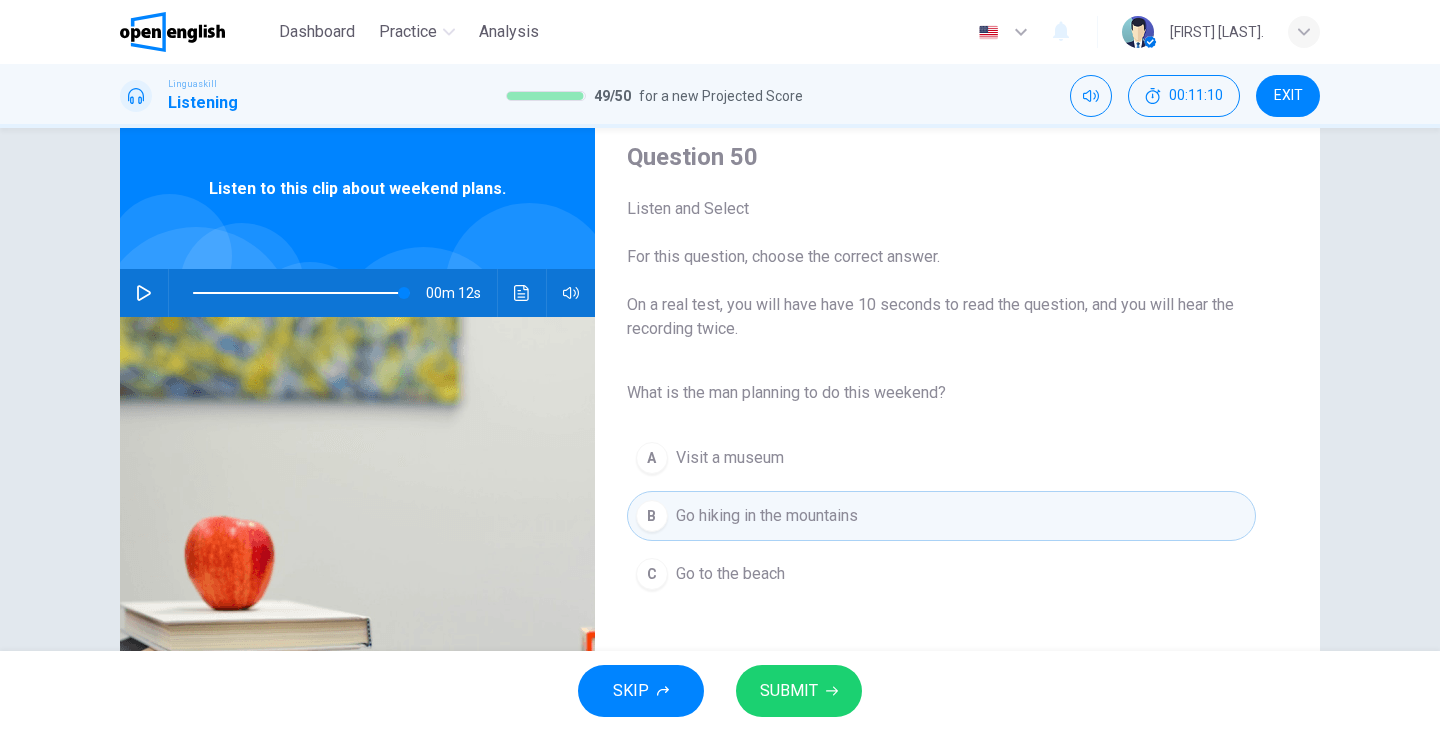 type on "*" 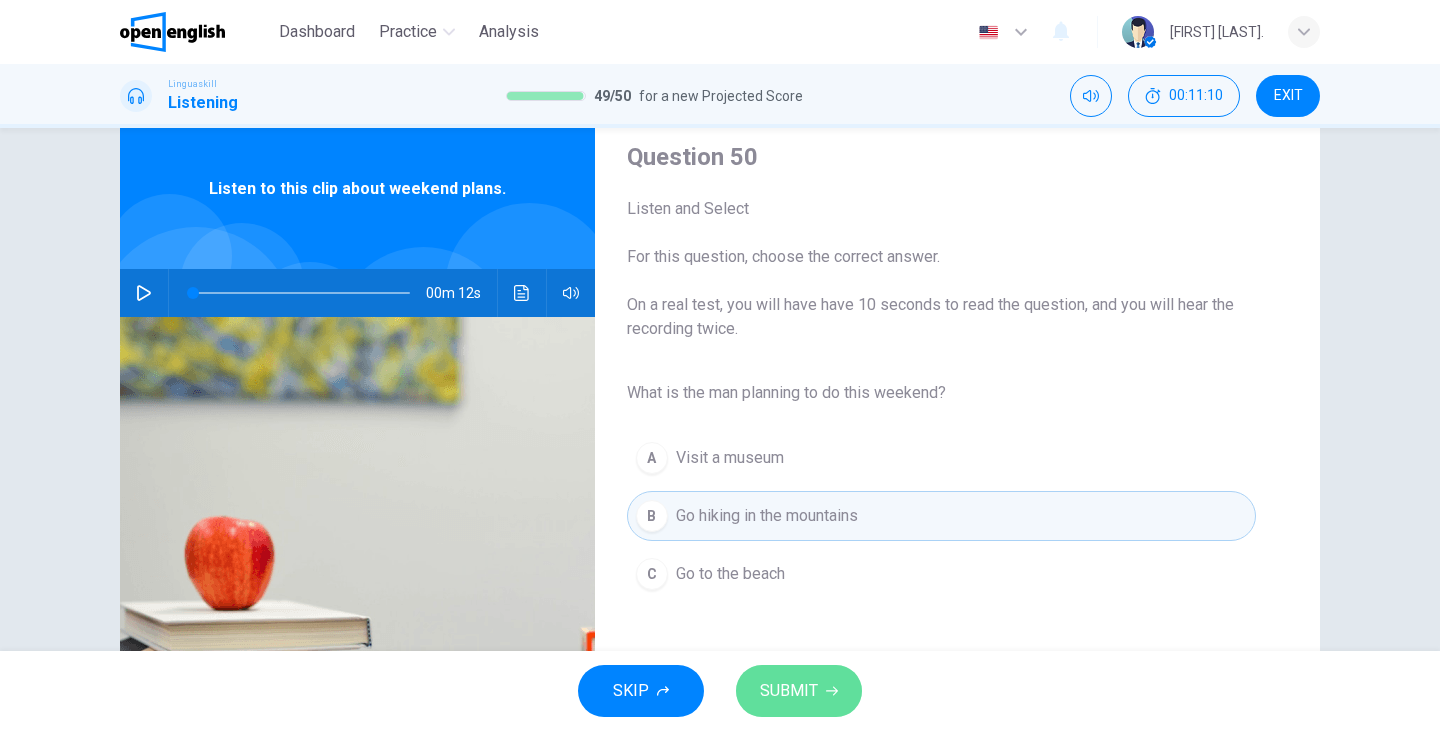 click on "SUBMIT" at bounding box center [799, 691] 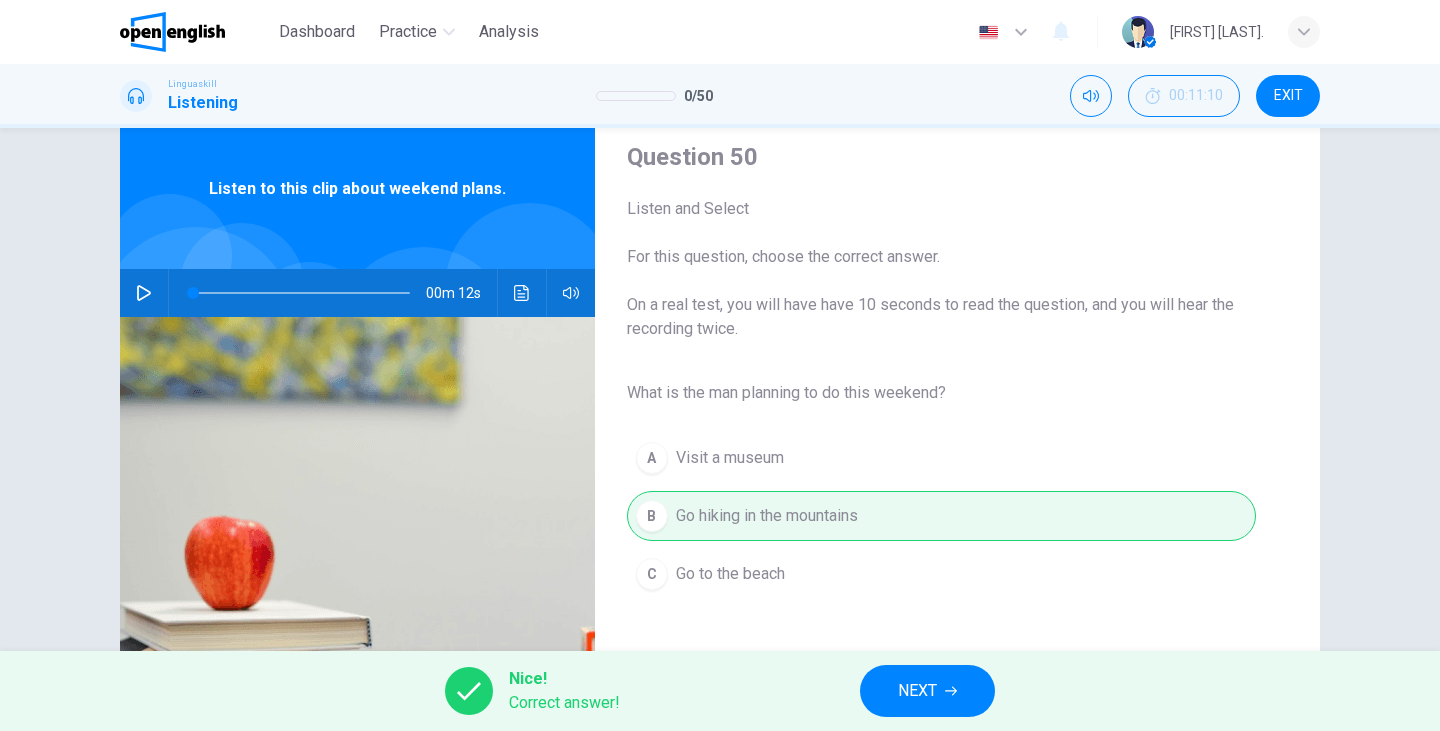 scroll, scrollTop: 0, scrollLeft: 0, axis: both 